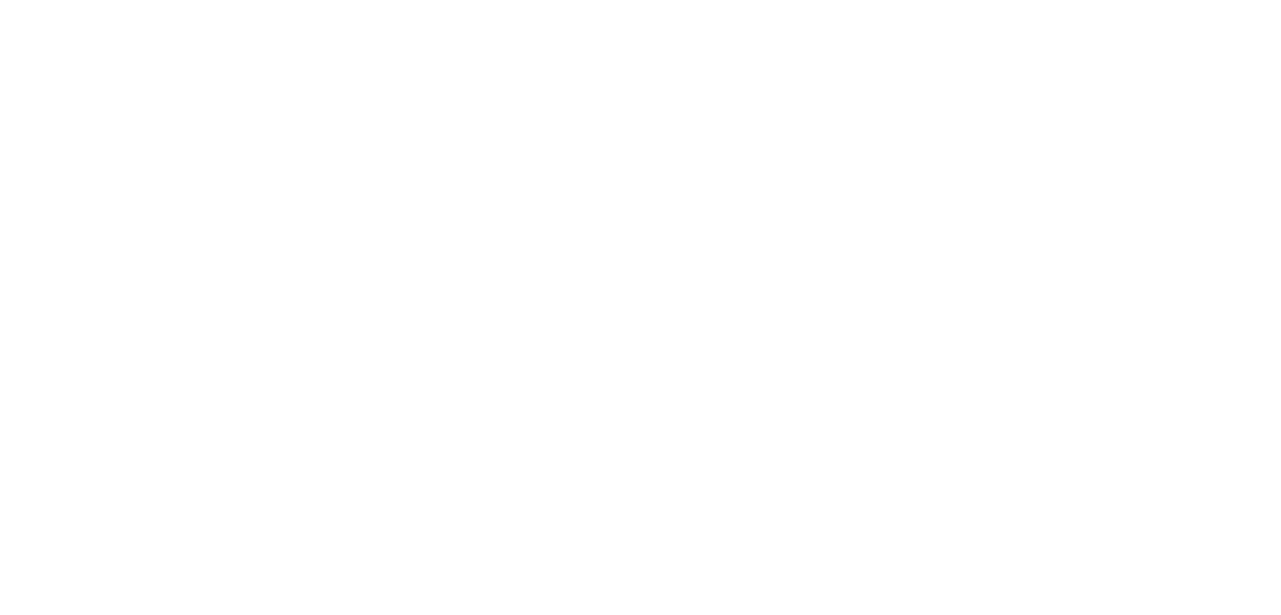 scroll, scrollTop: 0, scrollLeft: 0, axis: both 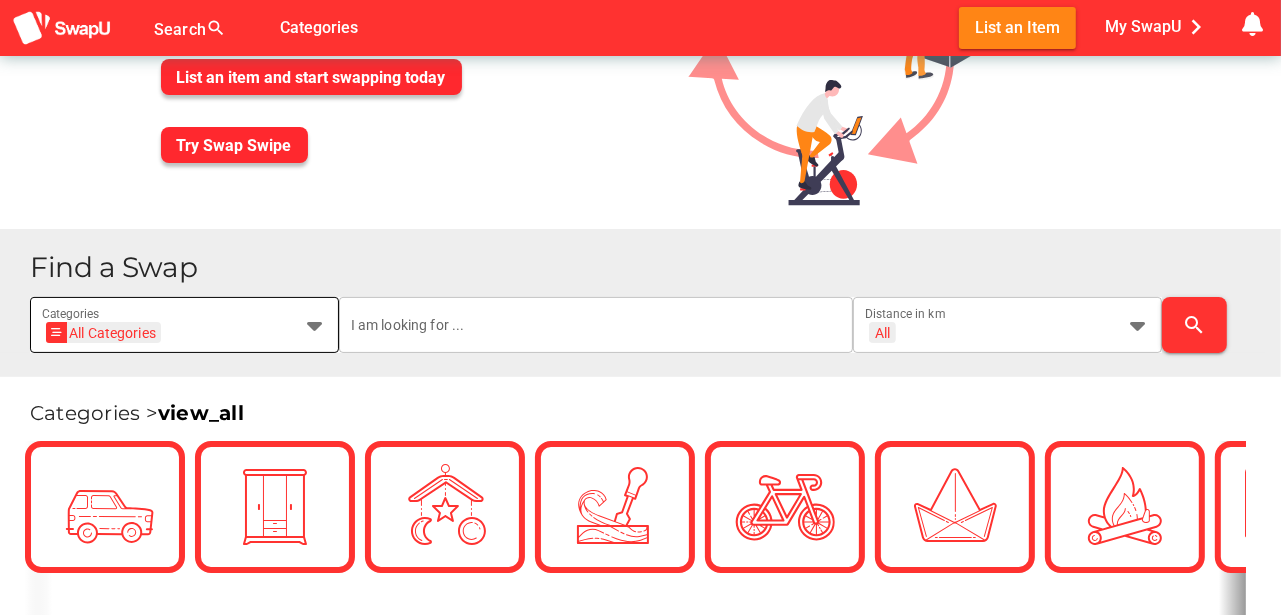 click at bounding box center [315, 325] 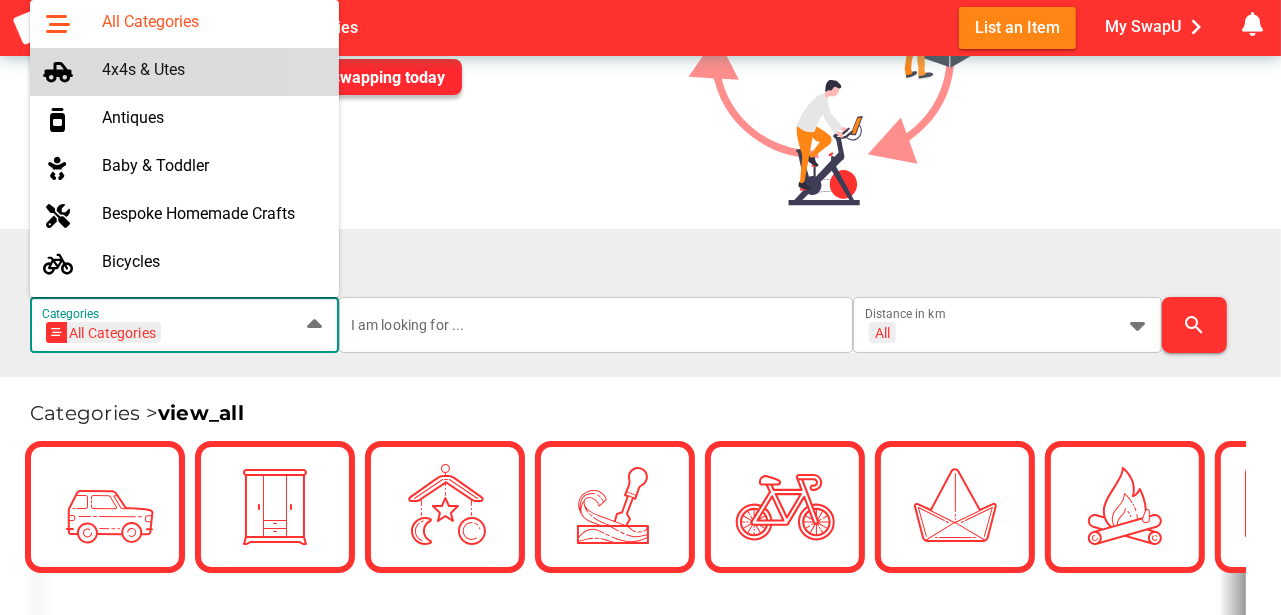 click on "4x4s & Utes" at bounding box center [212, 69] 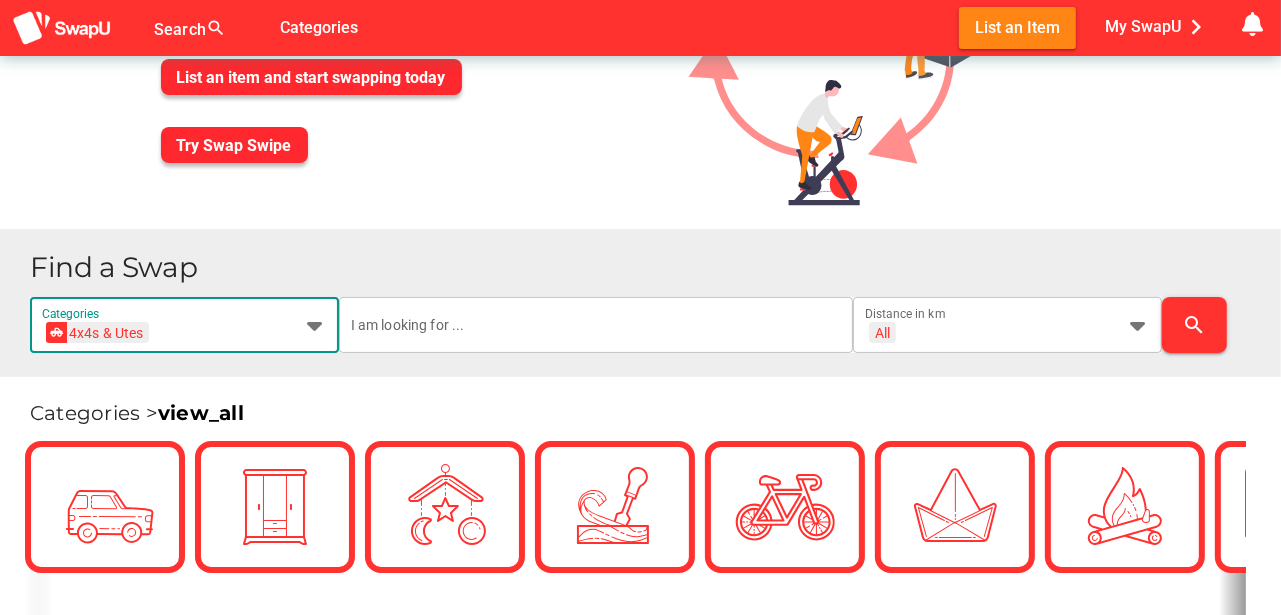scroll, scrollTop: 0, scrollLeft: 73, axis: horizontal 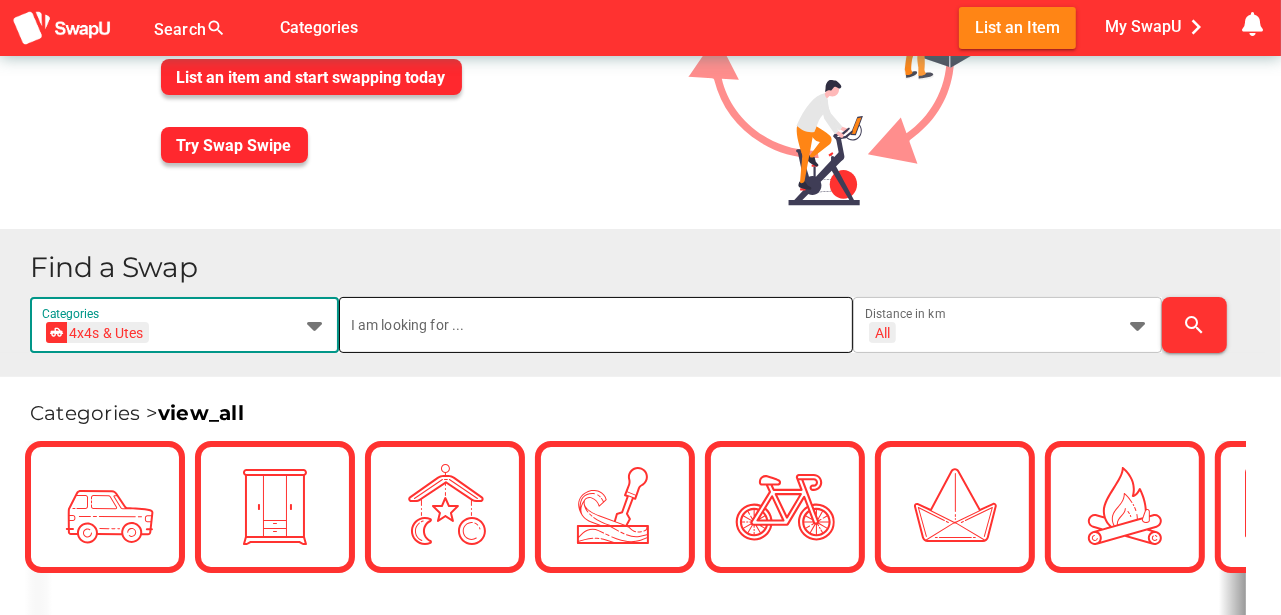click at bounding box center [596, 325] 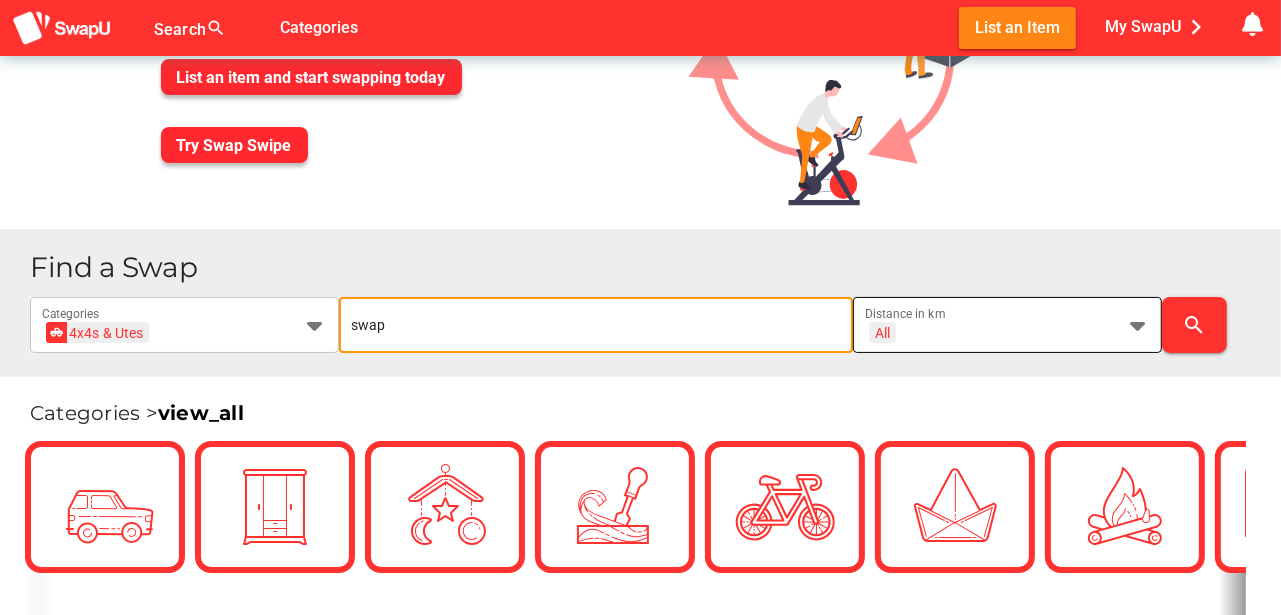type on "swap" 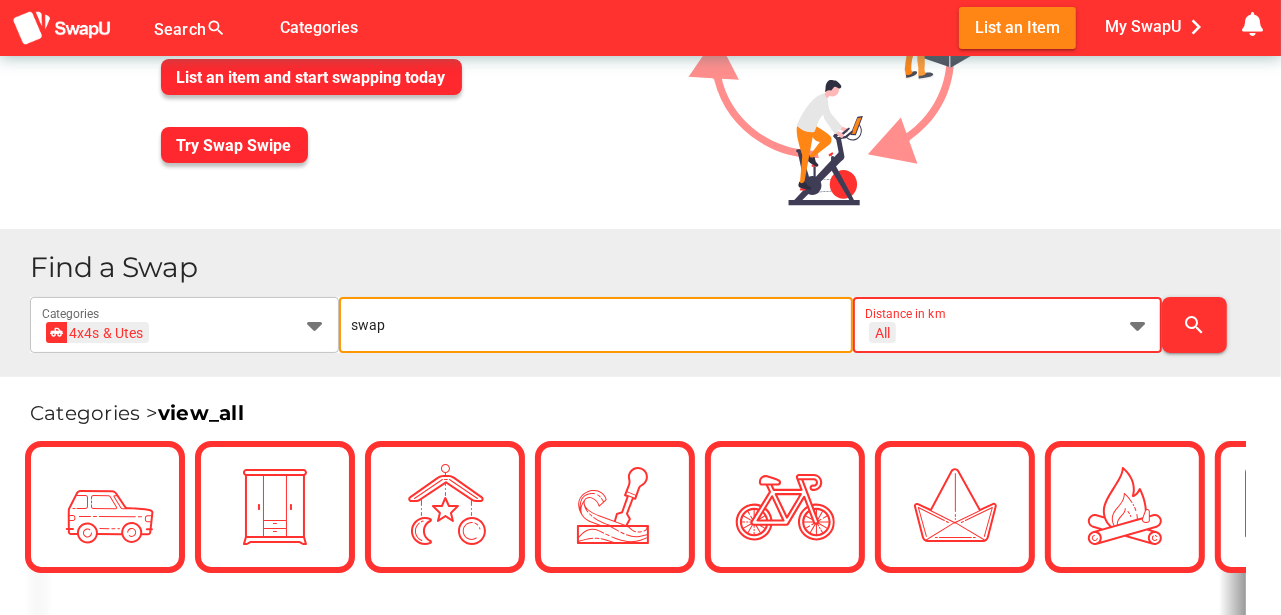 click at bounding box center [1138, 325] 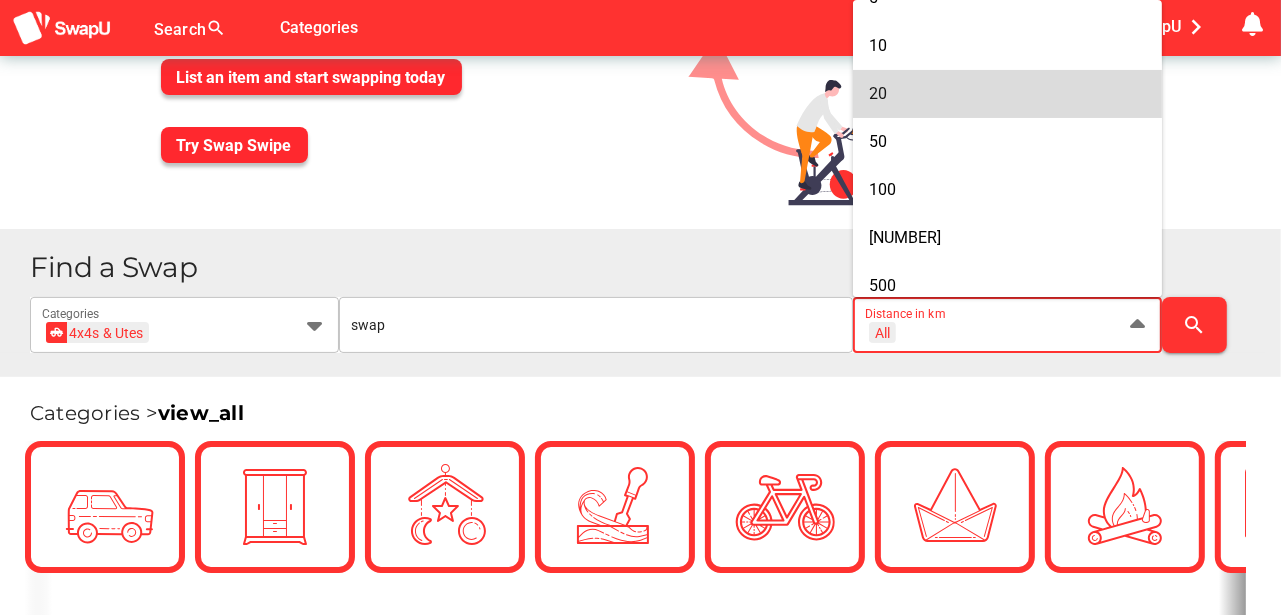 scroll, scrollTop: 133, scrollLeft: 0, axis: vertical 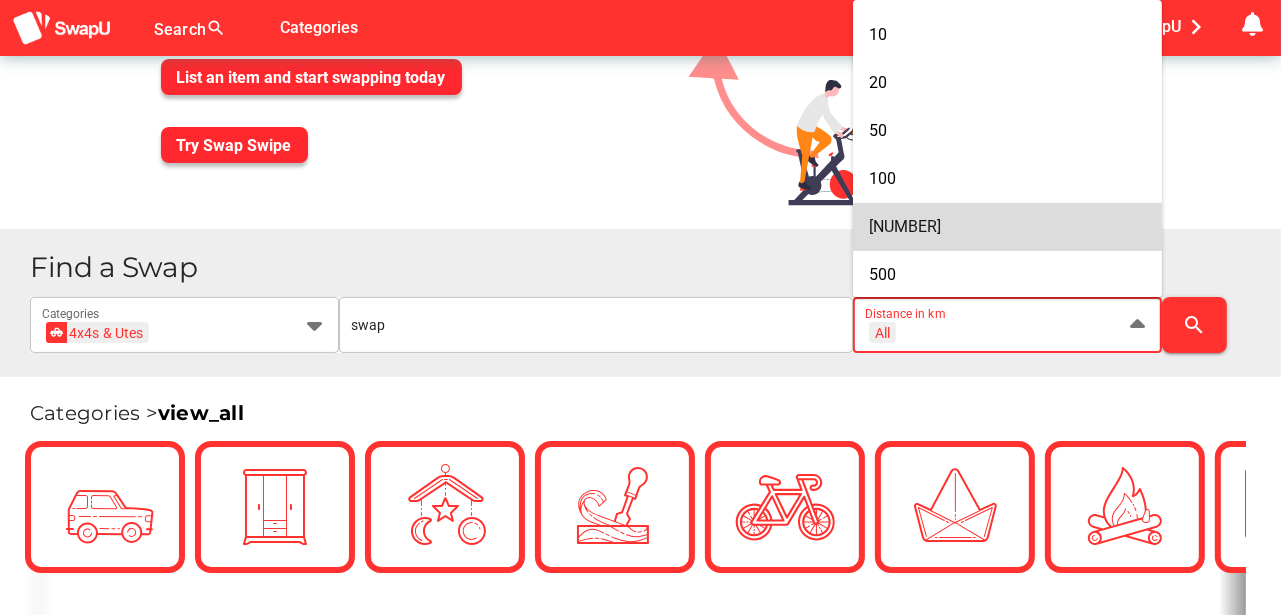click on "250" at bounding box center (1007, 226) 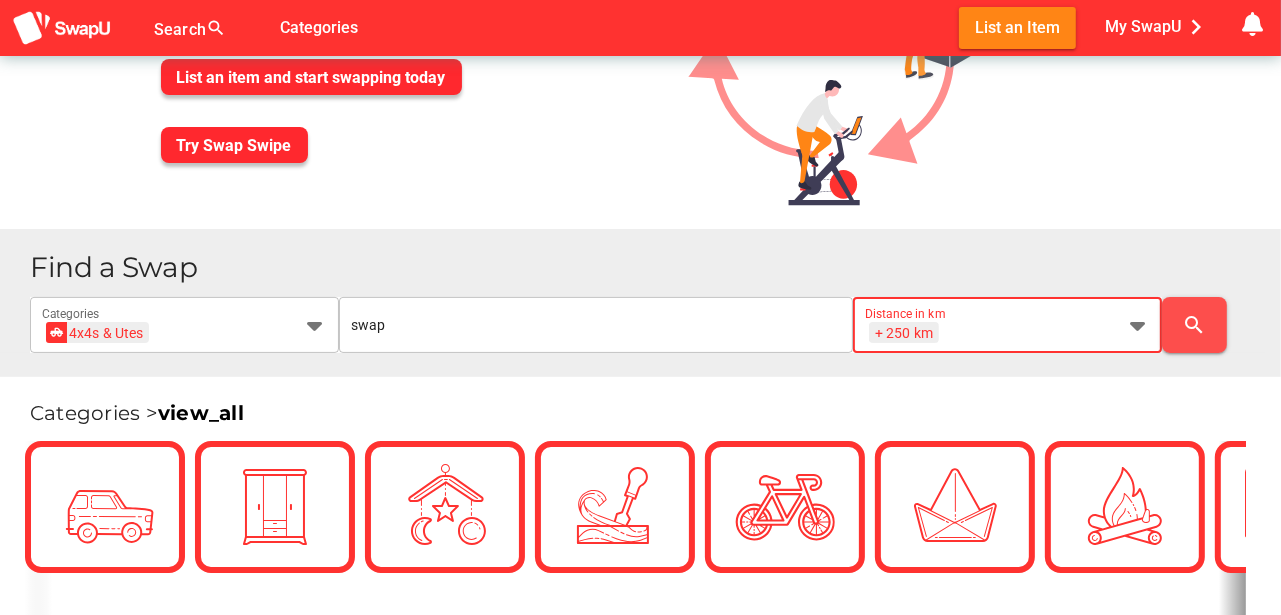 click on "search" at bounding box center (1195, 325) 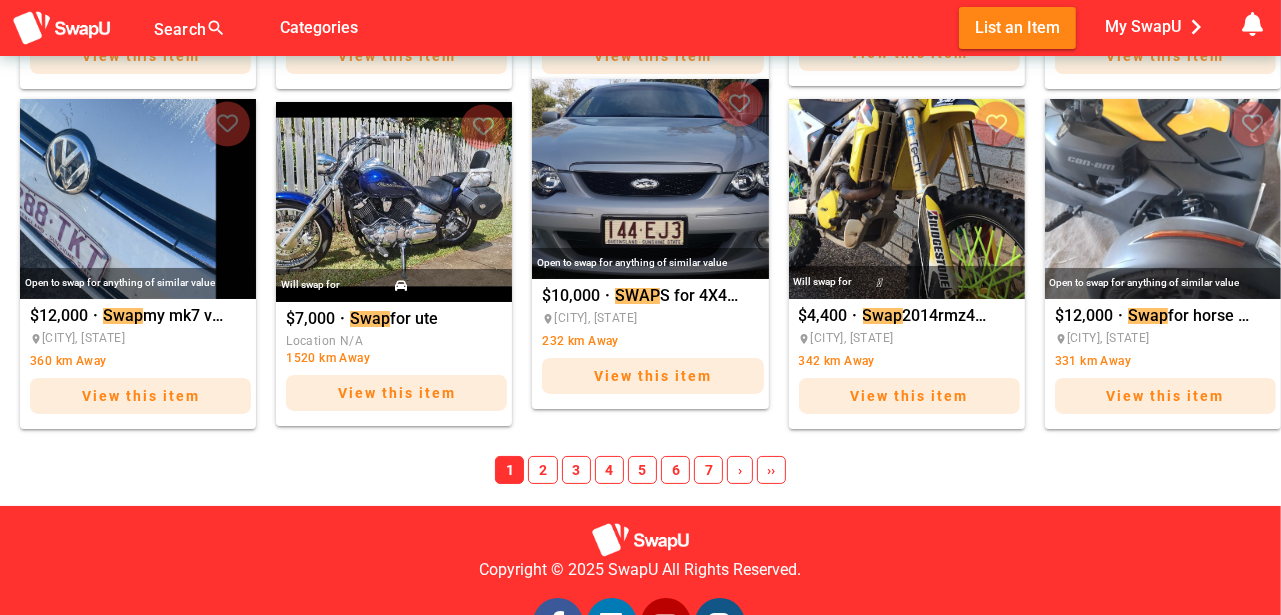scroll, scrollTop: 1633, scrollLeft: 0, axis: vertical 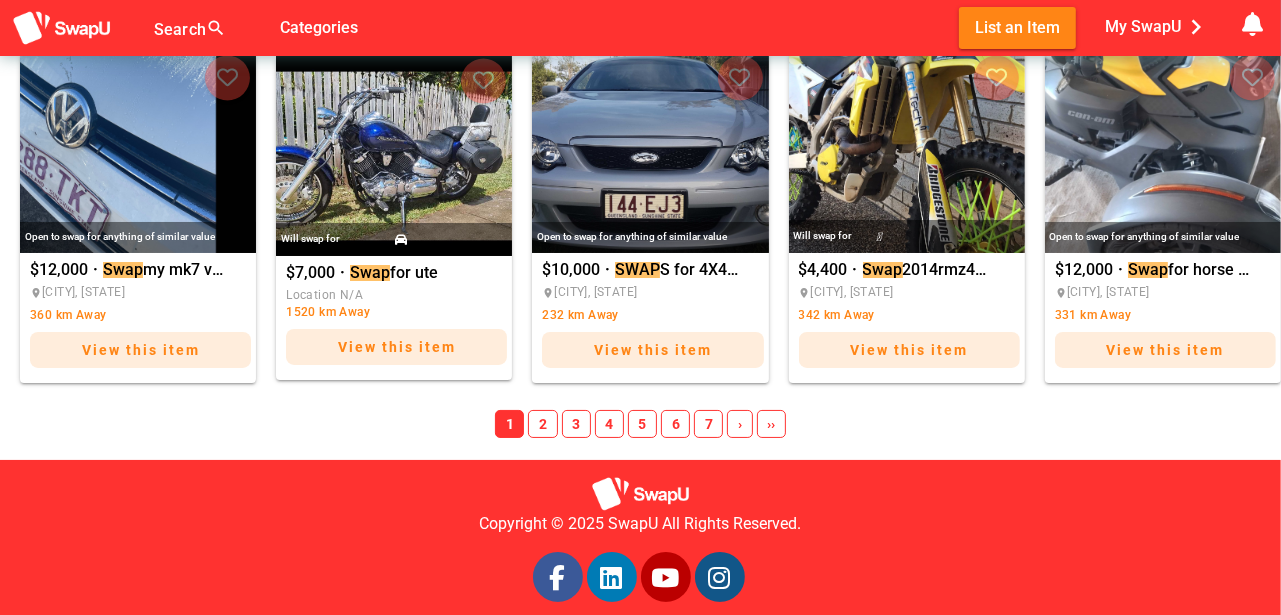 click on "2" at bounding box center (542, 424) 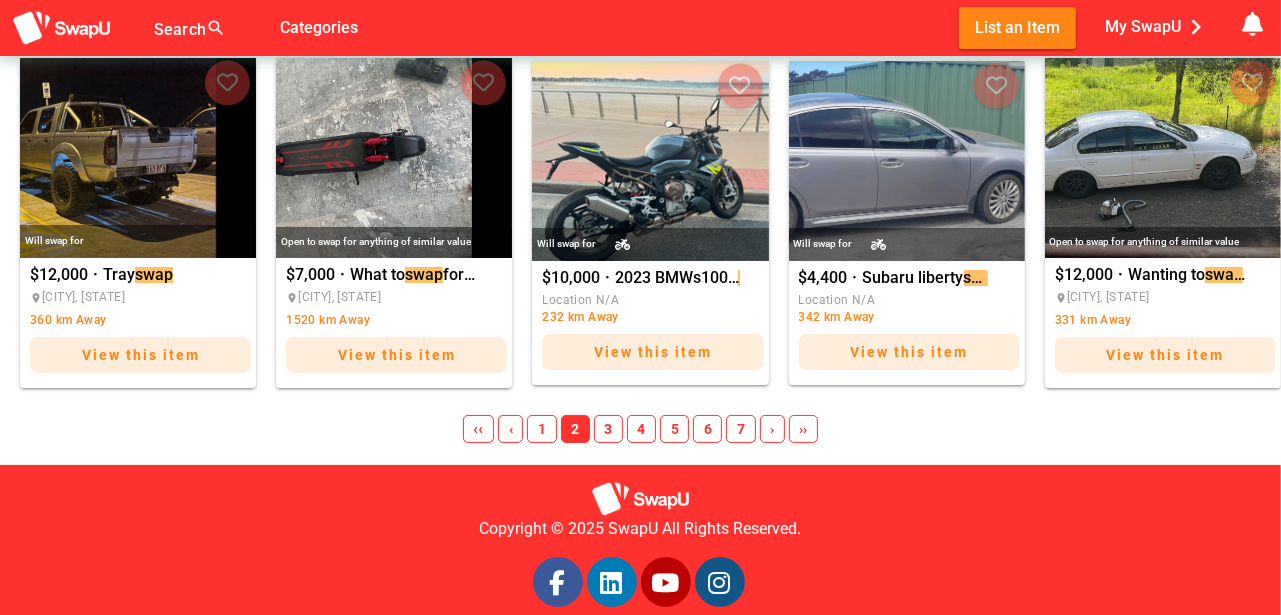 scroll, scrollTop: 1633, scrollLeft: 0, axis: vertical 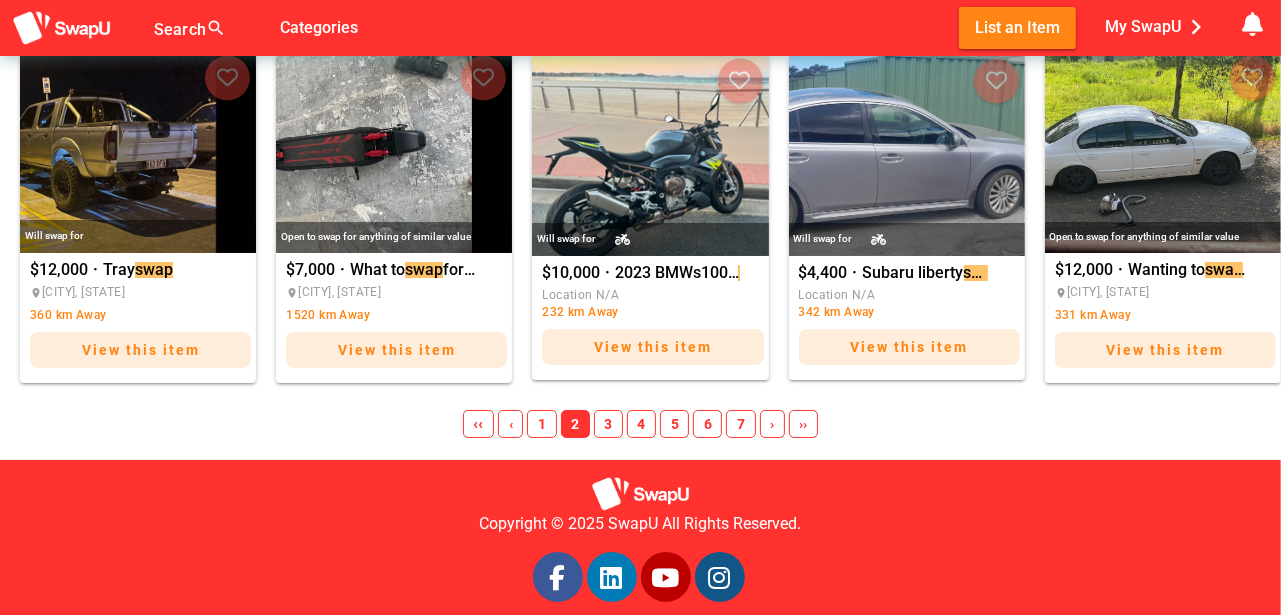 drag, startPoint x: 608, startPoint y: 427, endPoint x: 622, endPoint y: 423, distance: 14.56022 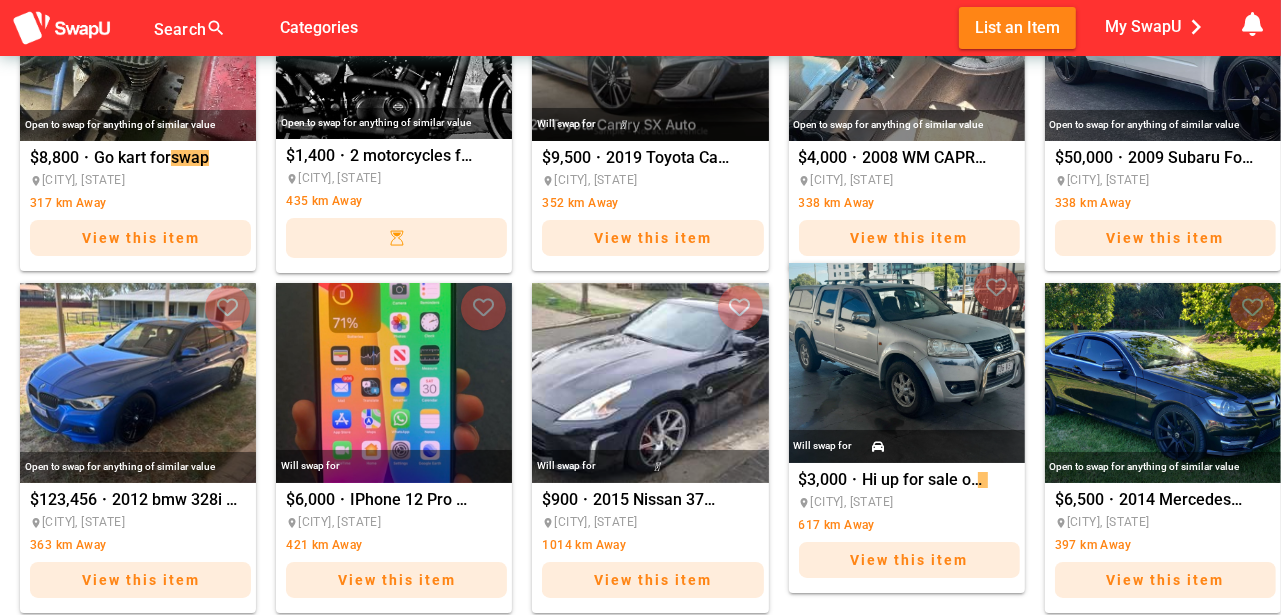 scroll, scrollTop: 1066, scrollLeft: 0, axis: vertical 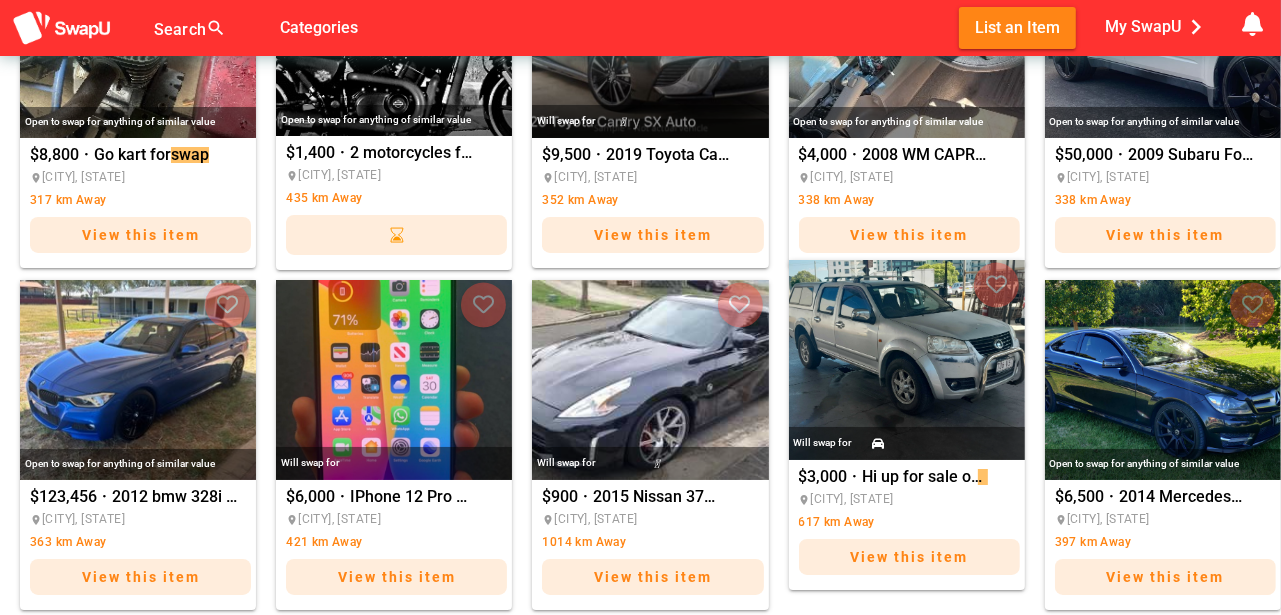 click at bounding box center (907, 360) 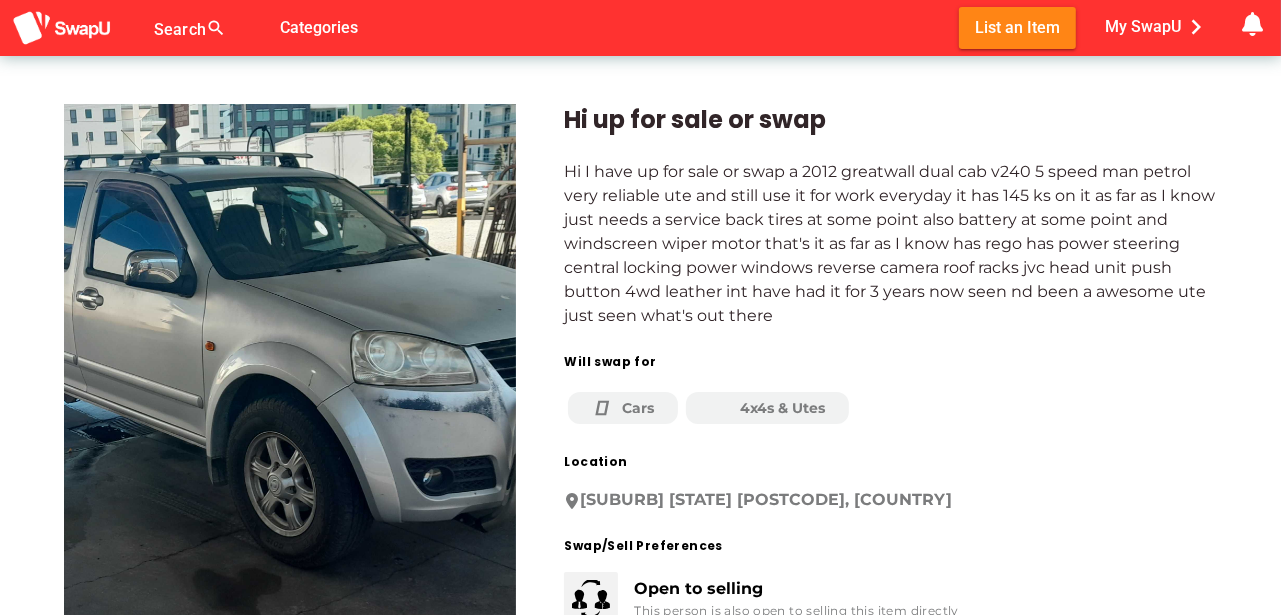 scroll, scrollTop: 0, scrollLeft: 0, axis: both 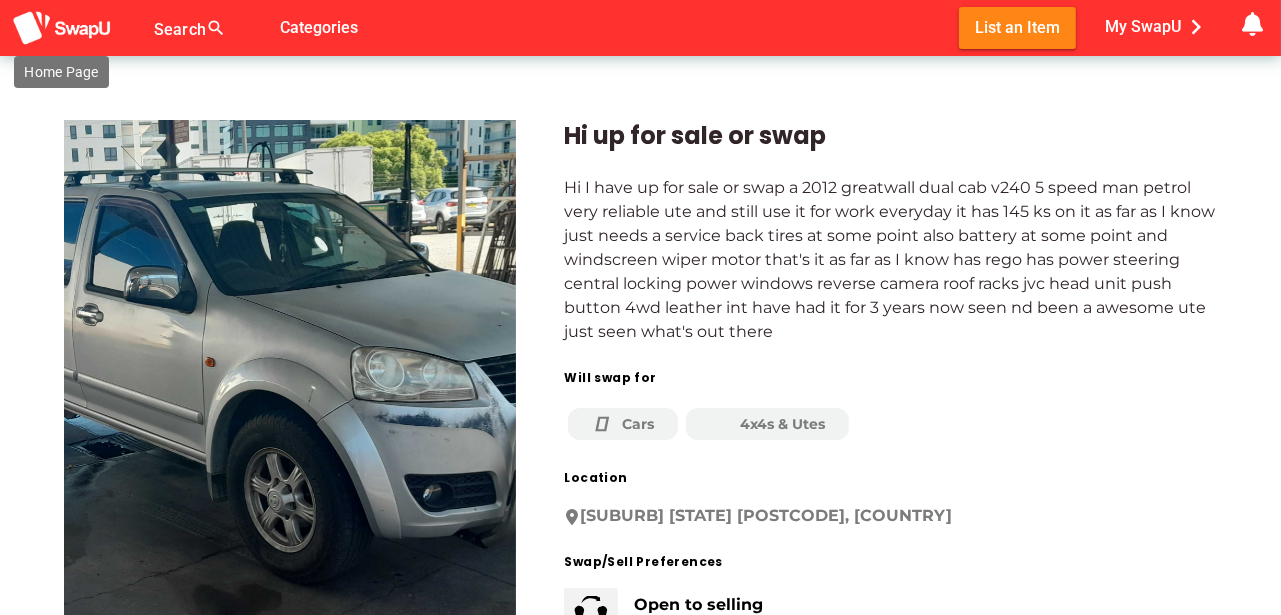 click at bounding box center [62, 28] 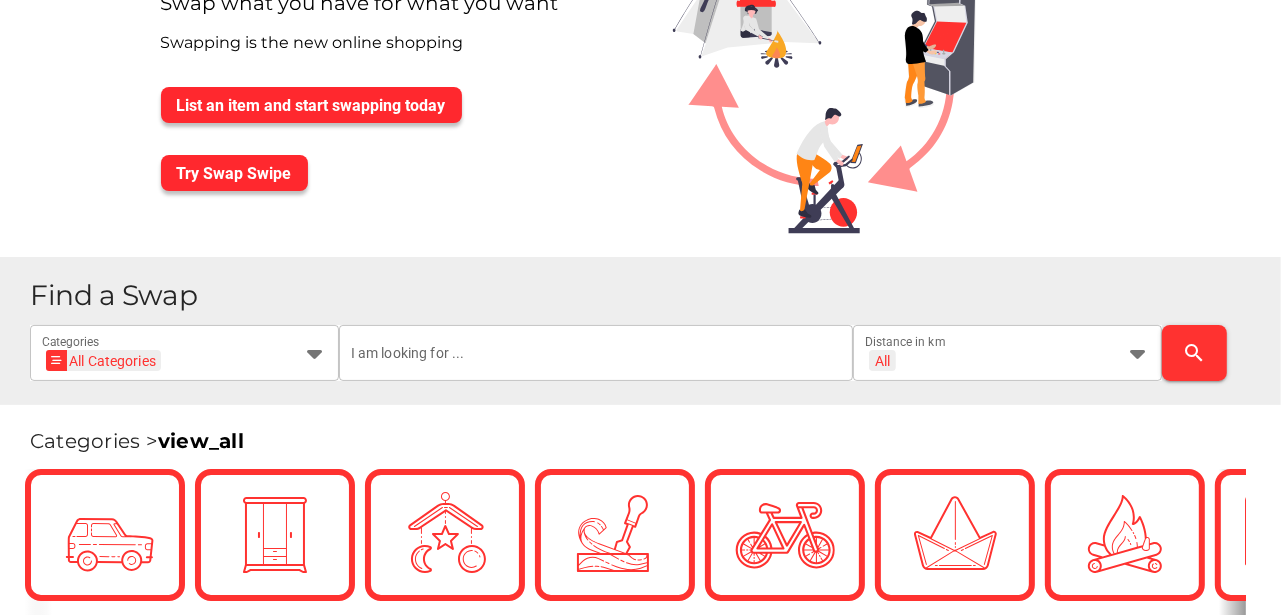scroll, scrollTop: 233, scrollLeft: 0, axis: vertical 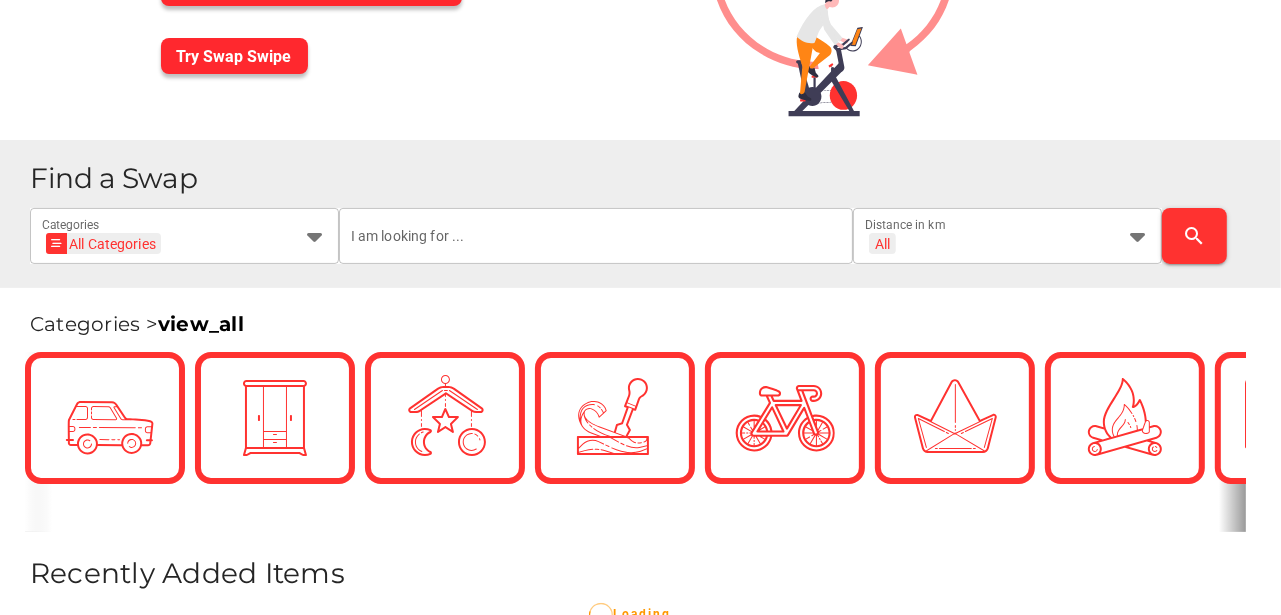 click on "Find a Swap    All Categories All Categories Categories   All + All Distance in km   search" at bounding box center [647, 214] 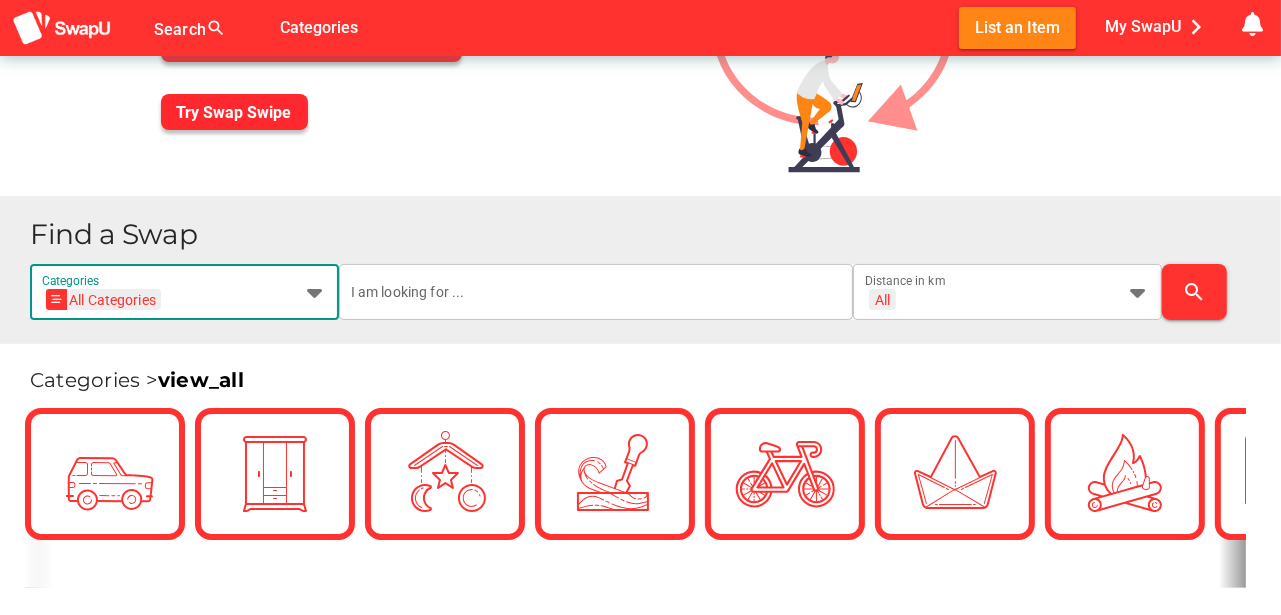 click at bounding box center [315, 292] 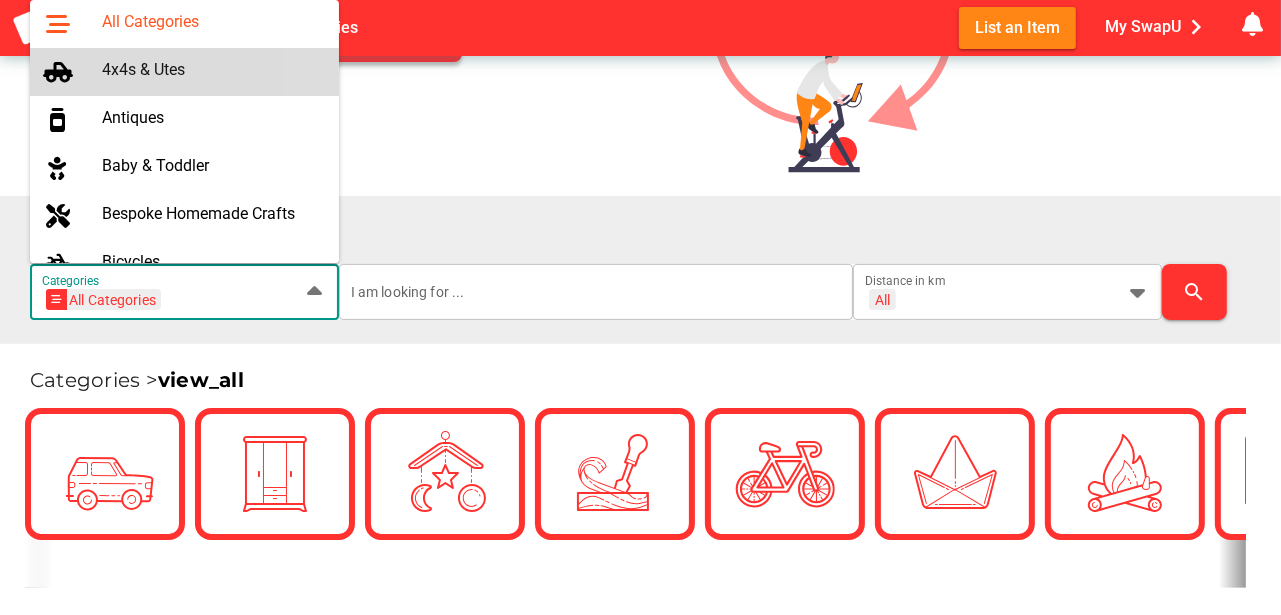 click on "4x4s & Utes" at bounding box center [212, 69] 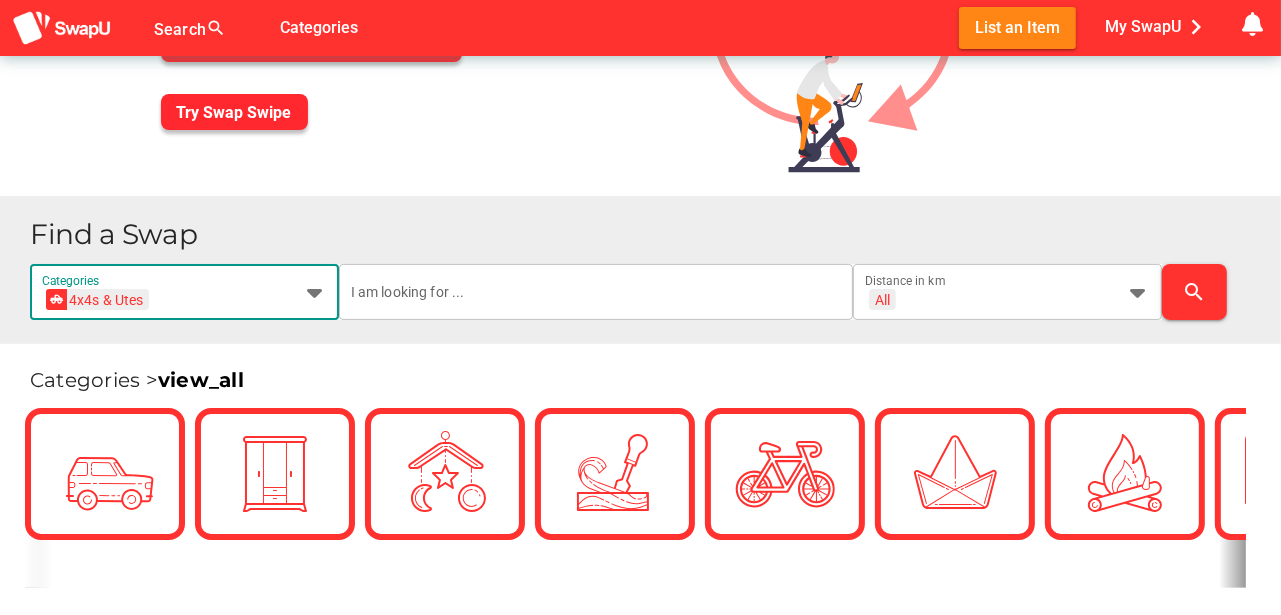 scroll, scrollTop: 0, scrollLeft: 73, axis: horizontal 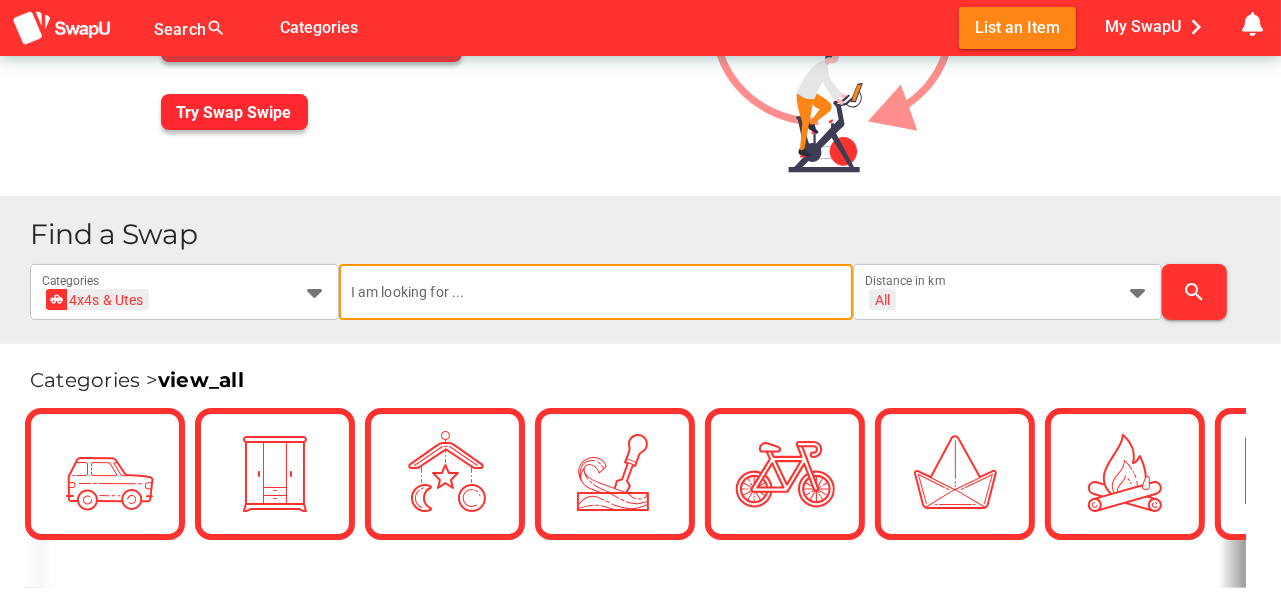 click at bounding box center (596, 292) 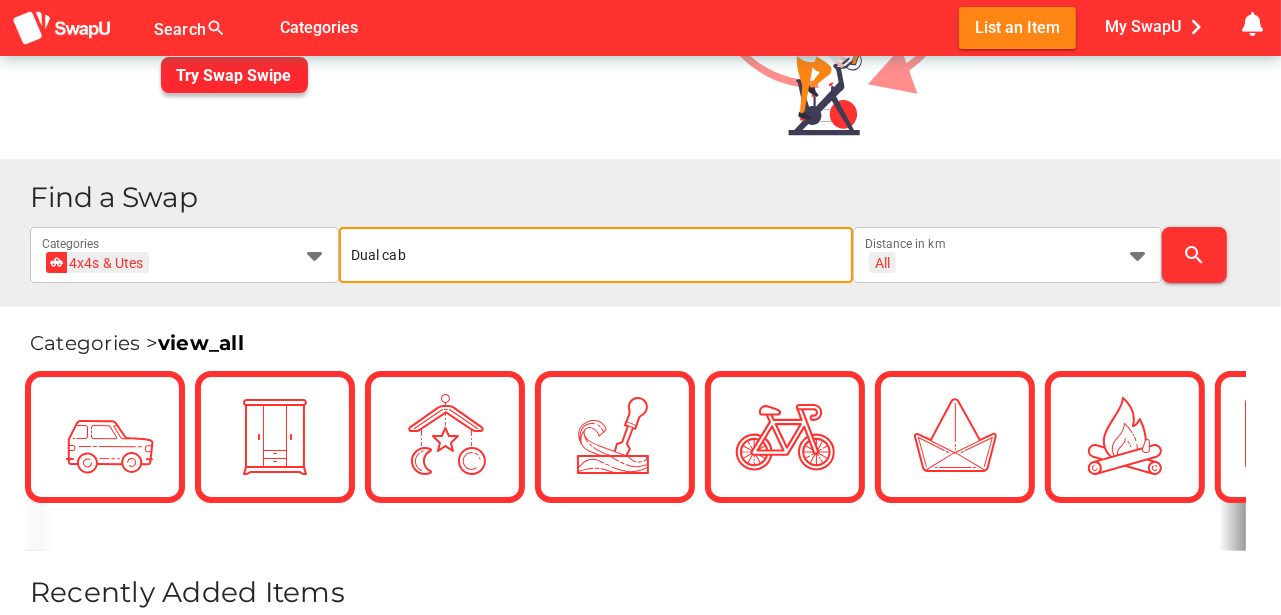 scroll, scrollTop: 333, scrollLeft: 0, axis: vertical 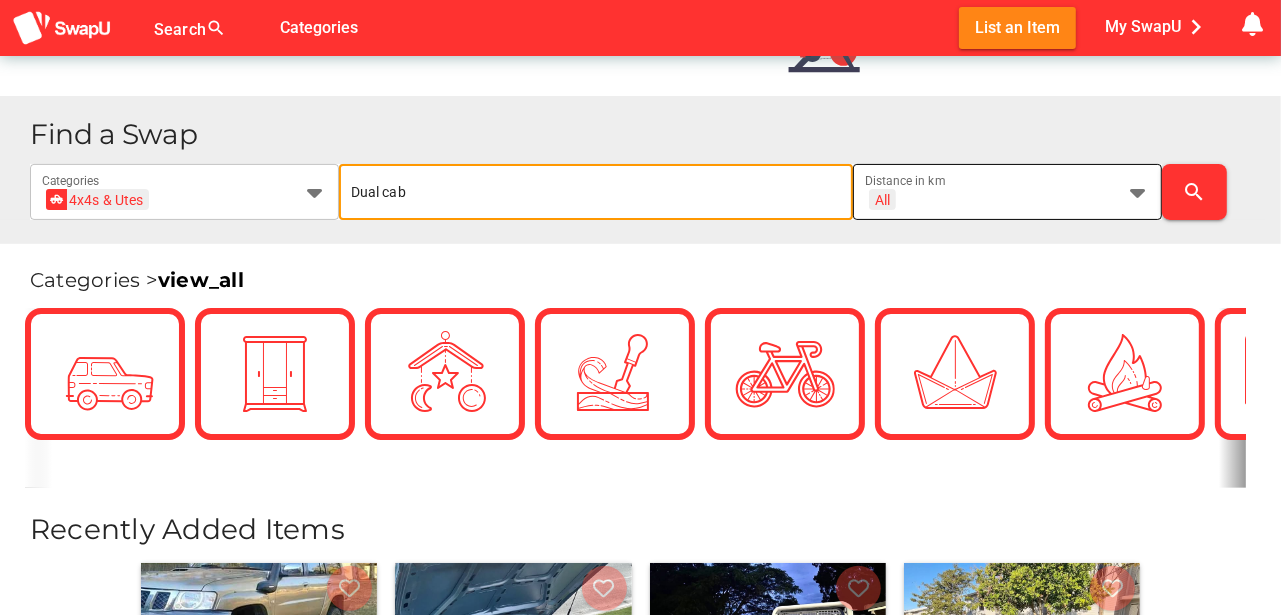 type on "Dual cab" 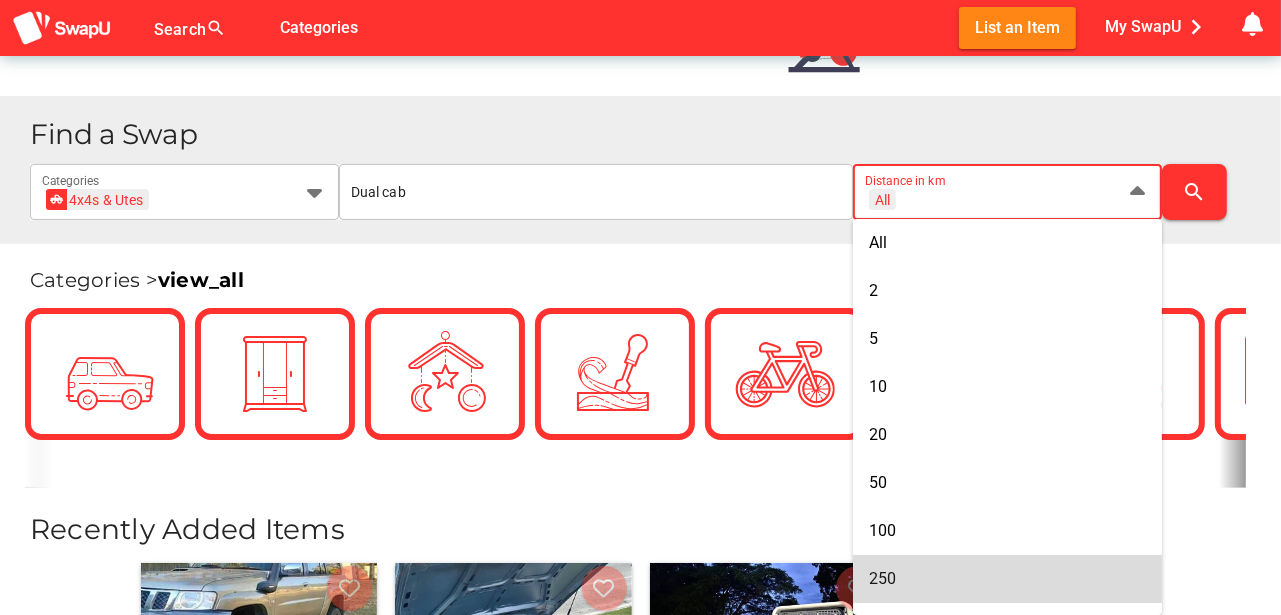 drag, startPoint x: 900, startPoint y: 582, endPoint x: 915, endPoint y: 580, distance: 15.132746 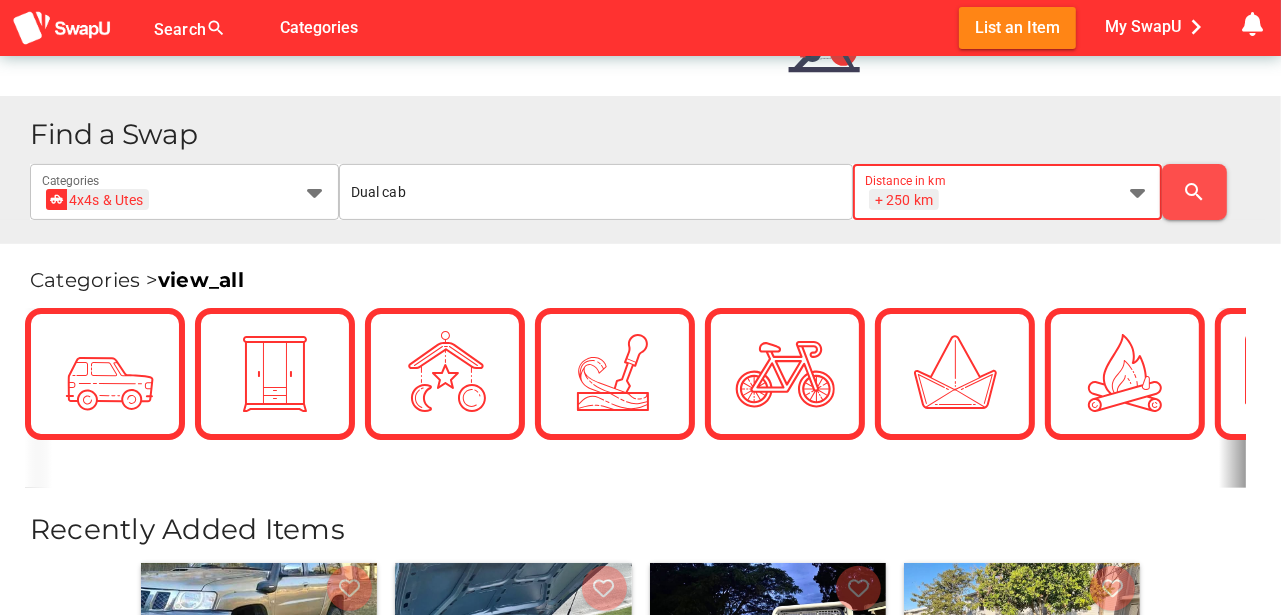 click on "search" at bounding box center [1195, 192] 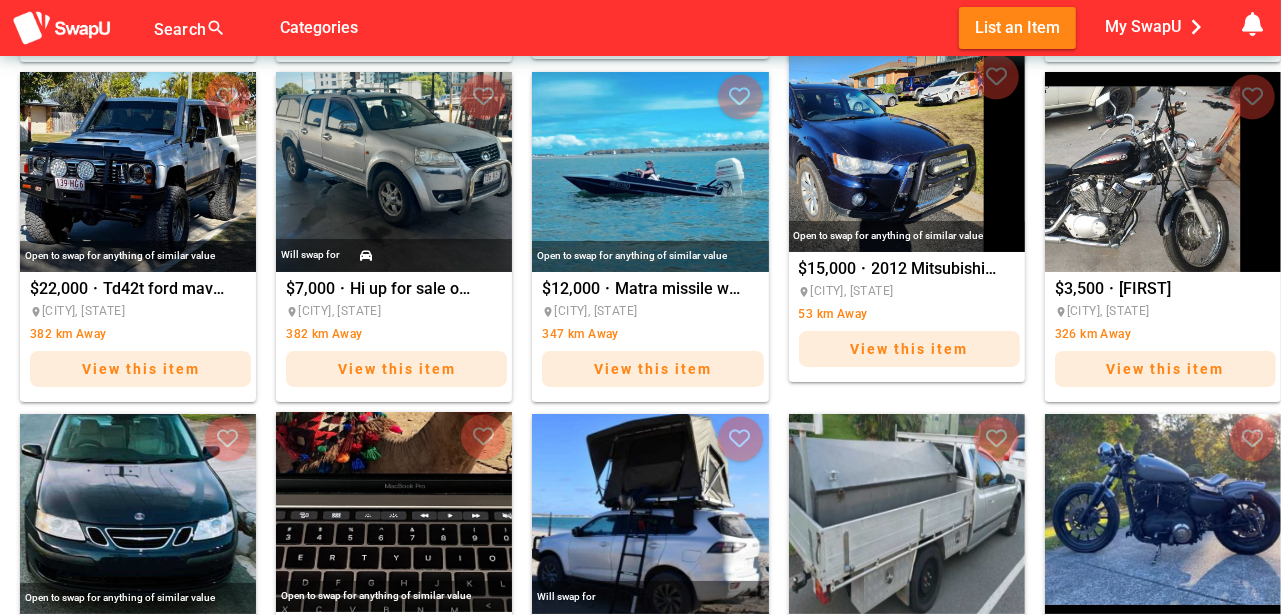 scroll, scrollTop: 1000, scrollLeft: 0, axis: vertical 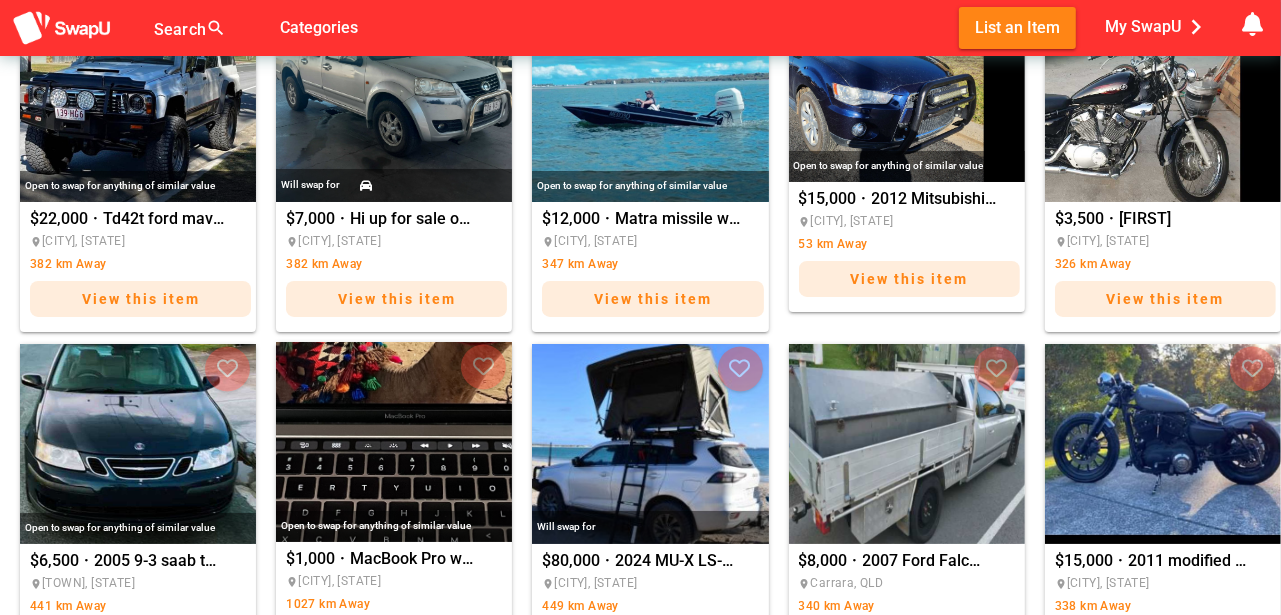 click at bounding box center [907, 82] 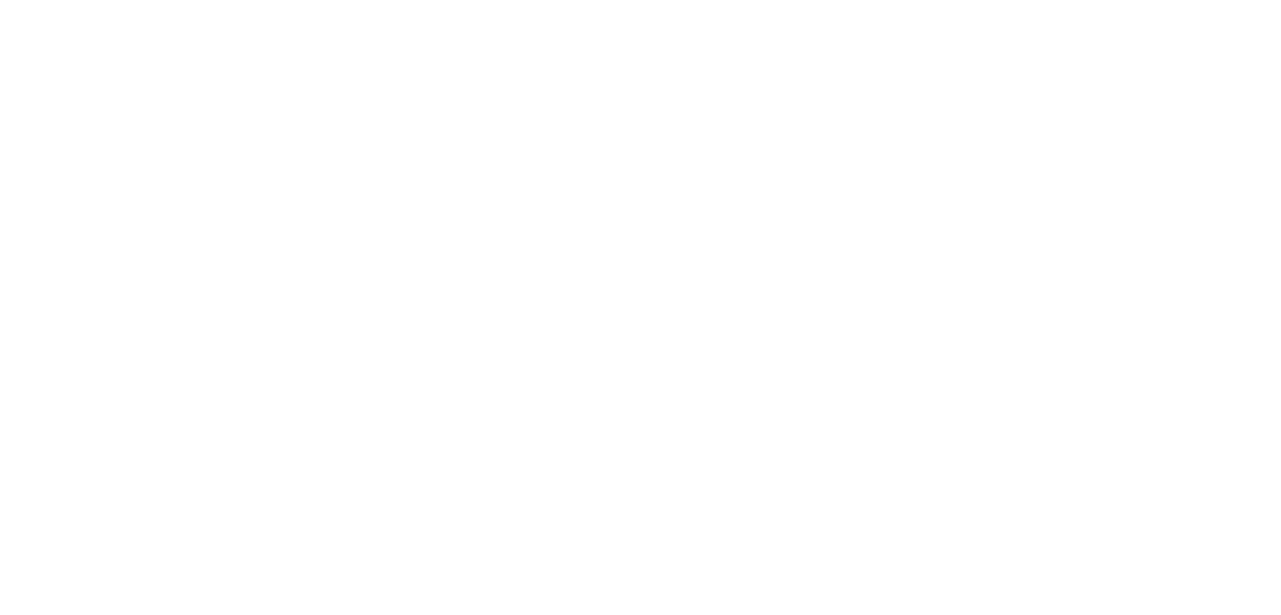 scroll, scrollTop: 0, scrollLeft: 0, axis: both 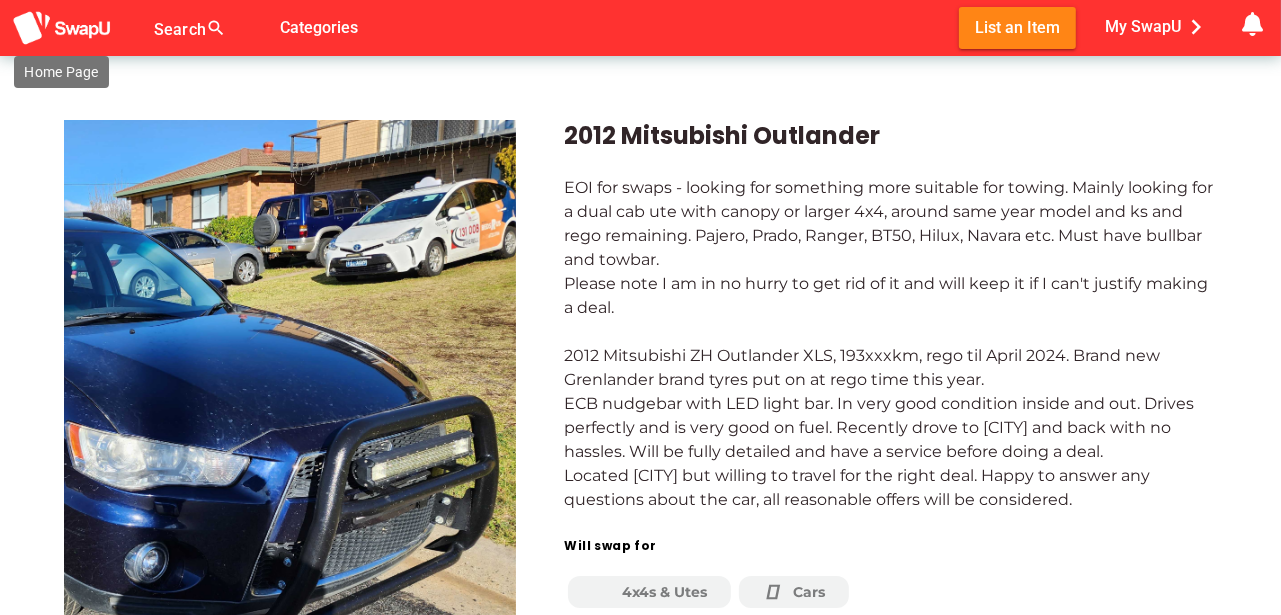 click at bounding box center (62, 28) 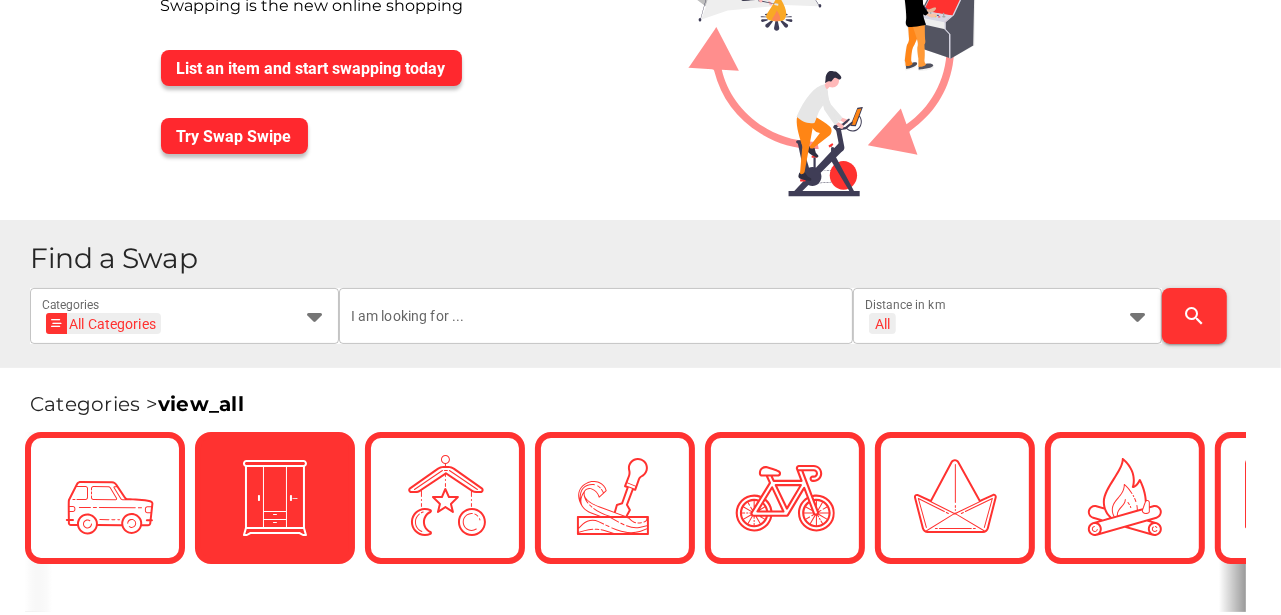 scroll, scrollTop: 233, scrollLeft: 0, axis: vertical 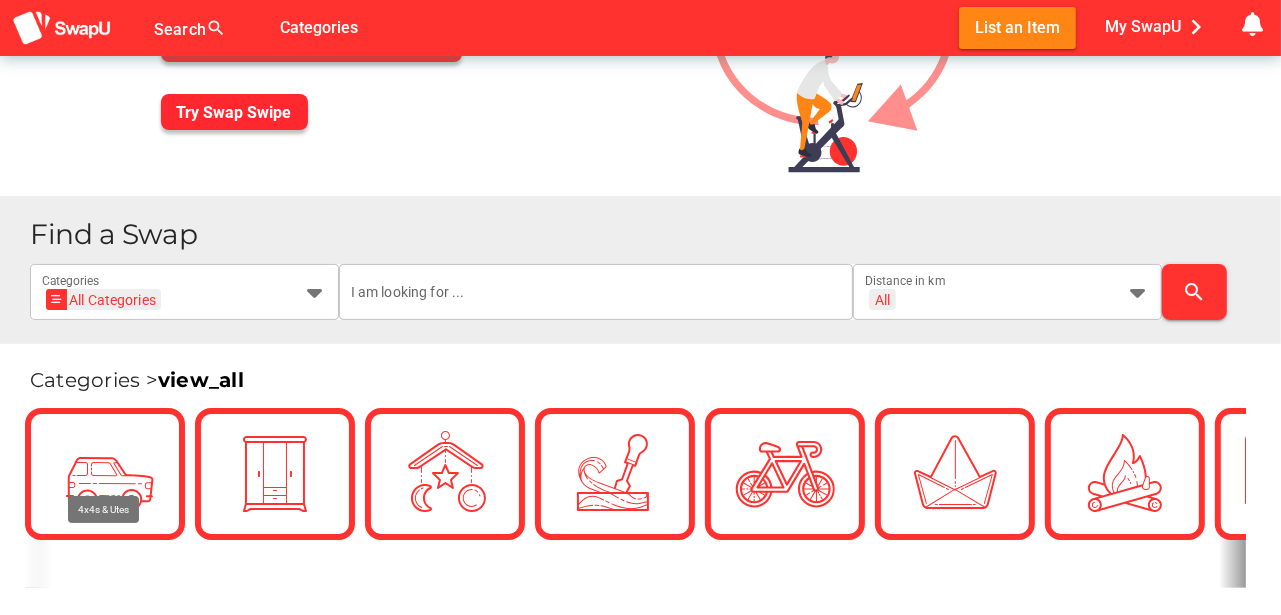 click on "Find a Swap" at bounding box center [647, 234] 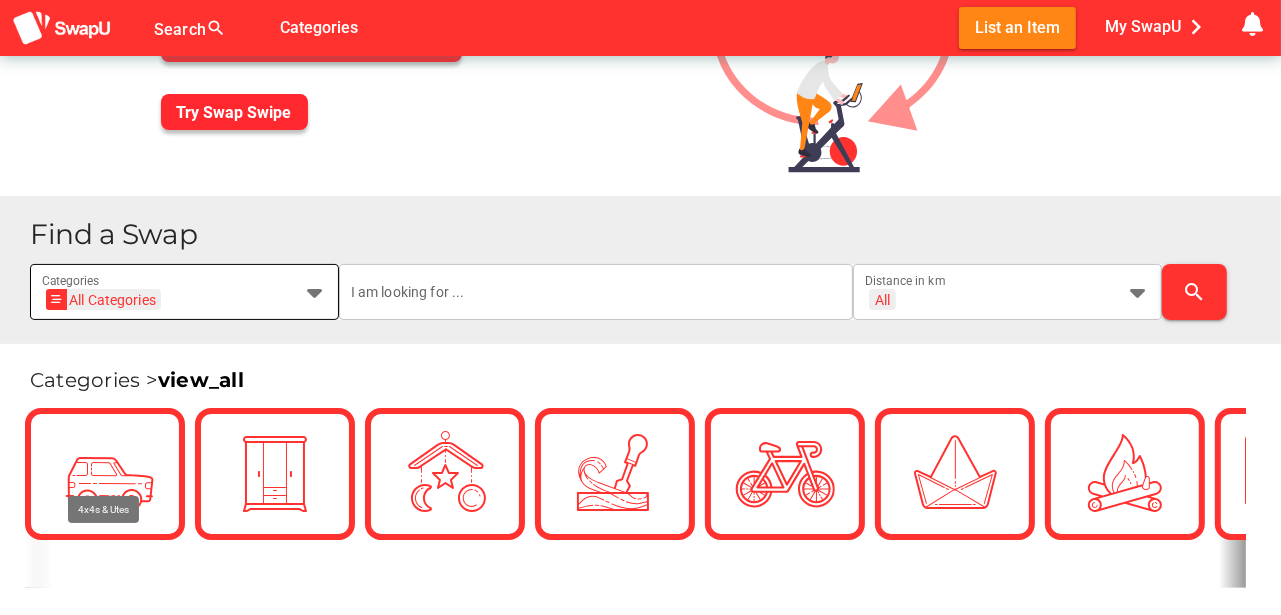 drag, startPoint x: 318, startPoint y: 291, endPoint x: 290, endPoint y: 287, distance: 28.284271 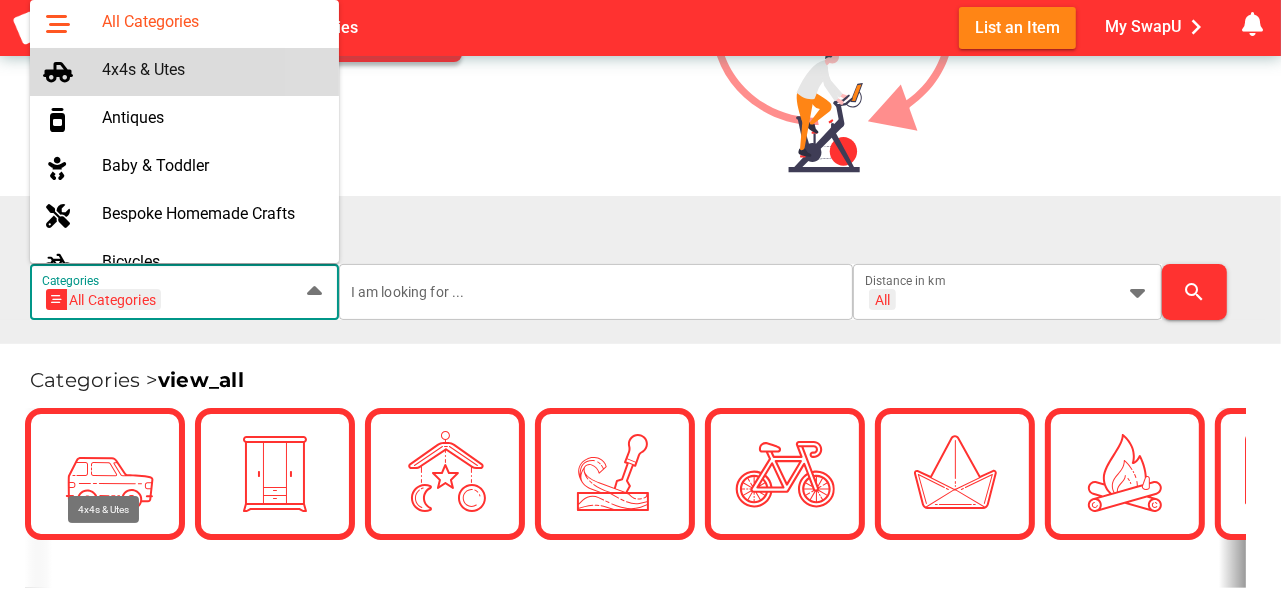 click on "4x4s & Utes" at bounding box center [212, 69] 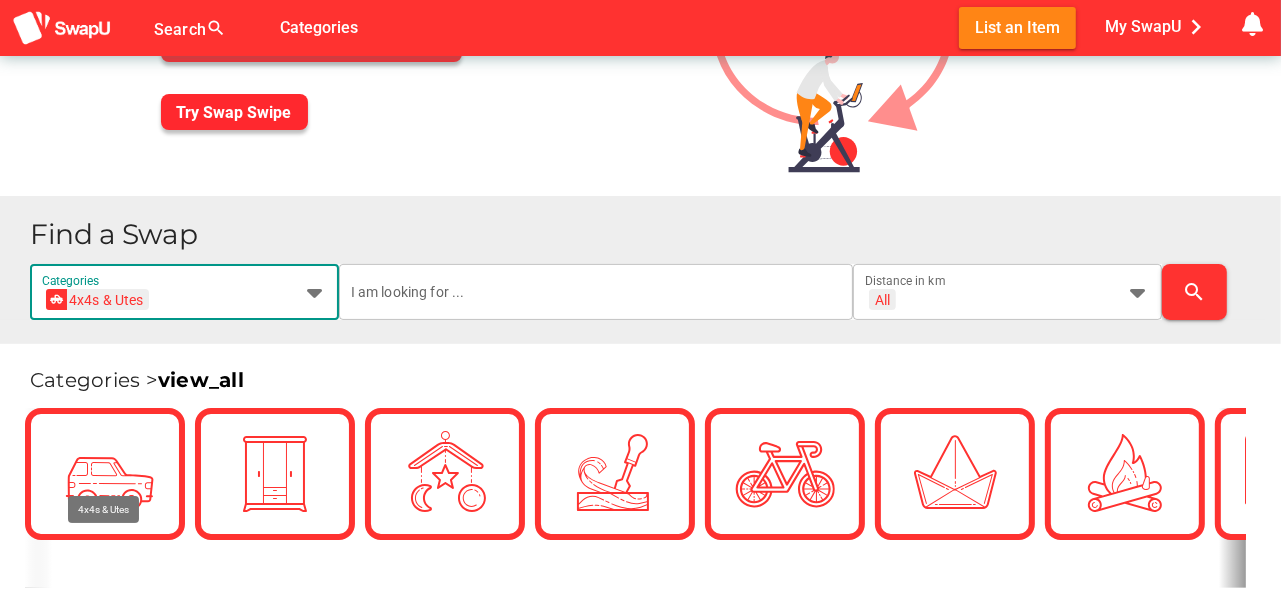 scroll, scrollTop: 0, scrollLeft: 73, axis: horizontal 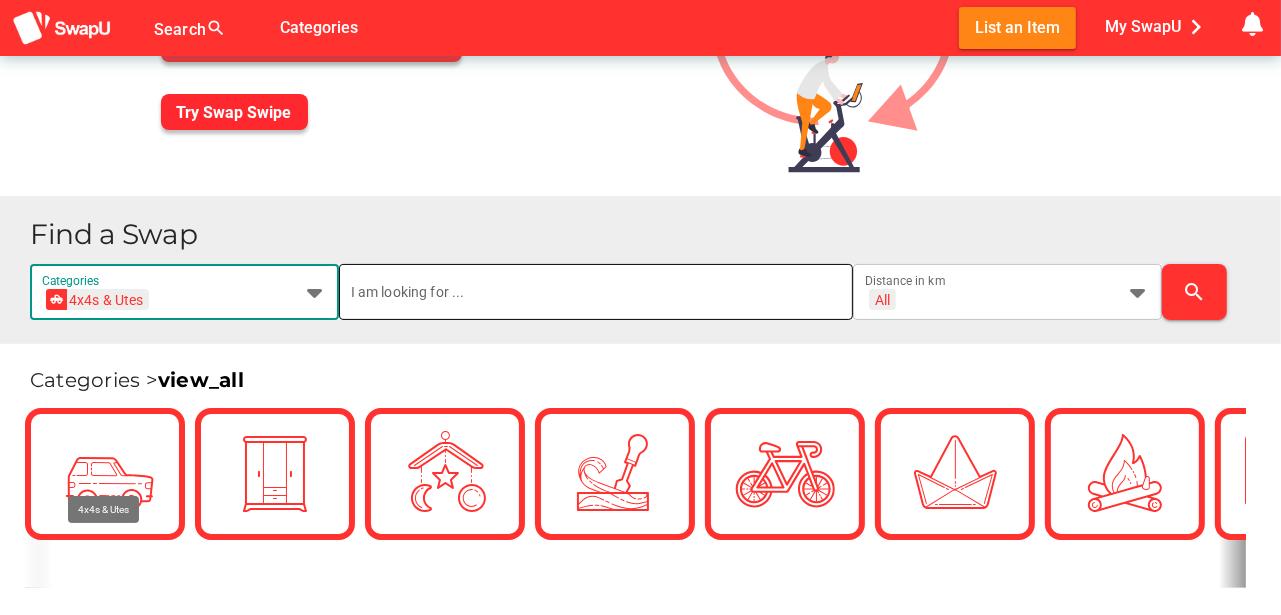 click at bounding box center [596, 292] 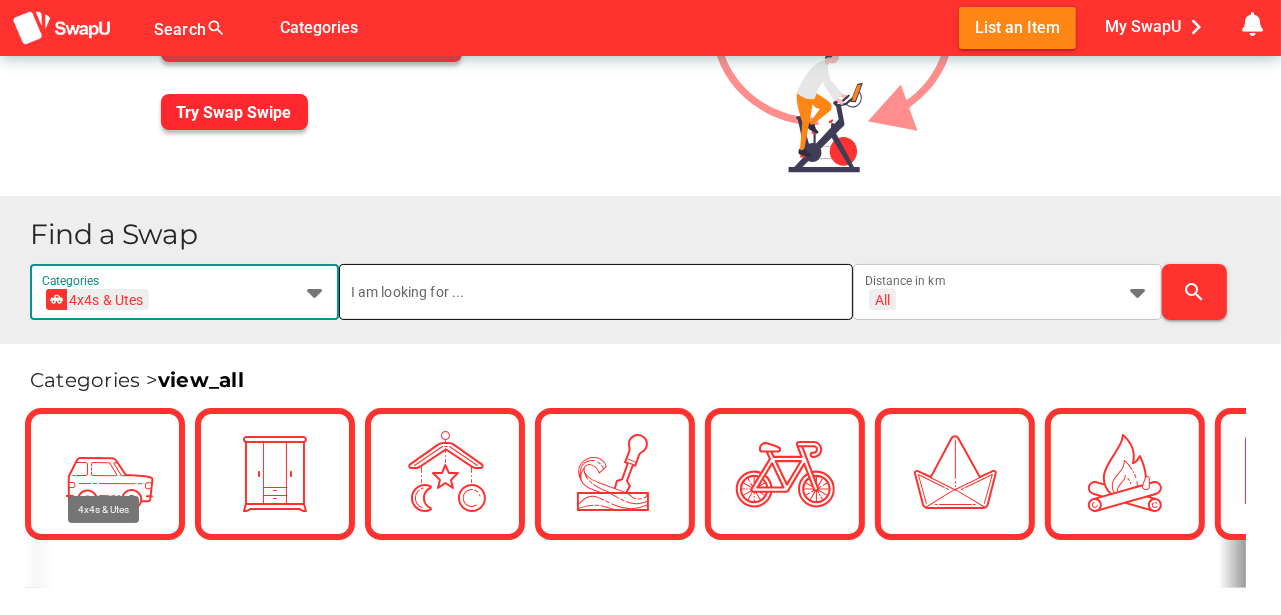 scroll, scrollTop: 0, scrollLeft: 0, axis: both 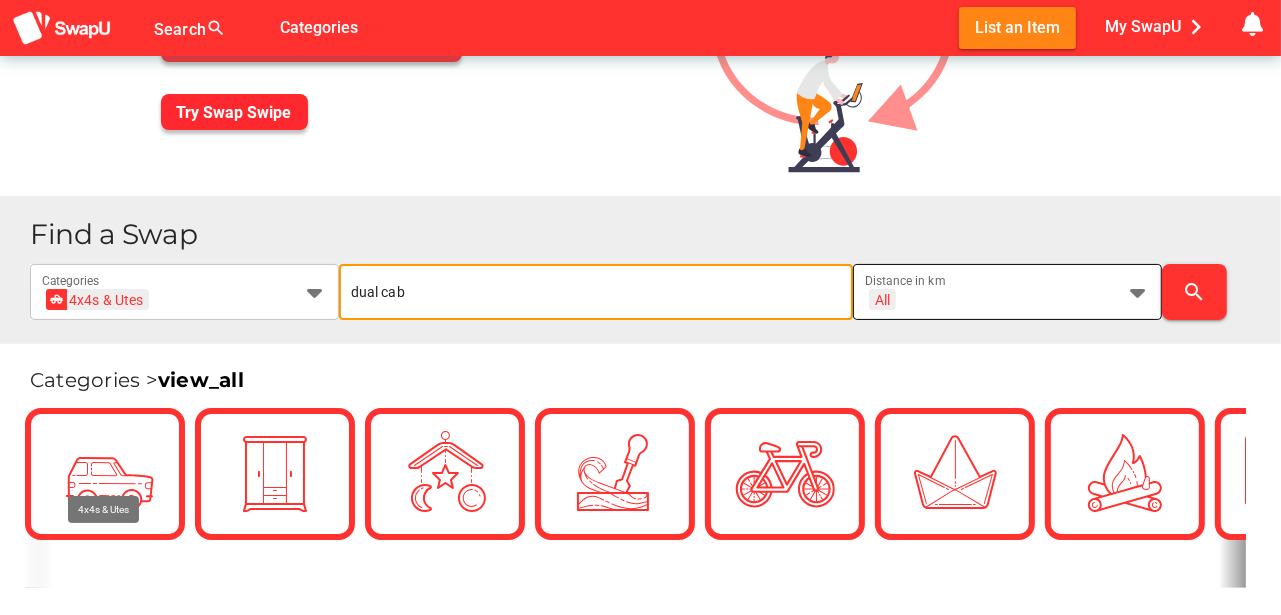 type on "dual cab" 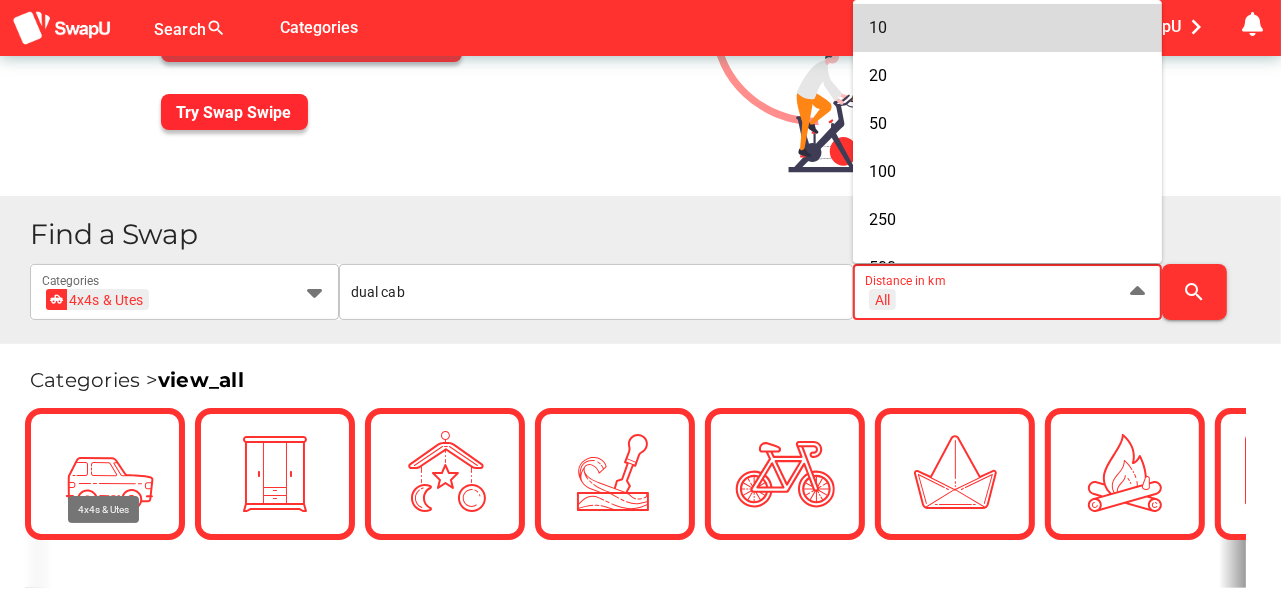 scroll, scrollTop: 169, scrollLeft: 0, axis: vertical 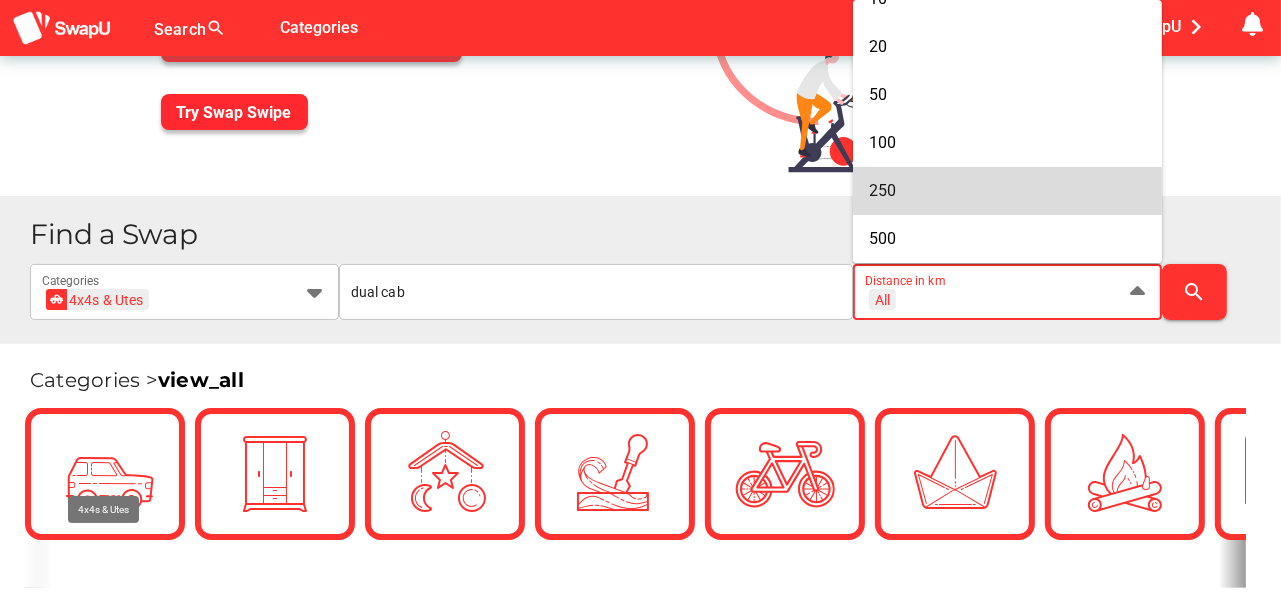 click on "250" at bounding box center [882, 190] 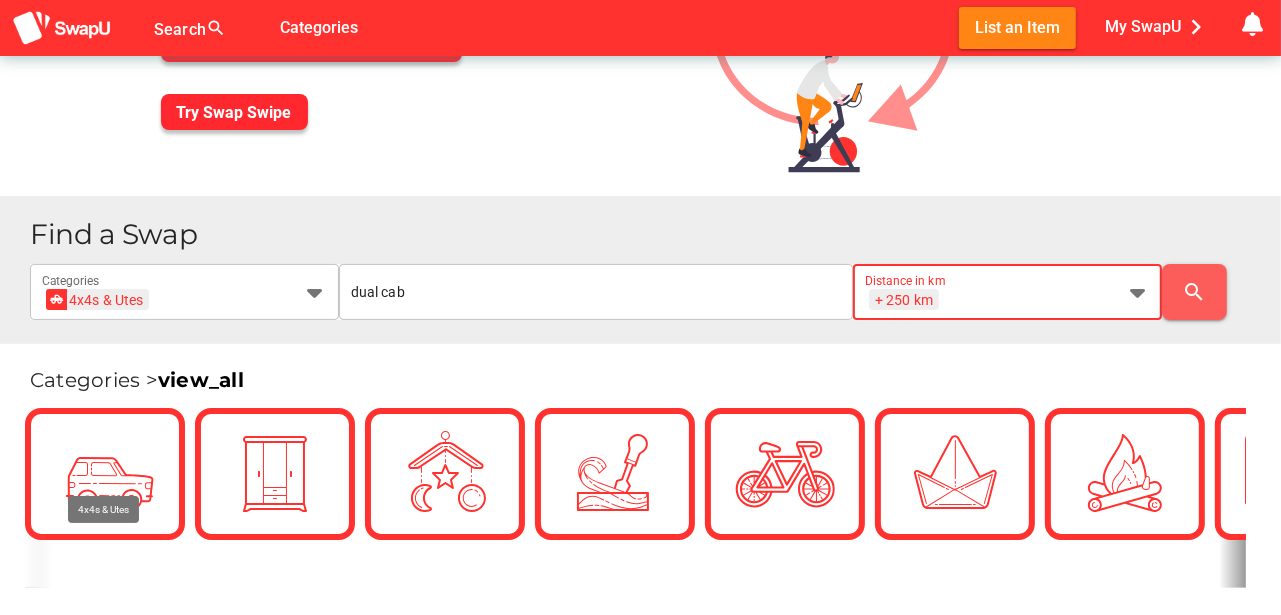 click on "search" at bounding box center (1195, 292) 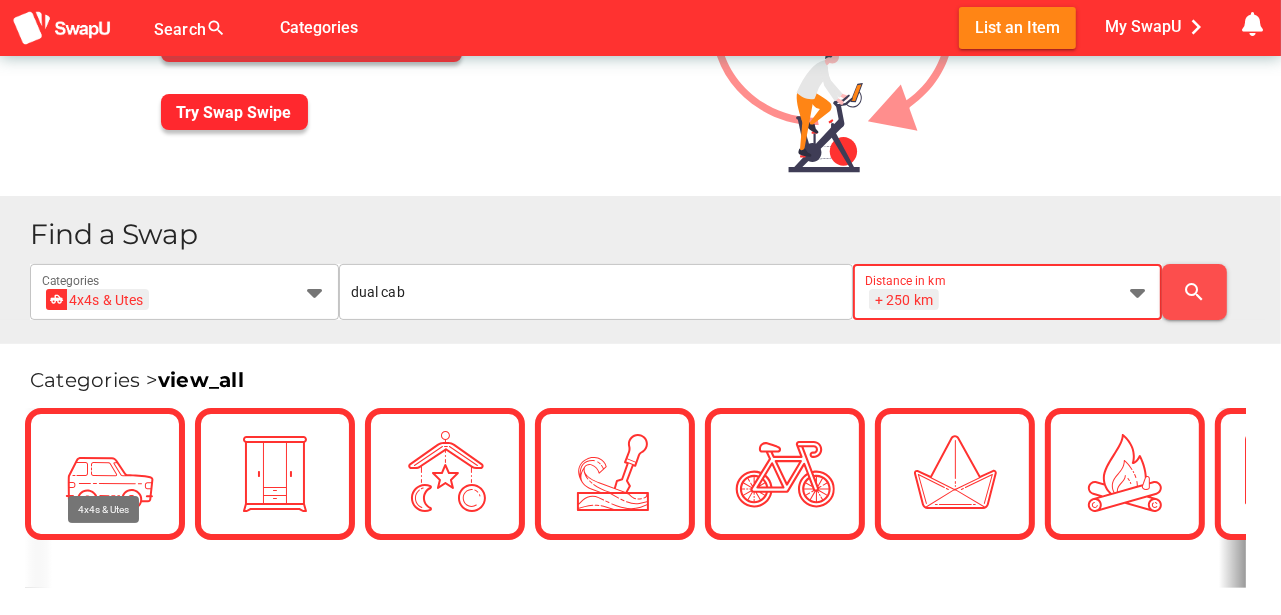 scroll, scrollTop: 0, scrollLeft: 0, axis: both 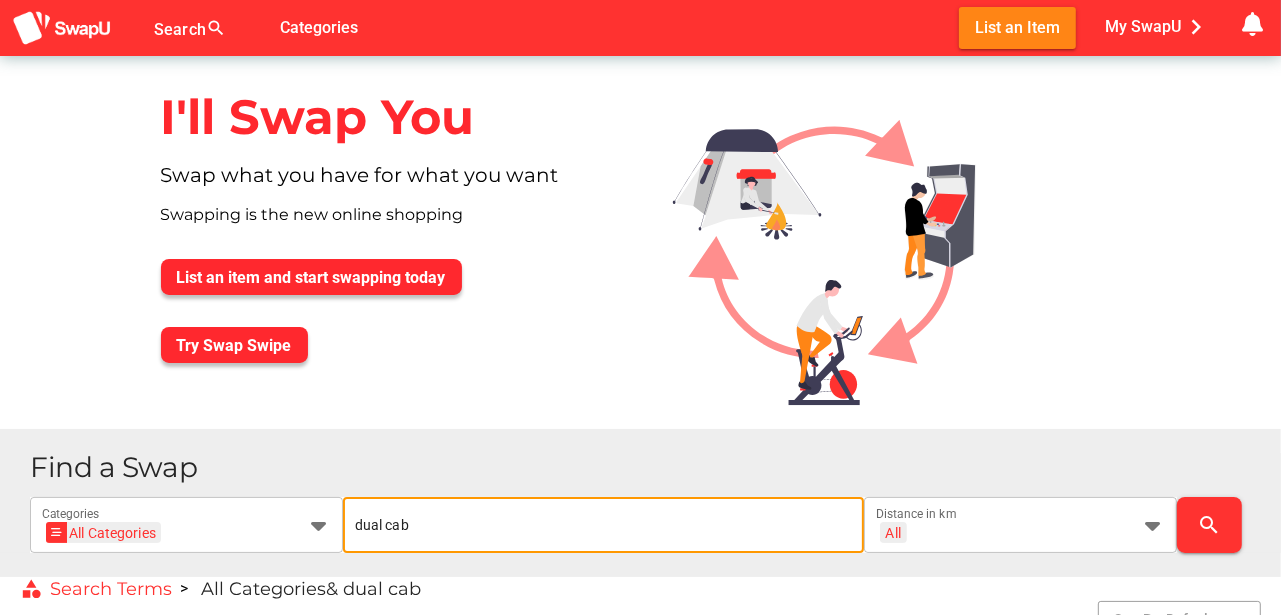 click on "dual cab" at bounding box center (603, 525) 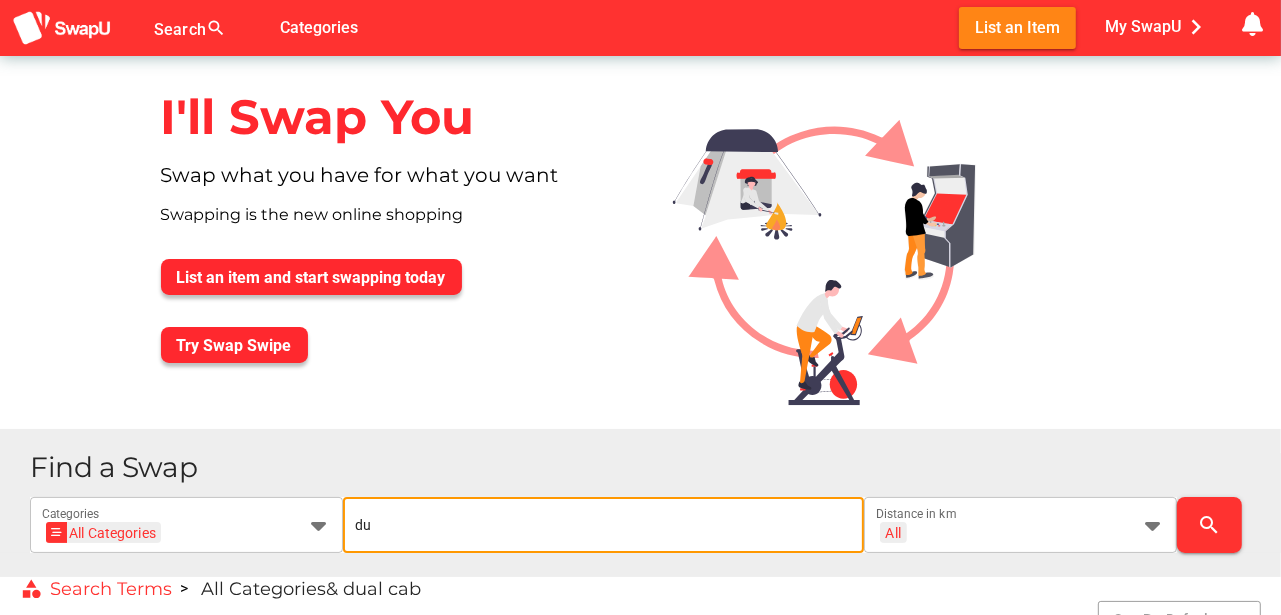 type on "d" 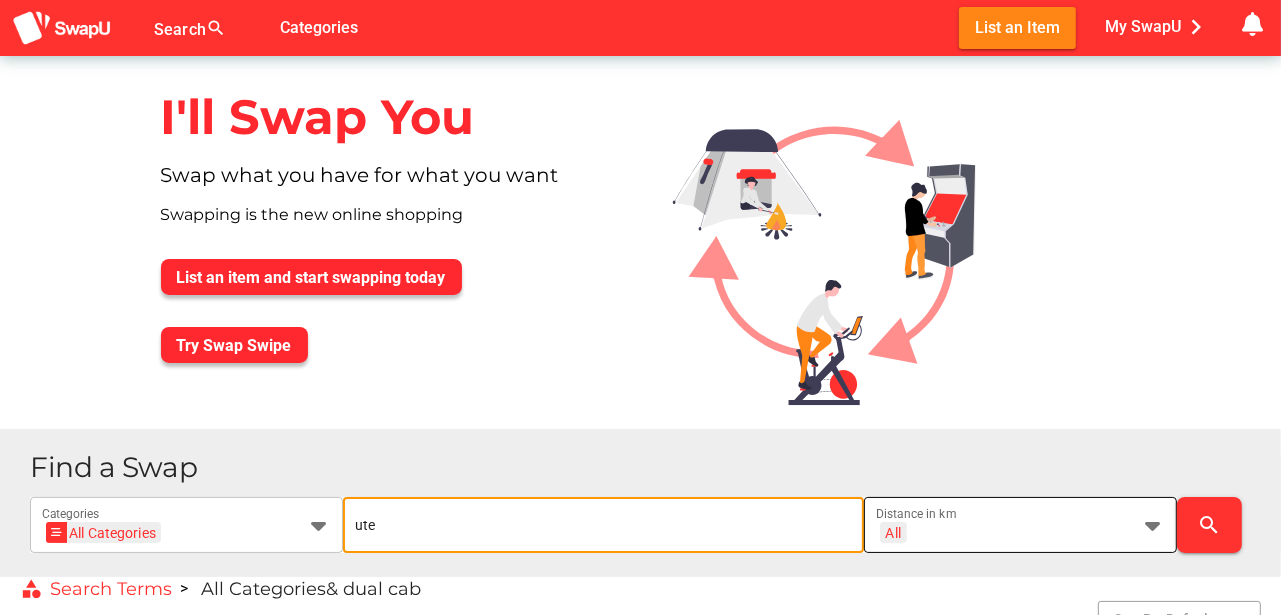 type on "ute" 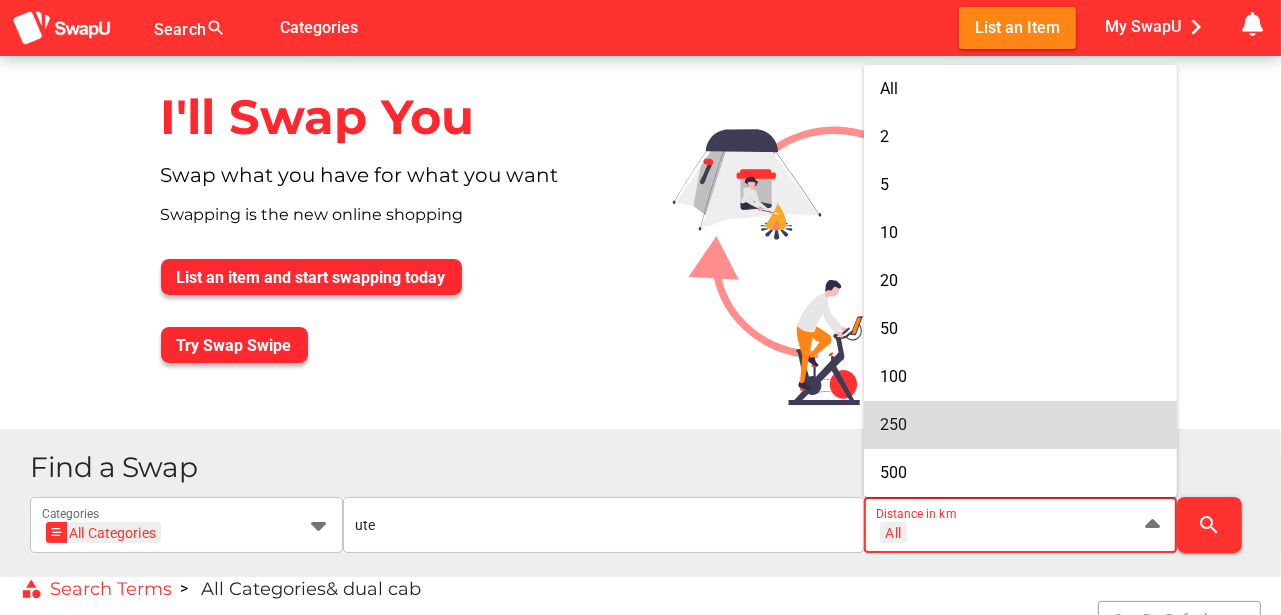 click on "250" at bounding box center (1020, 424) 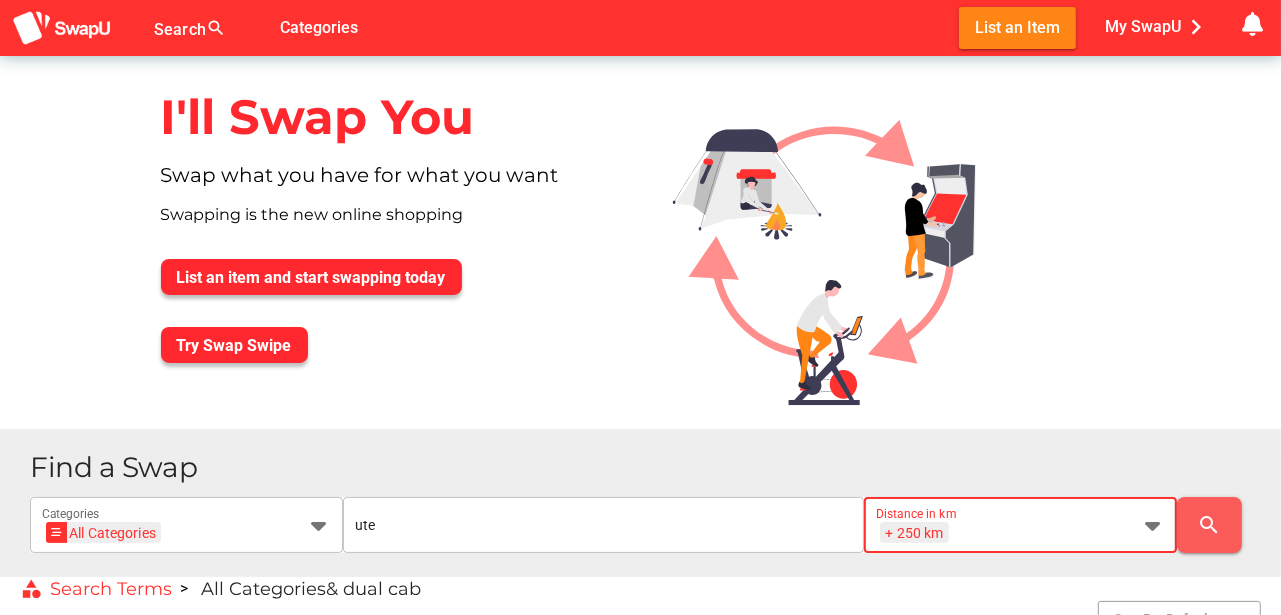 scroll, scrollTop: 0, scrollLeft: 0, axis: both 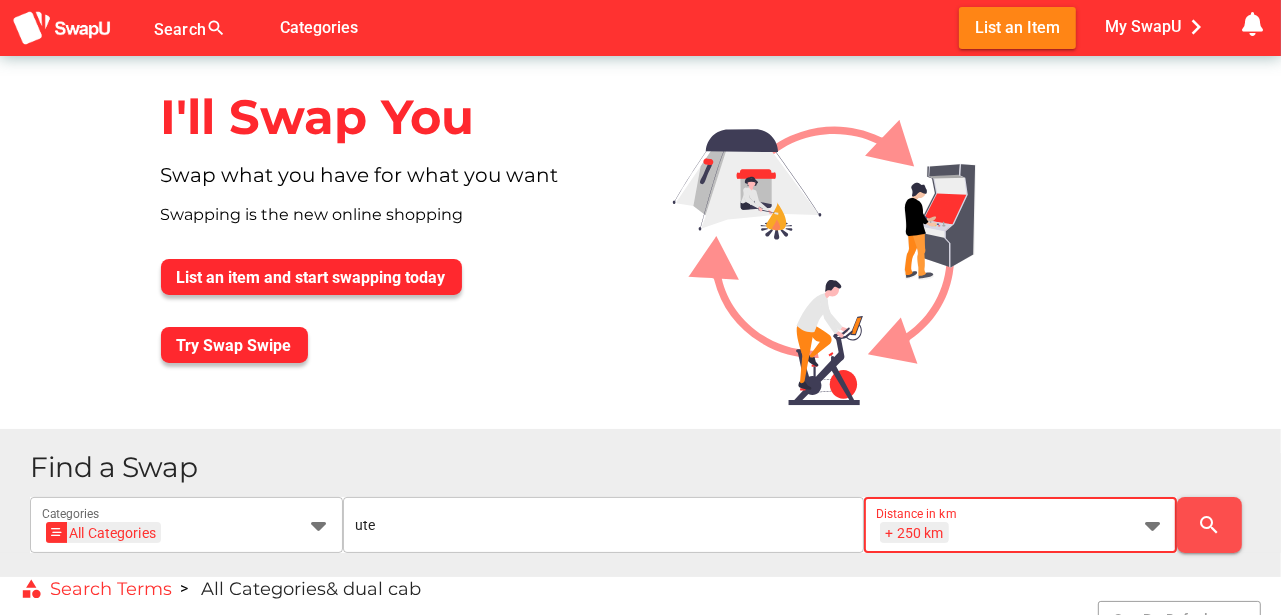 click on "search" at bounding box center [1209, 525] 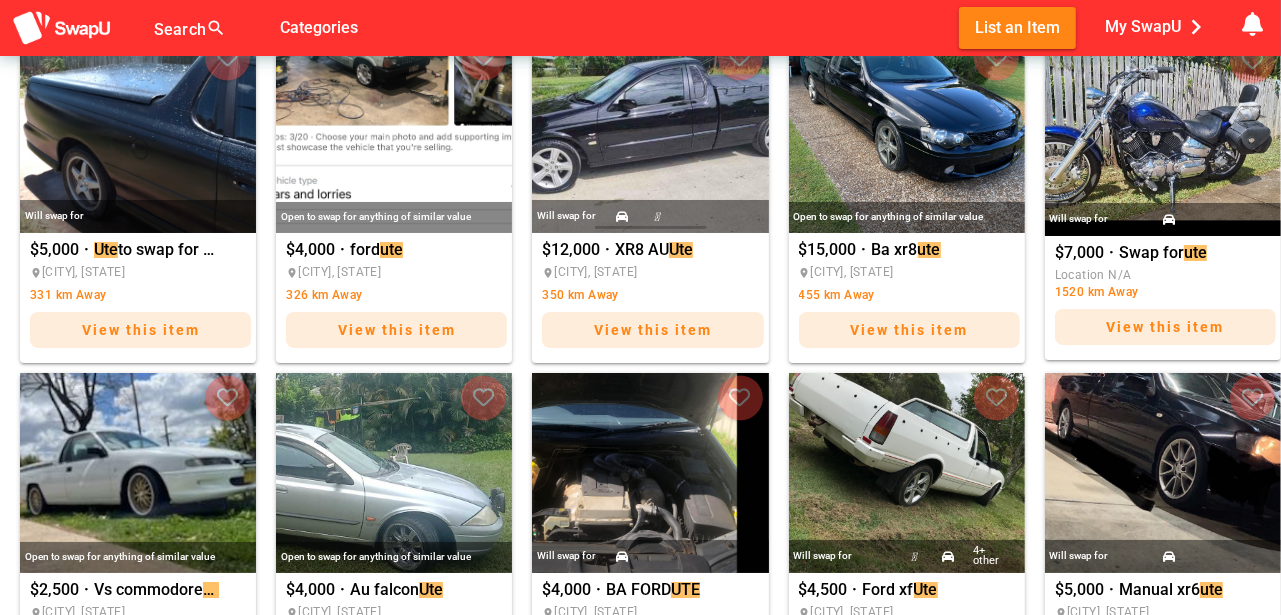 scroll, scrollTop: 633, scrollLeft: 0, axis: vertical 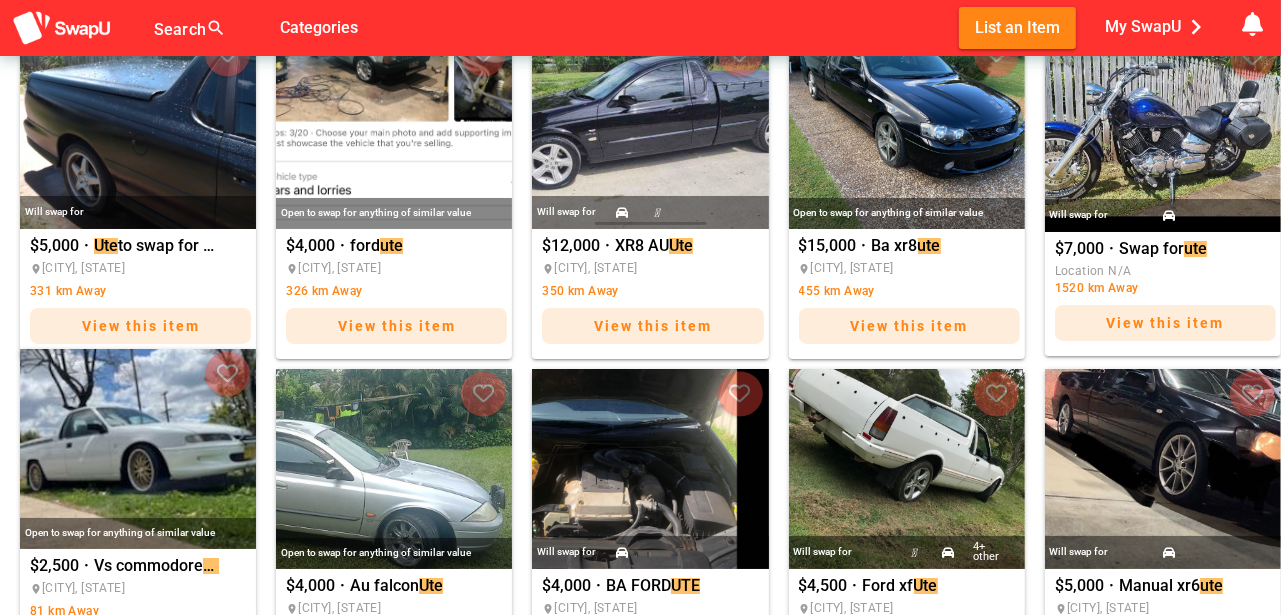 click at bounding box center (138, 449) 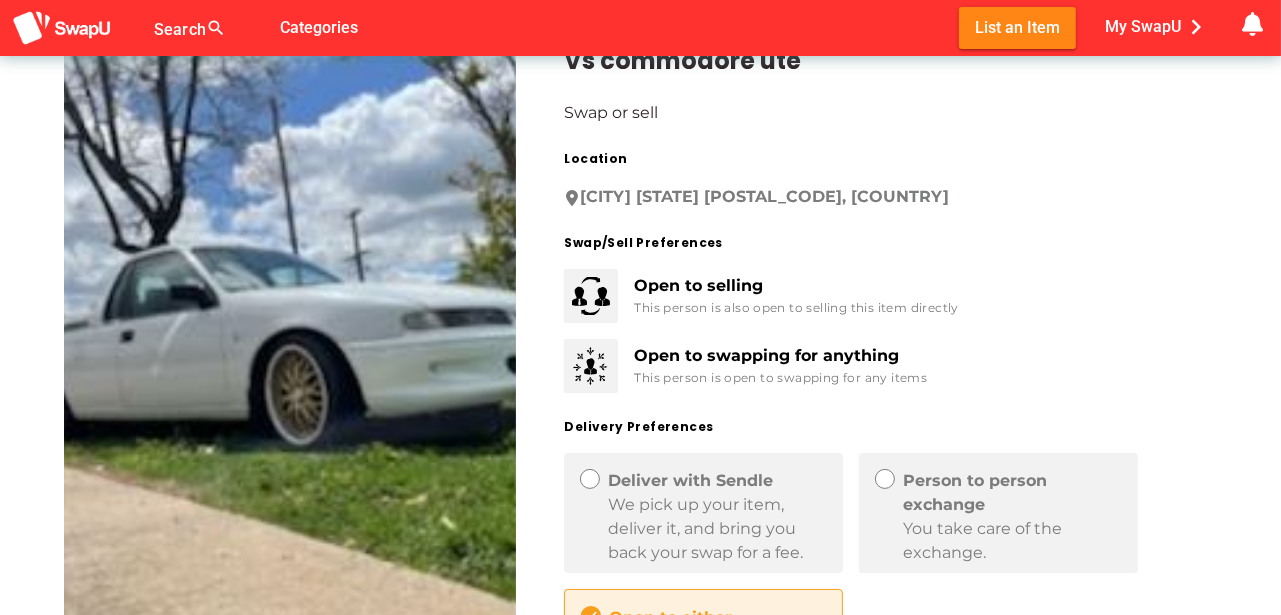scroll, scrollTop: 36, scrollLeft: 0, axis: vertical 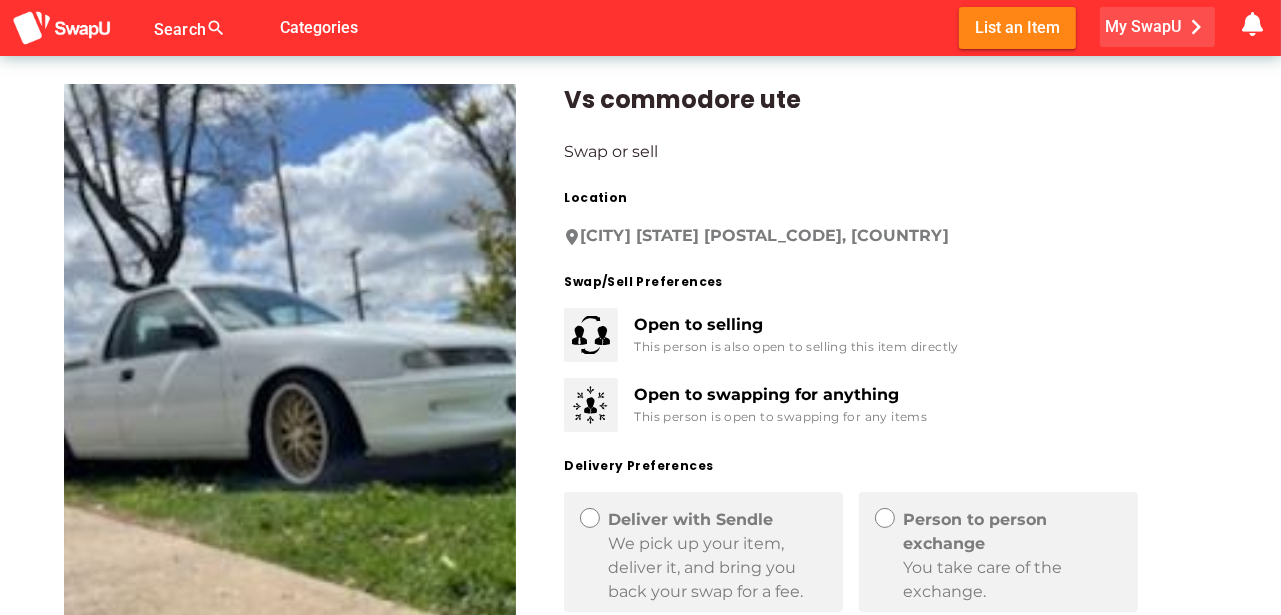 click on "My SwapU  chevron_right" at bounding box center (1158, 27) 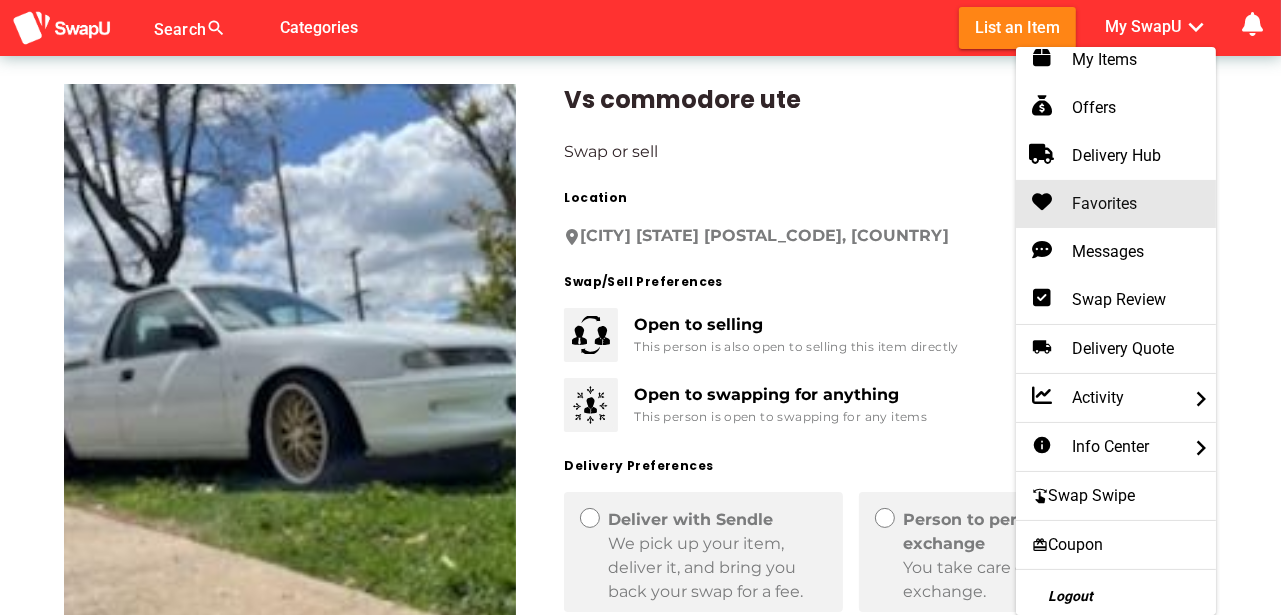 scroll, scrollTop: 65, scrollLeft: 0, axis: vertical 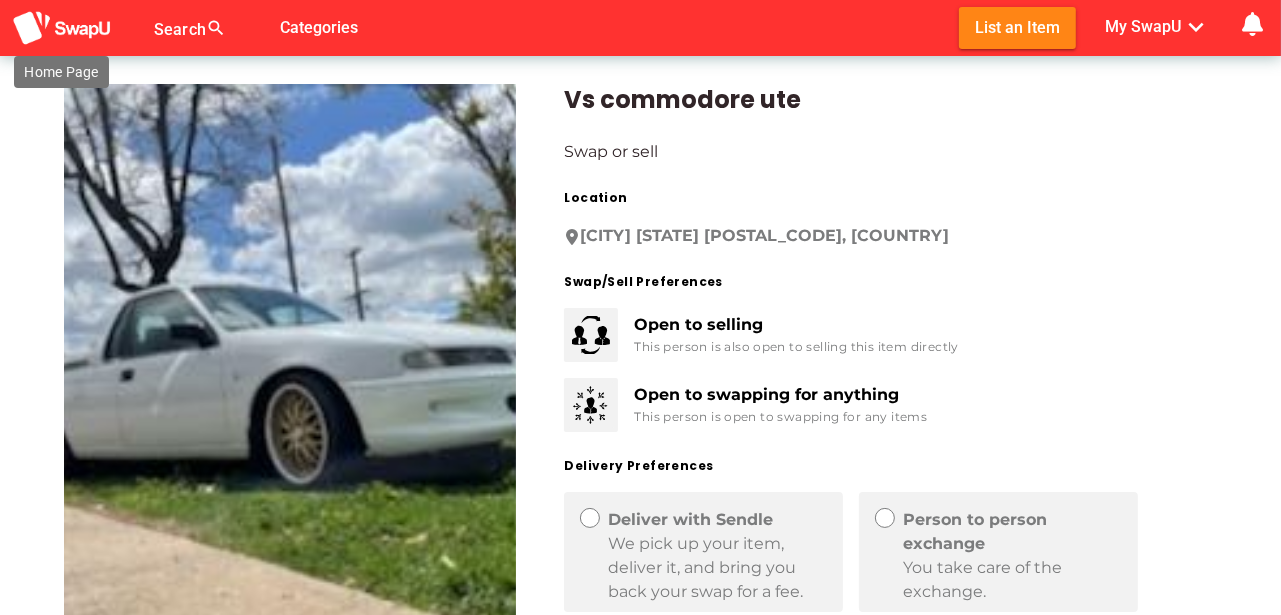 click at bounding box center [62, 28] 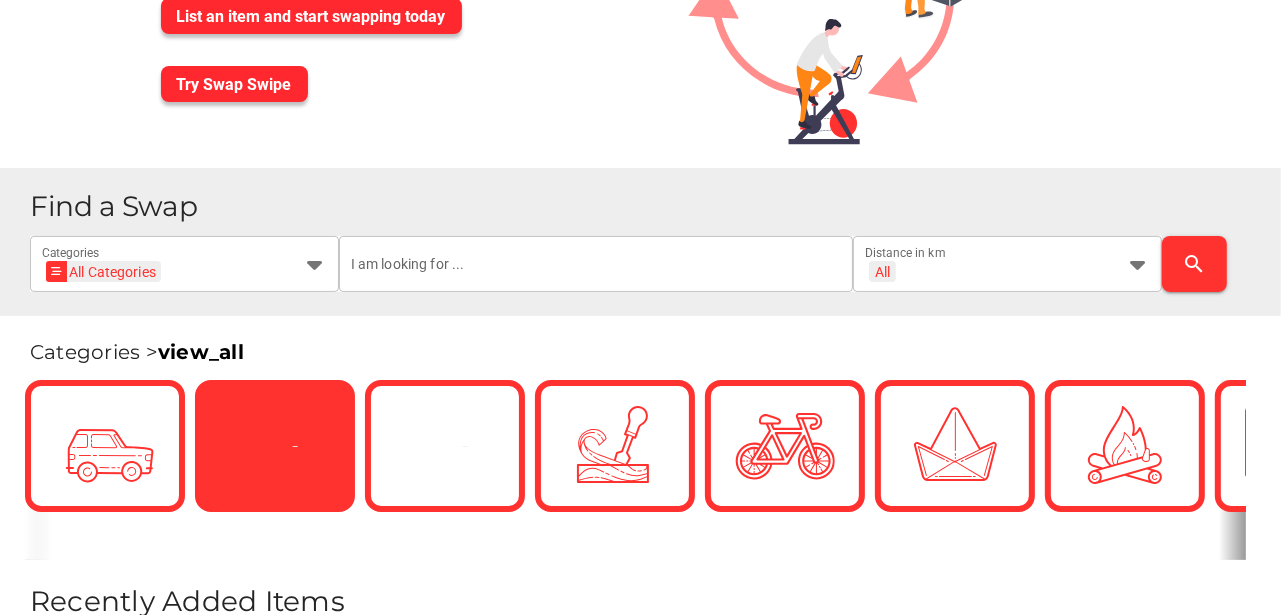 scroll, scrollTop: 233, scrollLeft: 0, axis: vertical 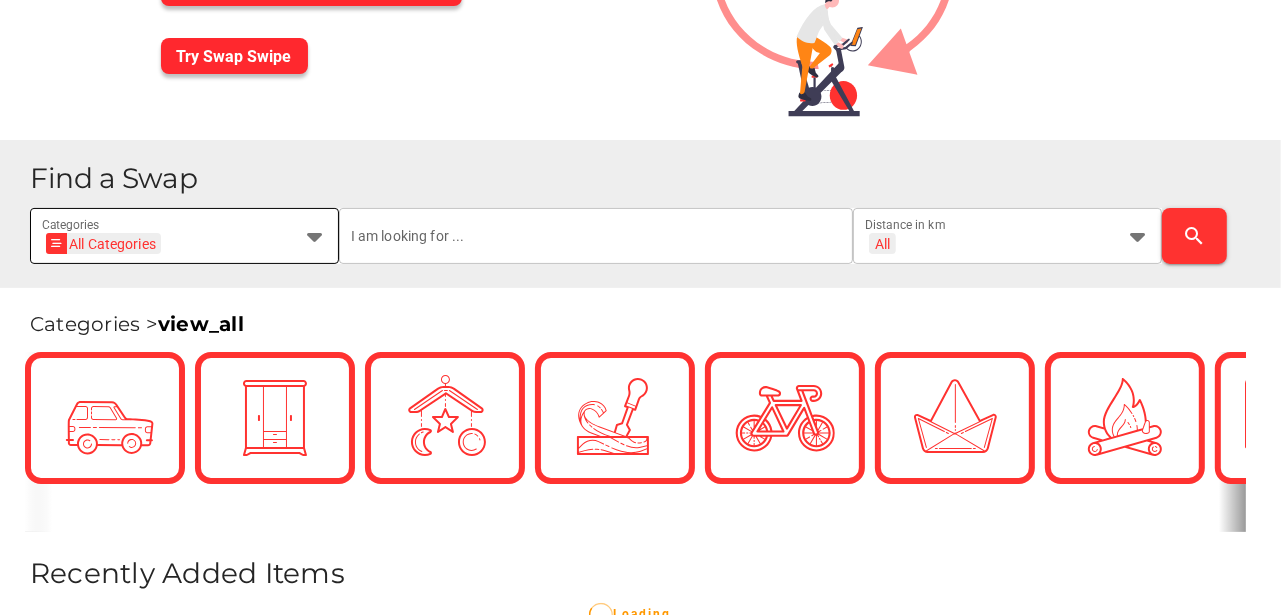click on "Find a Swap    All Categories All Categories Categories   All + All Distance in km   search" at bounding box center (647, 214) 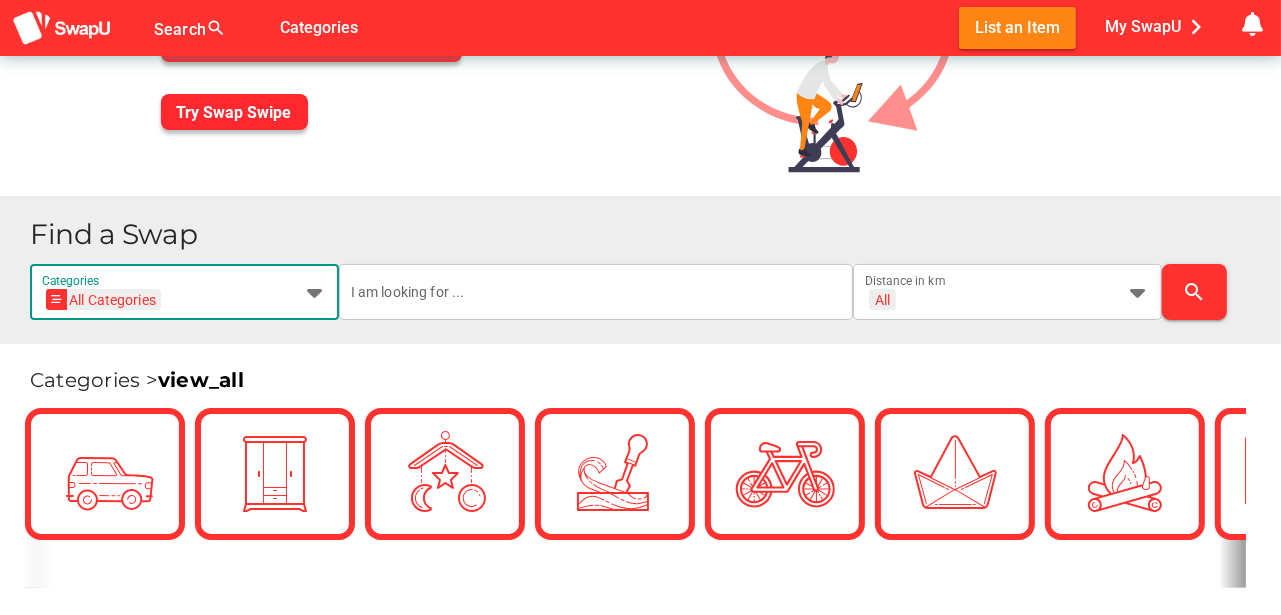 click on "All Categories All Categories" at bounding box center [166, 304] 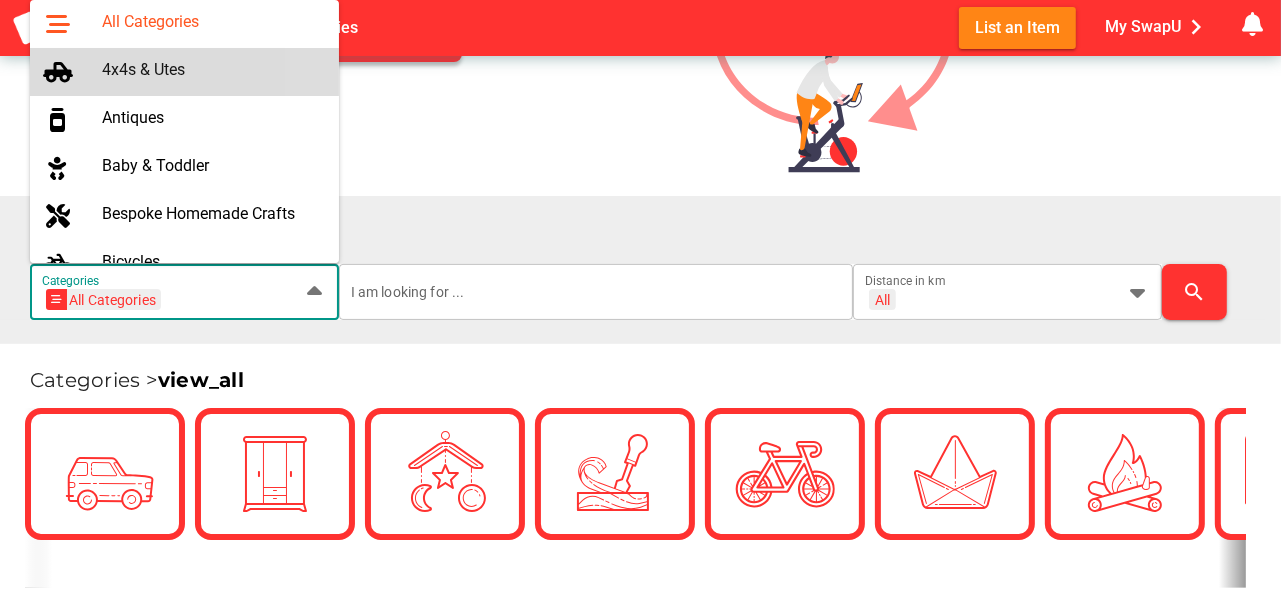 click on "4x4s & Utes" at bounding box center (212, 69) 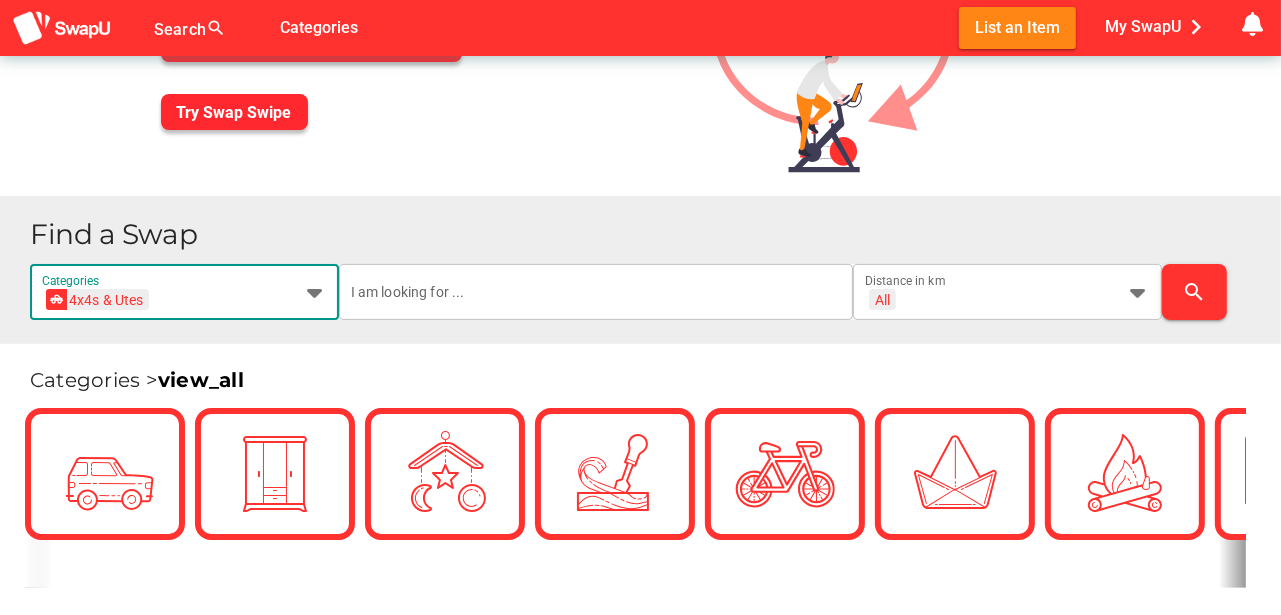 scroll, scrollTop: 0, scrollLeft: 73, axis: horizontal 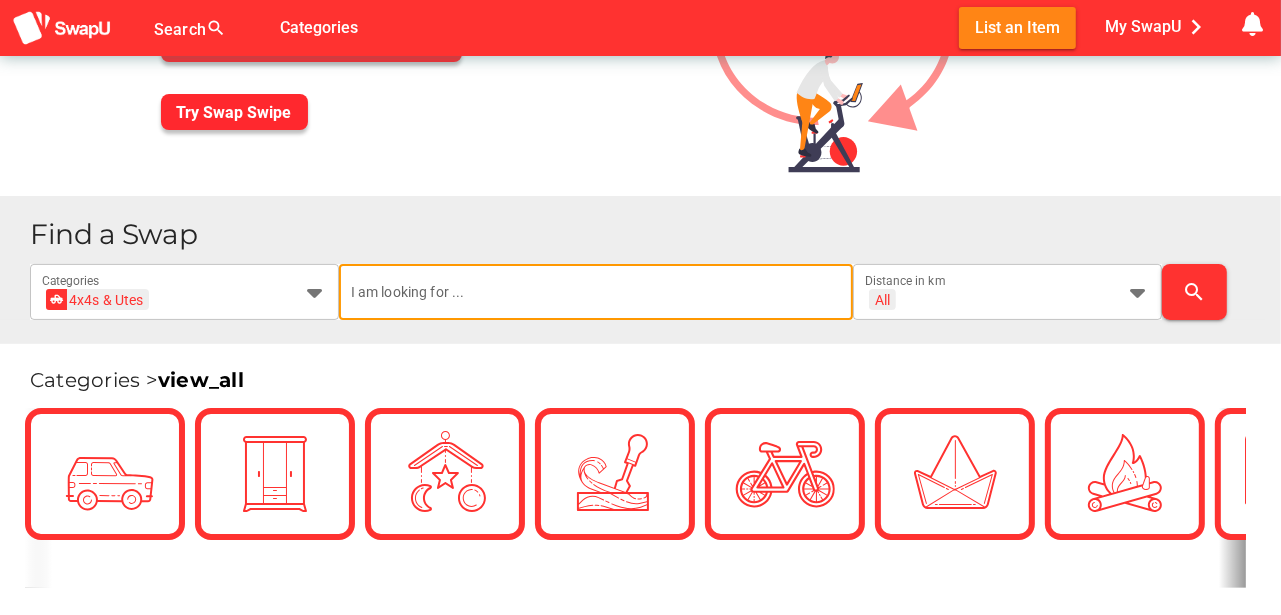 click at bounding box center [596, 292] 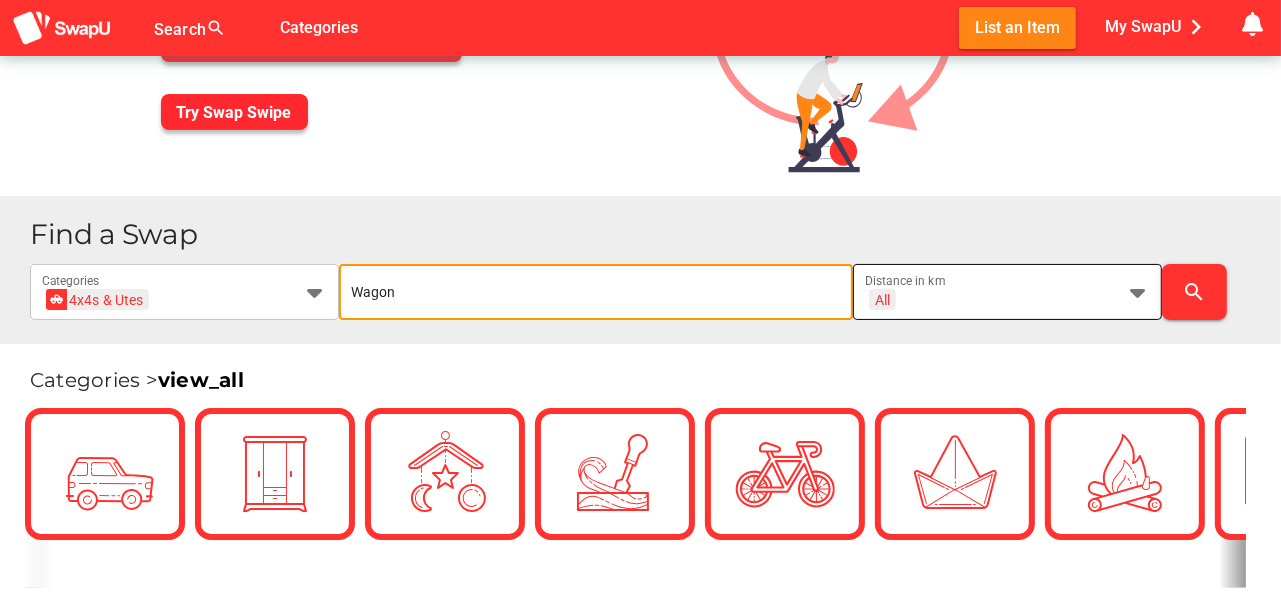 type on "Wagon" 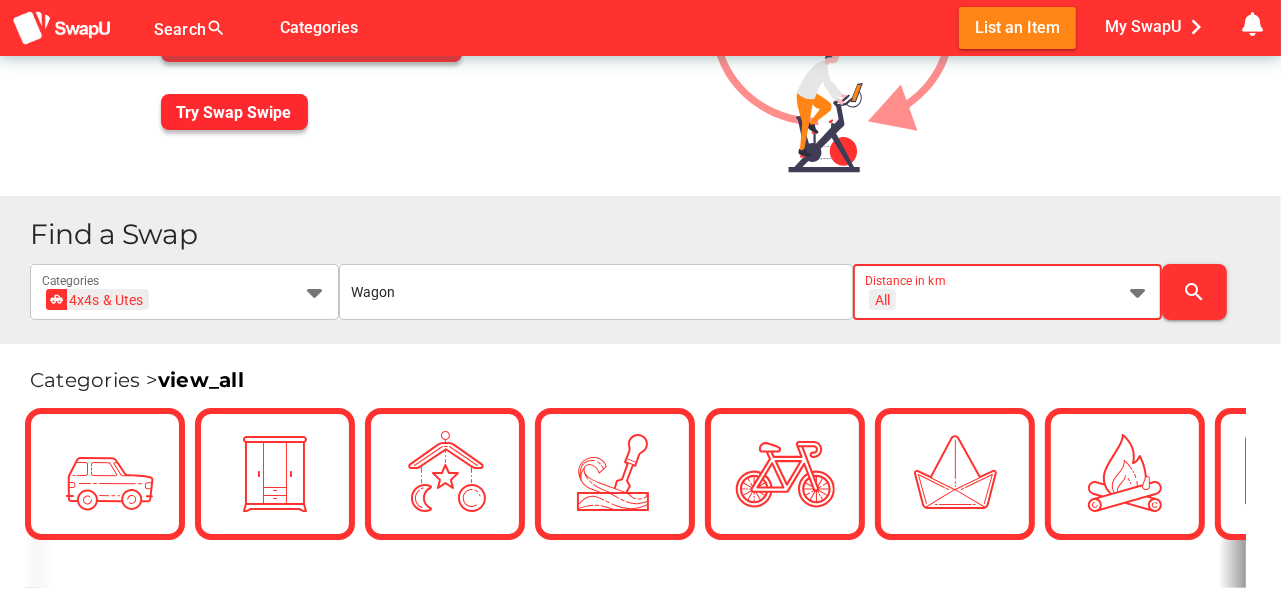click at bounding box center [1138, 292] 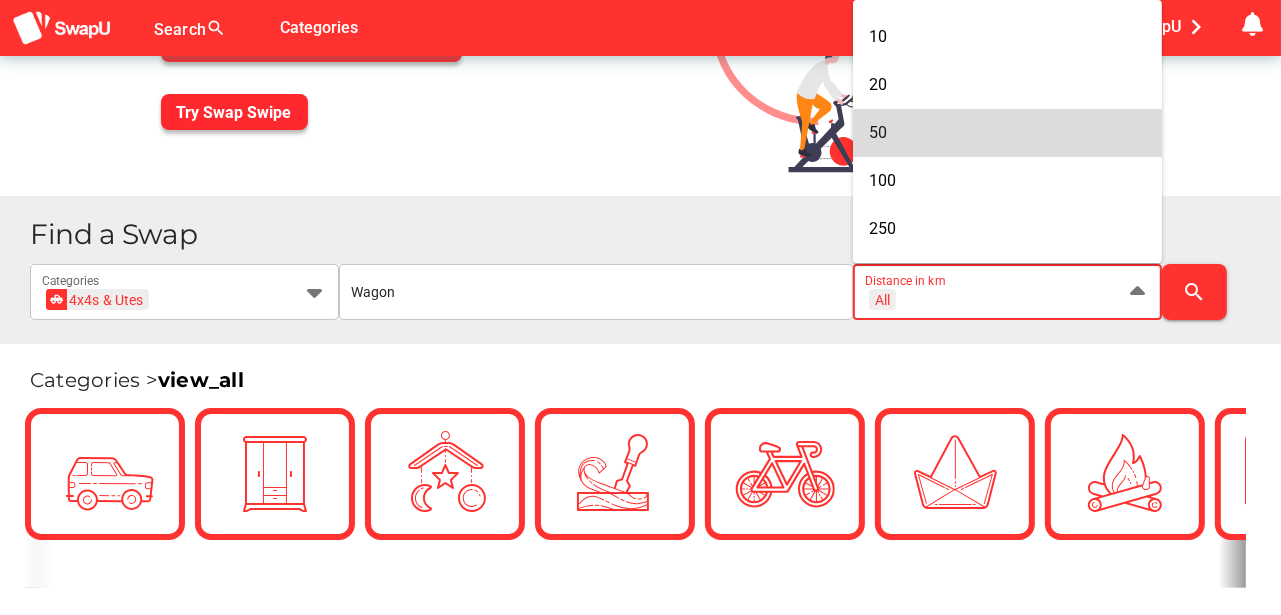 scroll, scrollTop: 166, scrollLeft: 0, axis: vertical 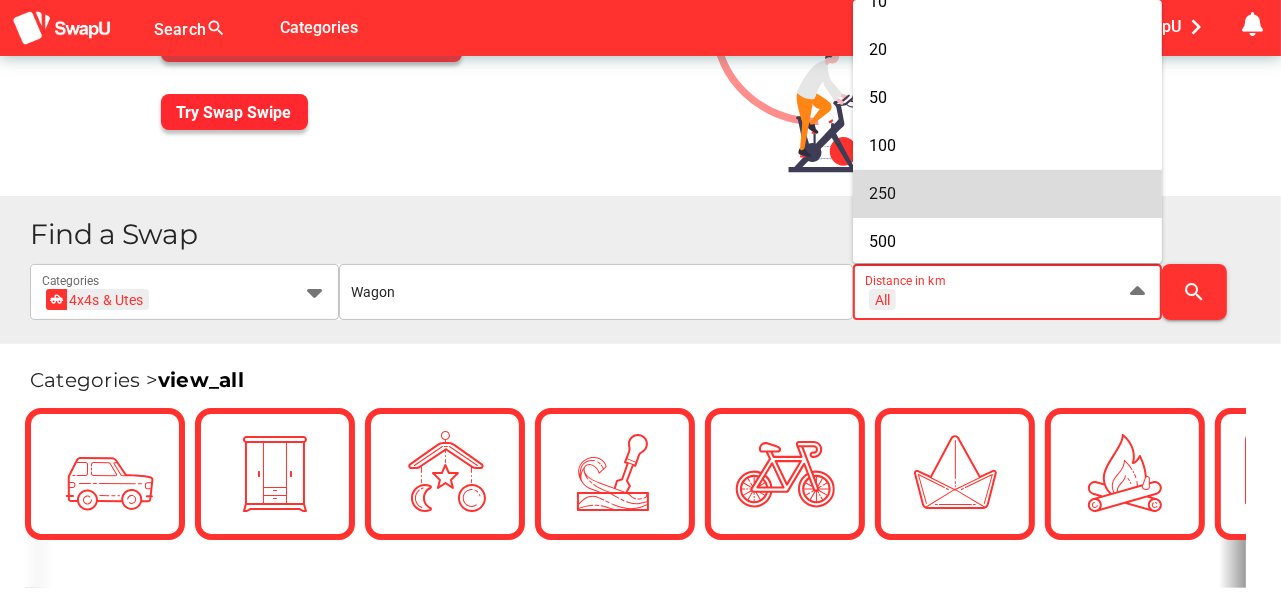 click on "250" at bounding box center (1007, 193) 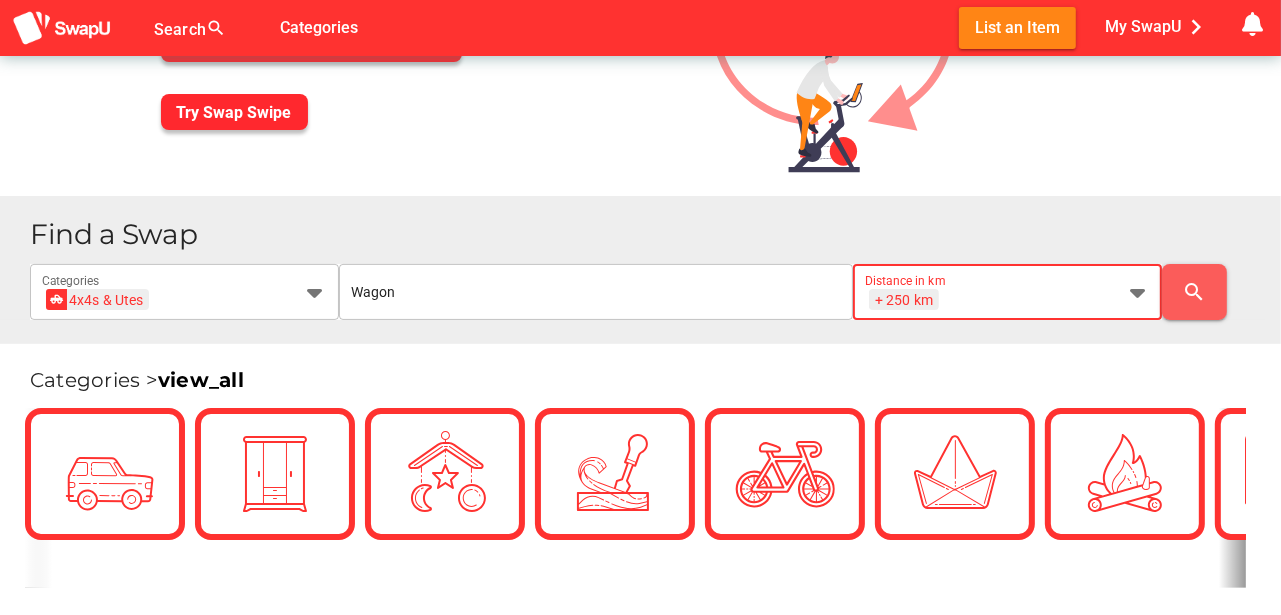 scroll, scrollTop: 0, scrollLeft: 0, axis: both 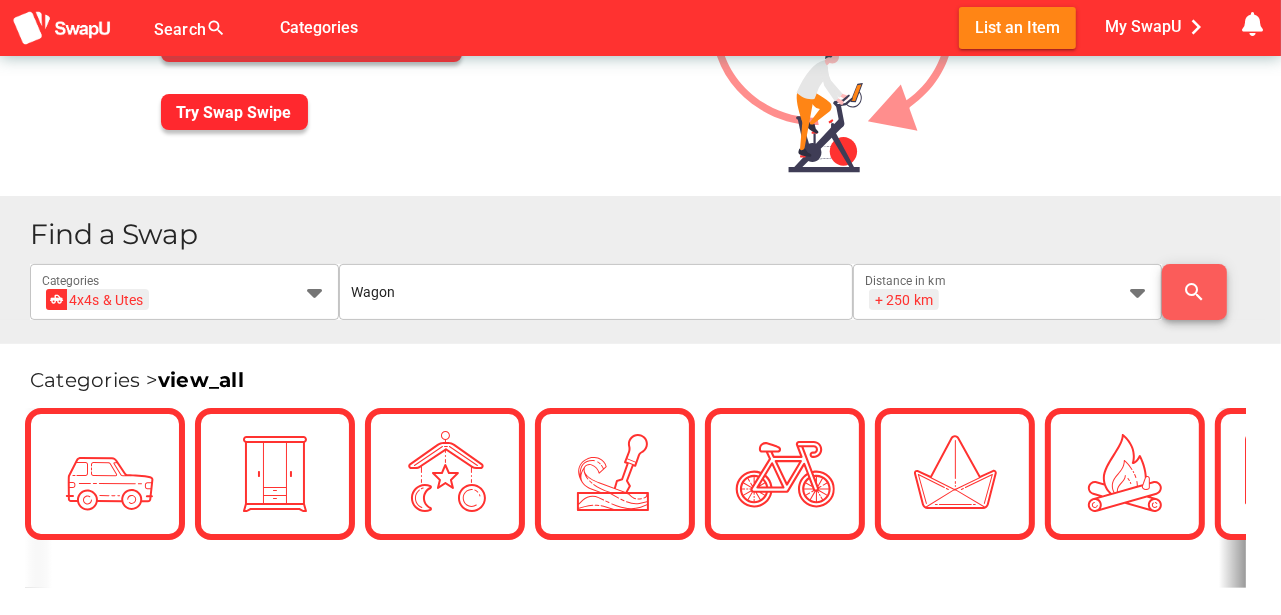 drag, startPoint x: 1193, startPoint y: 275, endPoint x: 1191, endPoint y: 264, distance: 11.18034 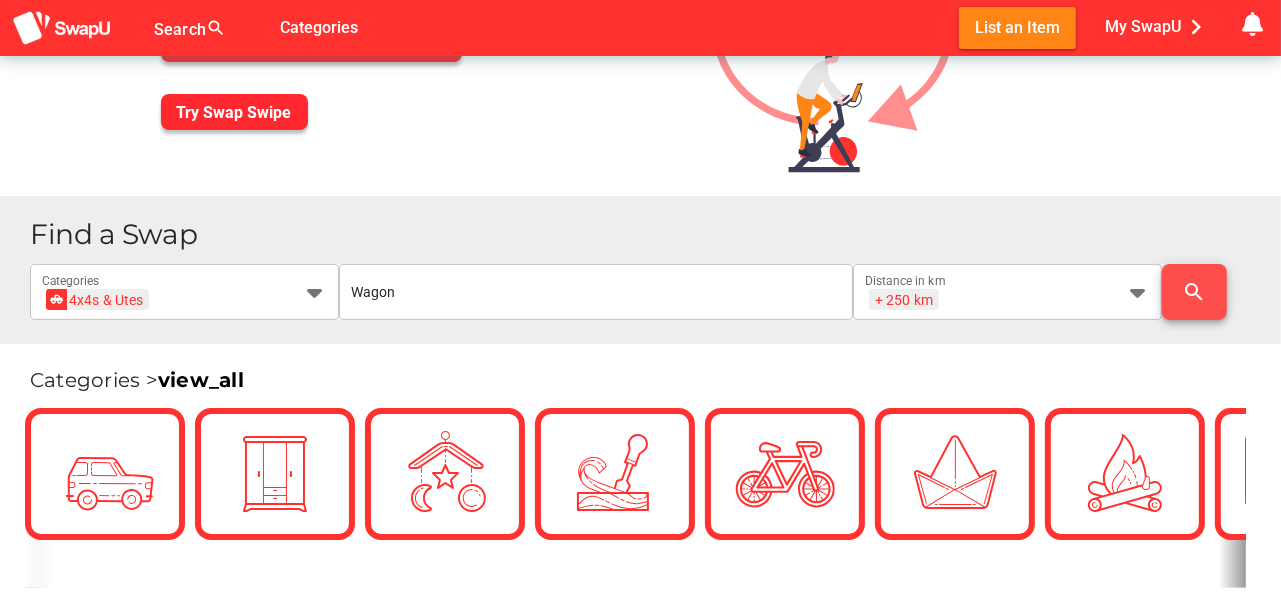click on "search" at bounding box center [1194, 292] 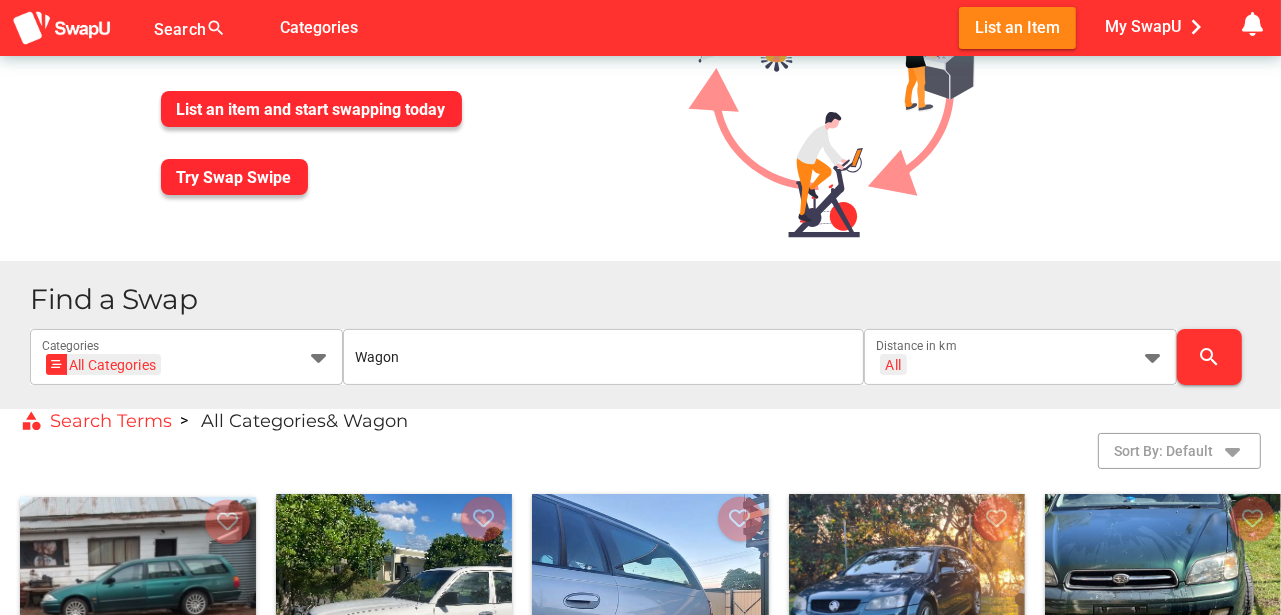scroll, scrollTop: 166, scrollLeft: 0, axis: vertical 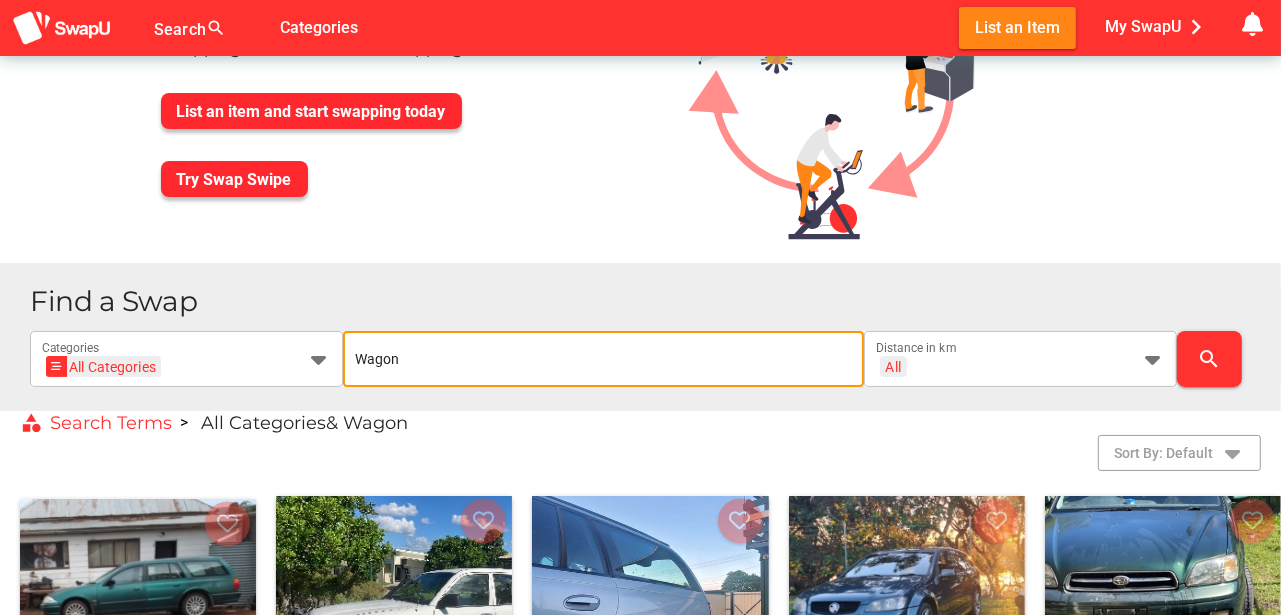 drag, startPoint x: 357, startPoint y: 358, endPoint x: 401, endPoint y: 376, distance: 47.539455 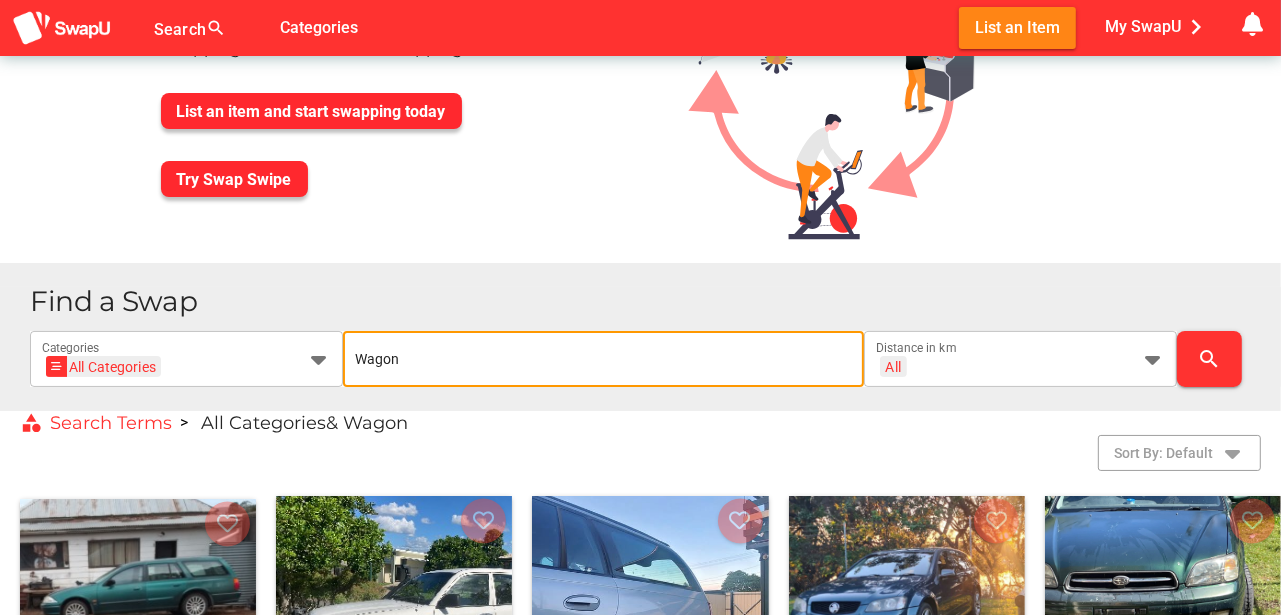 click on "Wagon" at bounding box center [603, 359] 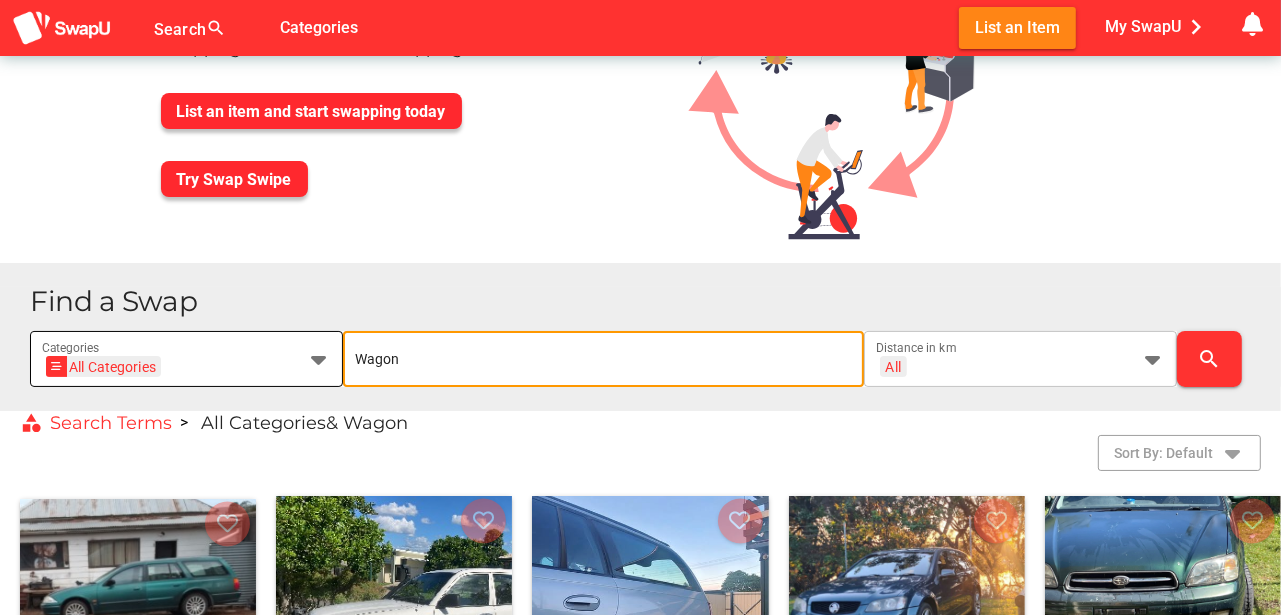 click at bounding box center (319, 359) 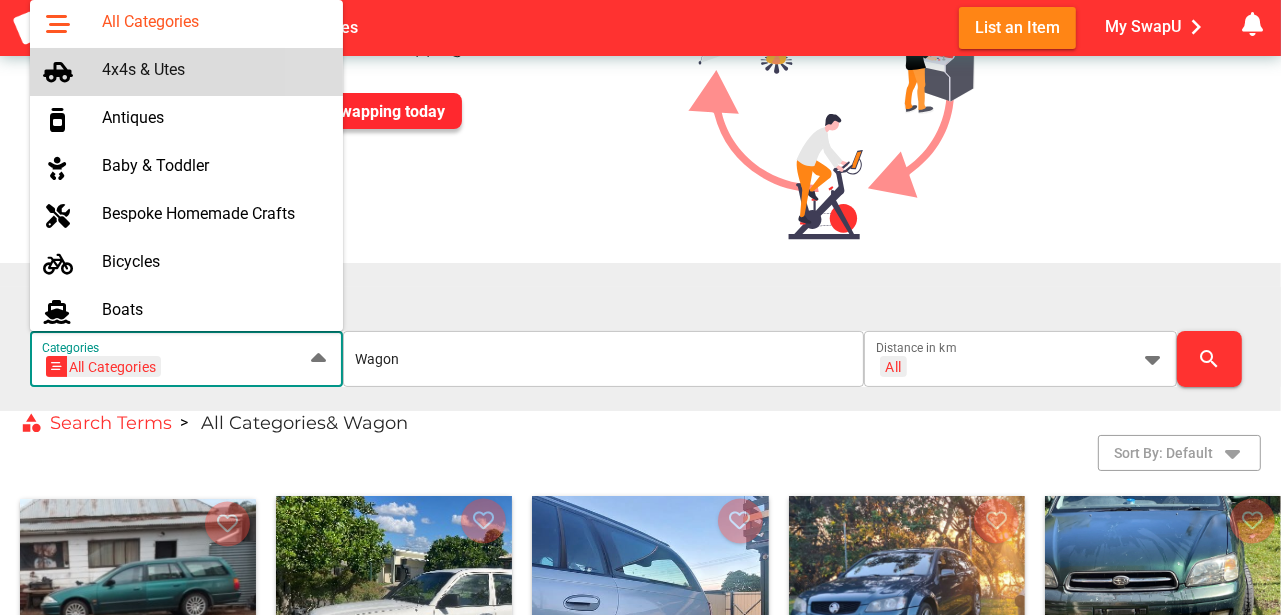 click on "4x4s & Utes" at bounding box center [214, 69] 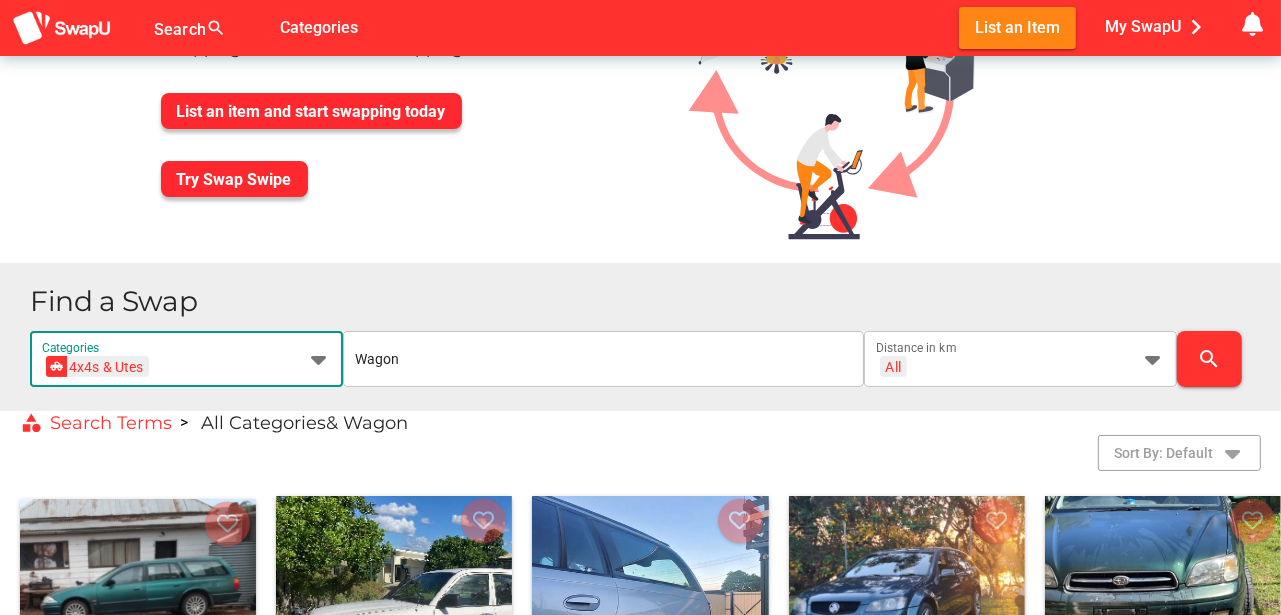 scroll, scrollTop: 0, scrollLeft: 73, axis: horizontal 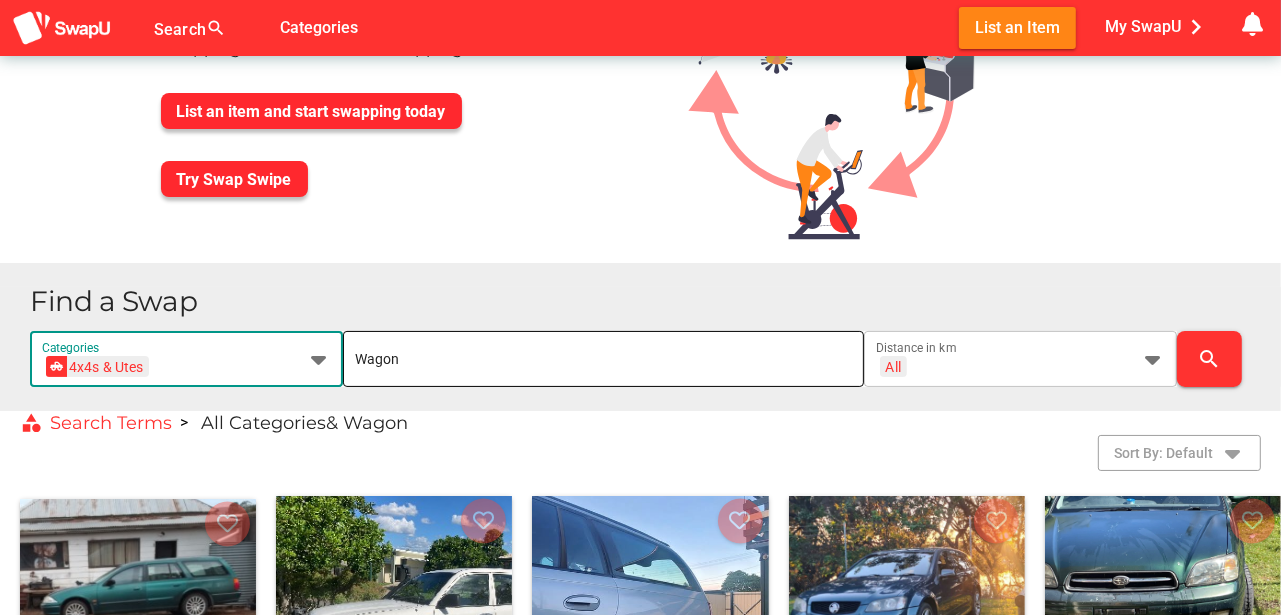 click on "Wagon" at bounding box center [603, 359] 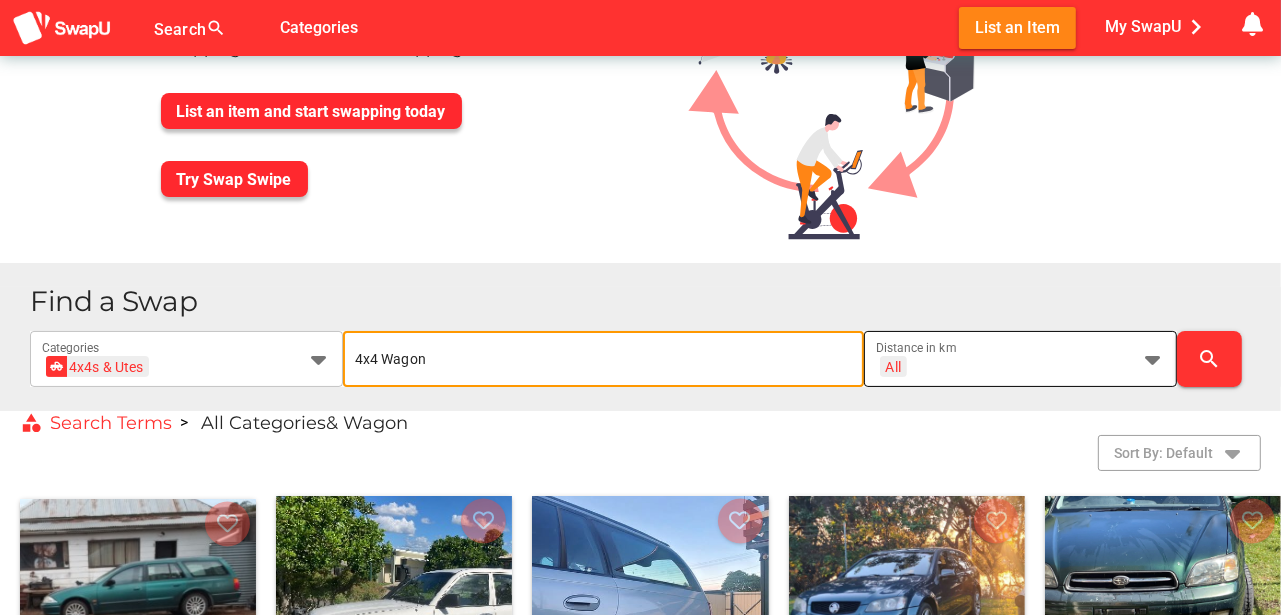 type on "4x4 Wagon" 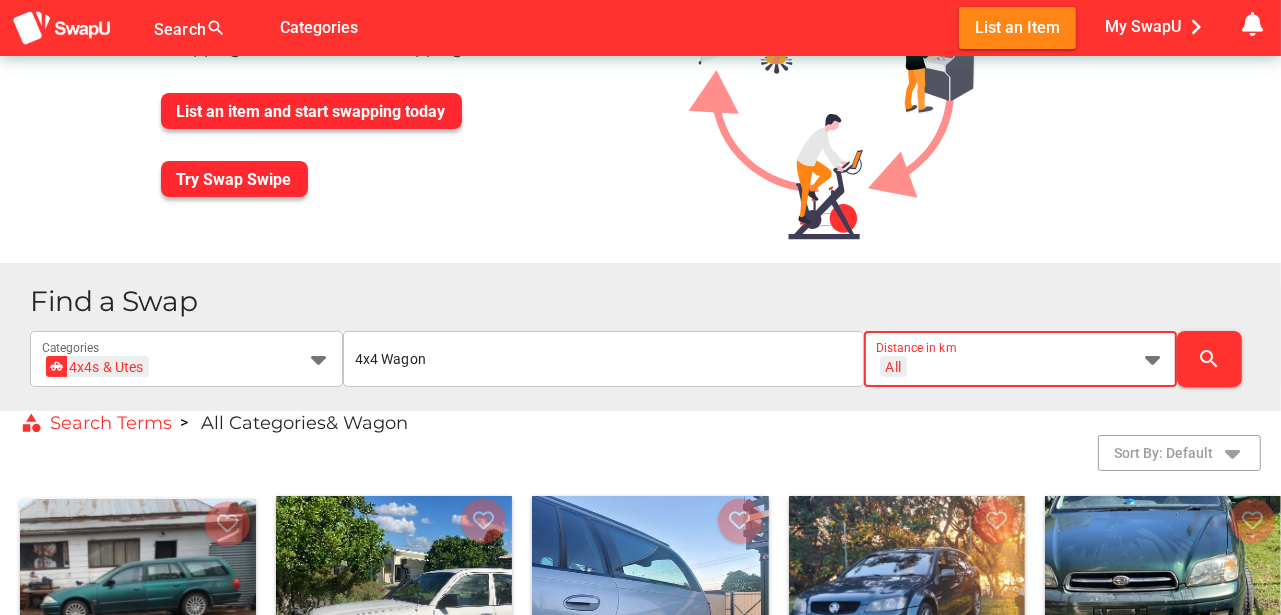 click at bounding box center (1153, 359) 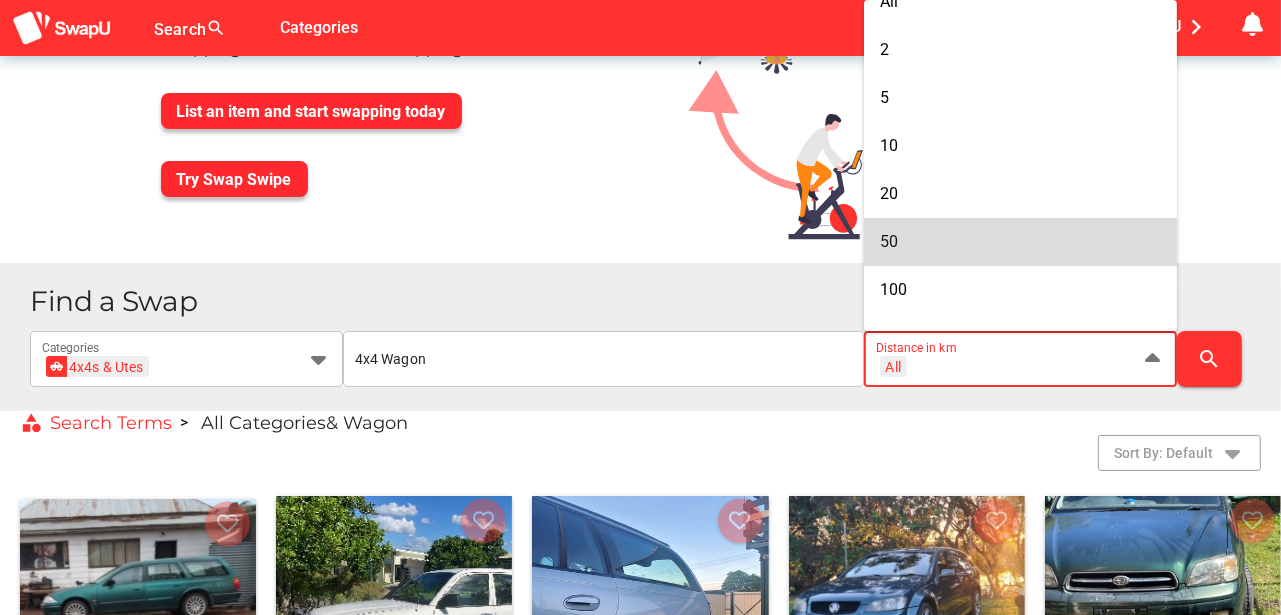 scroll, scrollTop: 100, scrollLeft: 0, axis: vertical 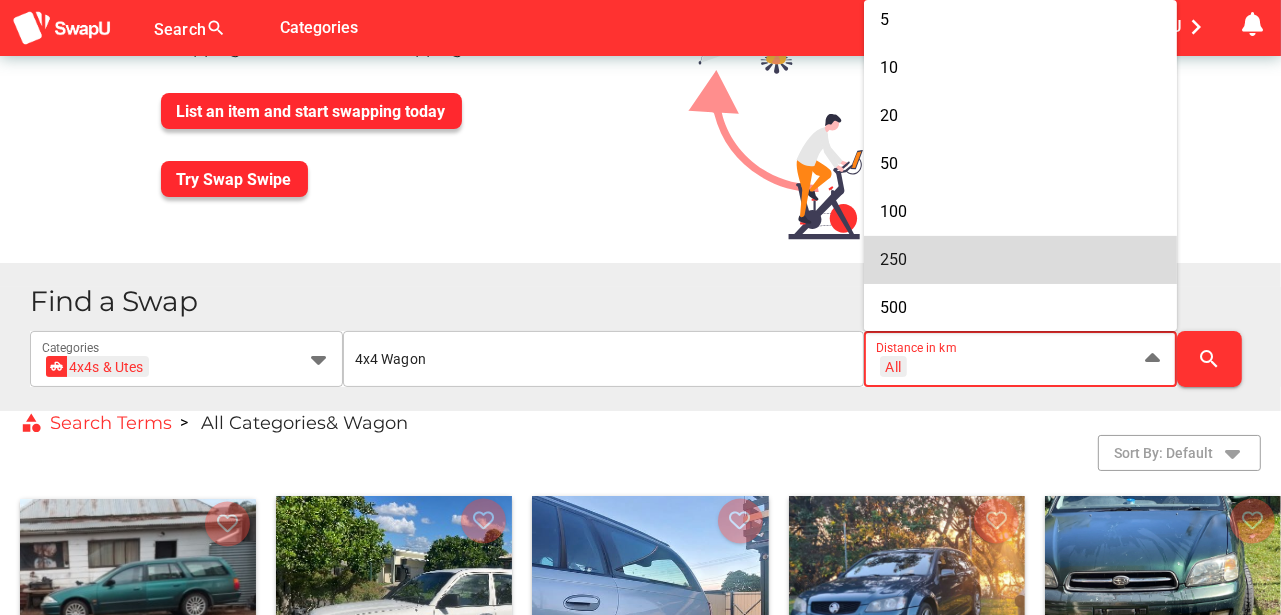 click on "250" at bounding box center (1020, 259) 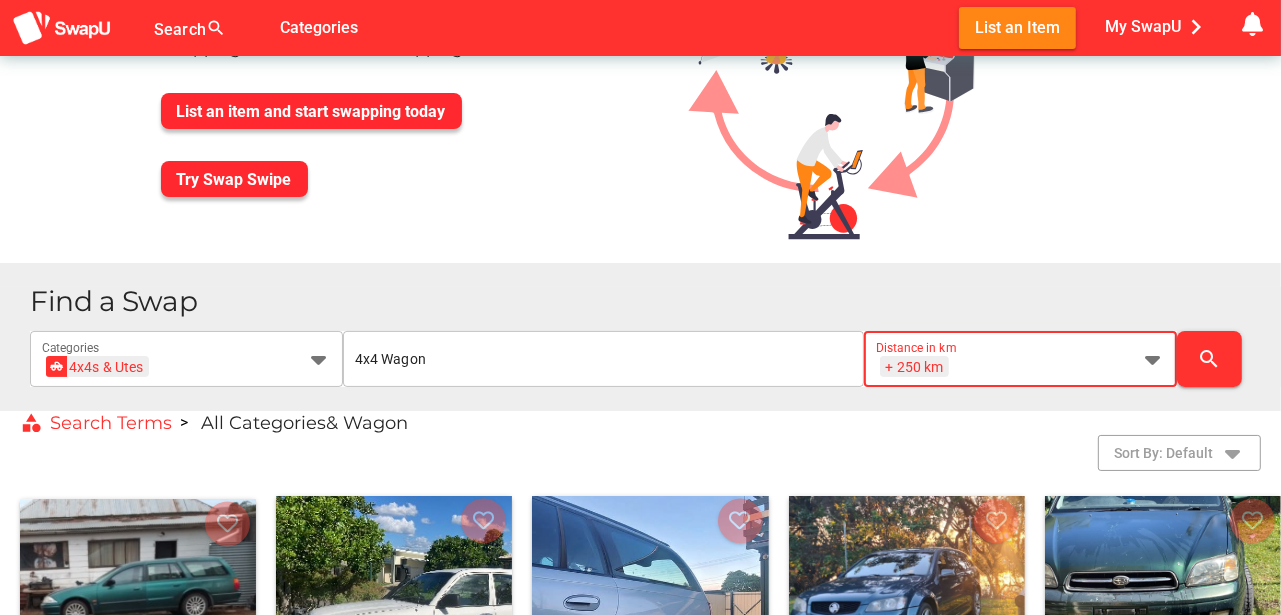 scroll, scrollTop: 0, scrollLeft: 26, axis: horizontal 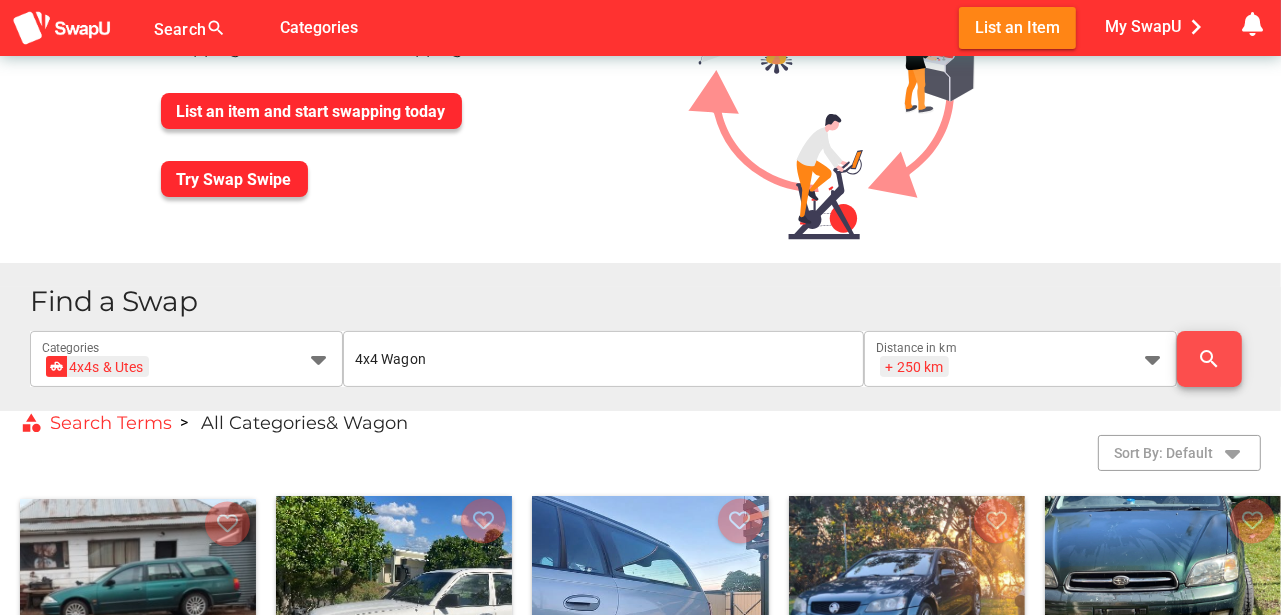 click on "search" at bounding box center [1209, 359] 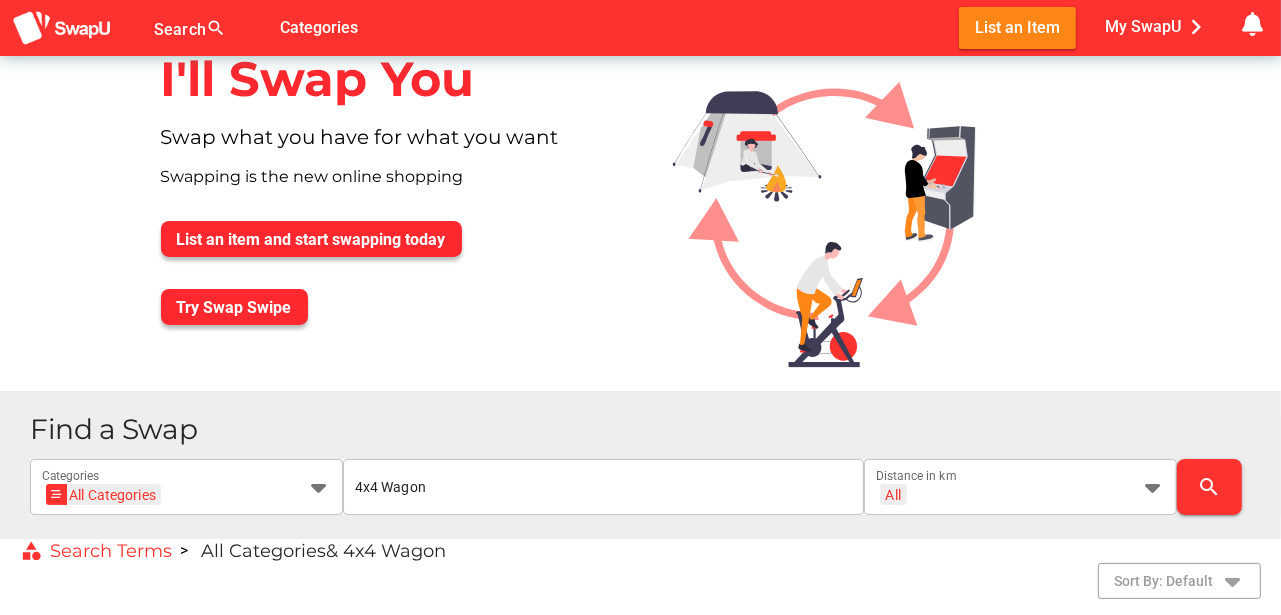 scroll, scrollTop: 0, scrollLeft: 0, axis: both 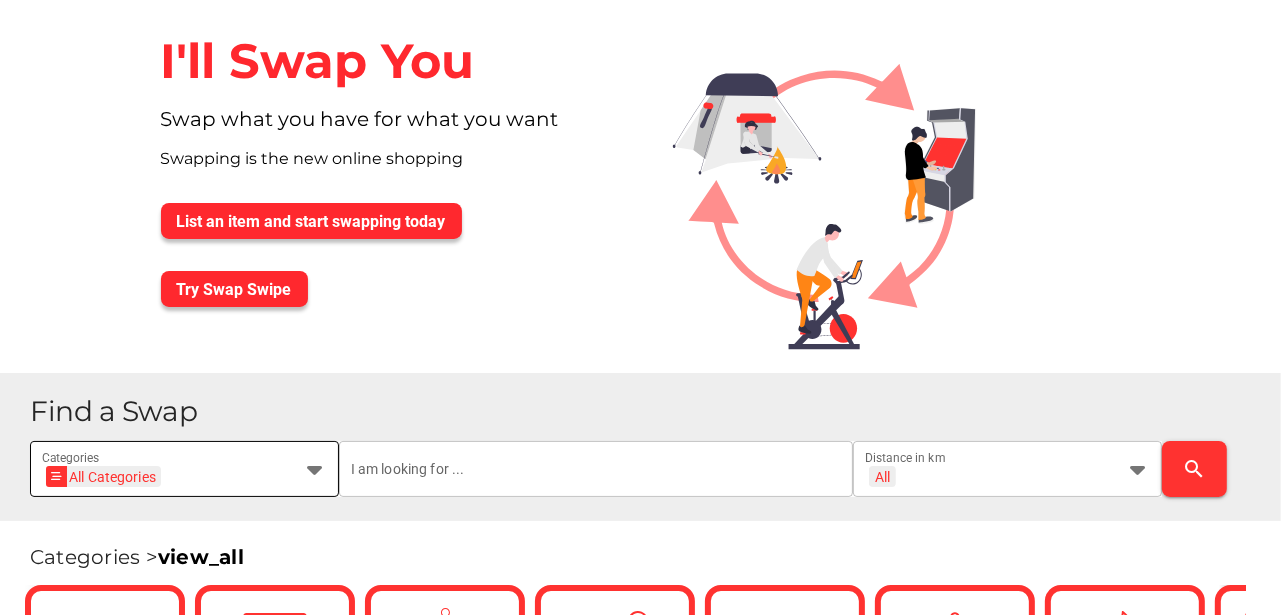 click on "Find a Swap    All Categories All Categories Categories   All + All Distance in km   search" at bounding box center (647, 447) 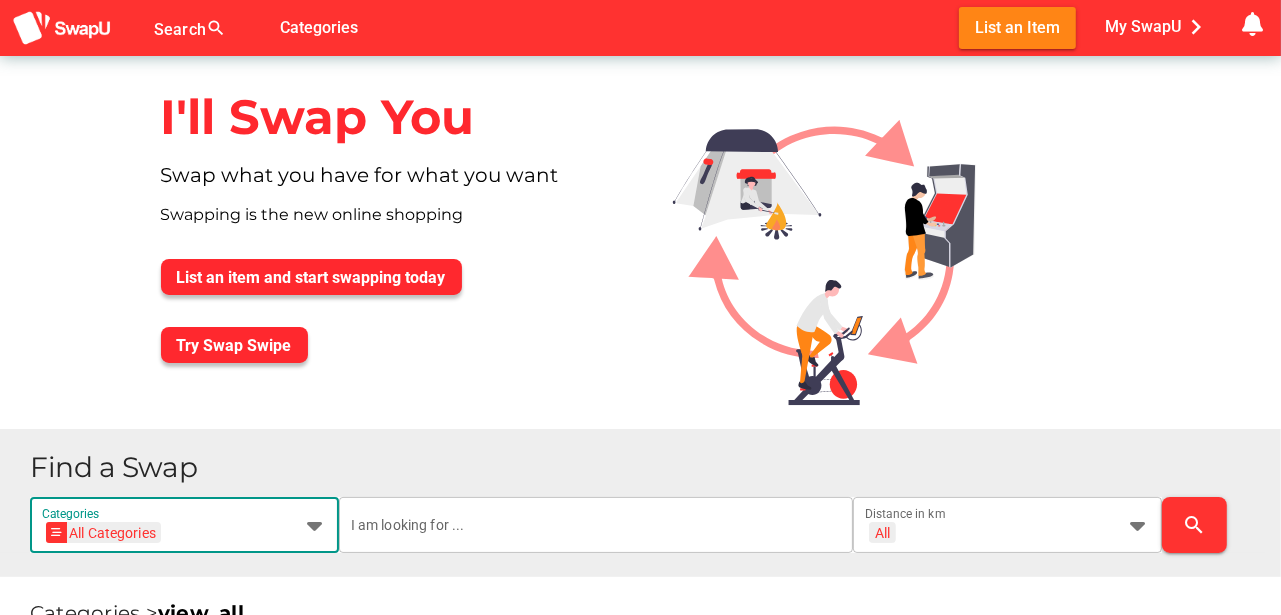click at bounding box center [315, 525] 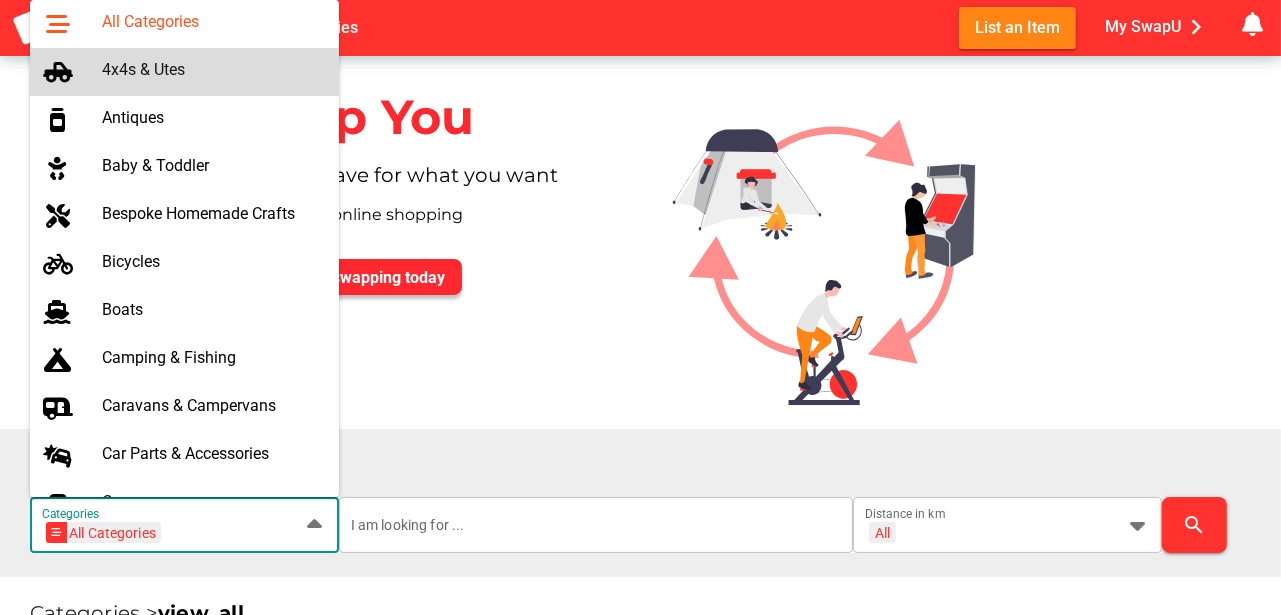 click at bounding box center [74, 72] 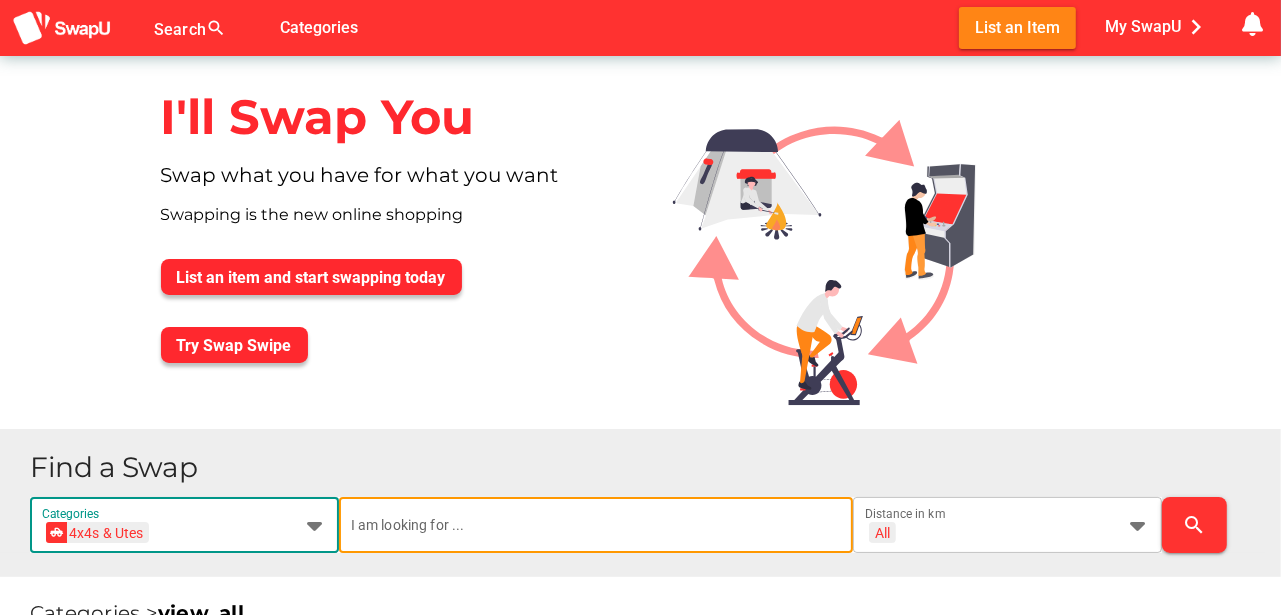scroll, scrollTop: 0, scrollLeft: 0, axis: both 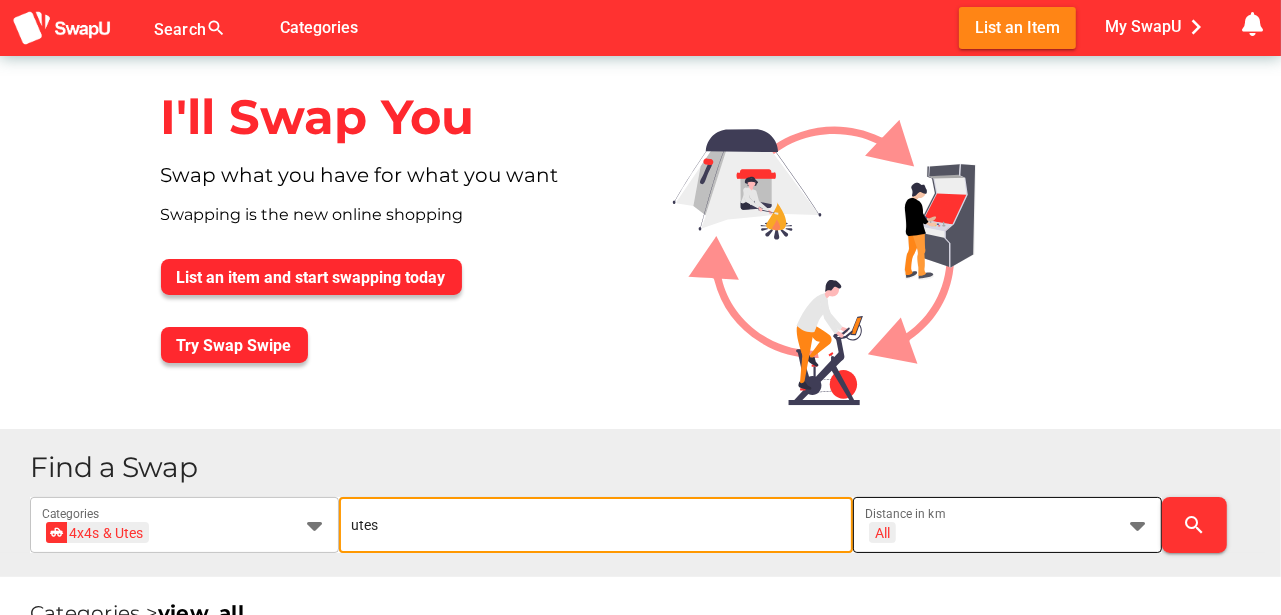type on "utes" 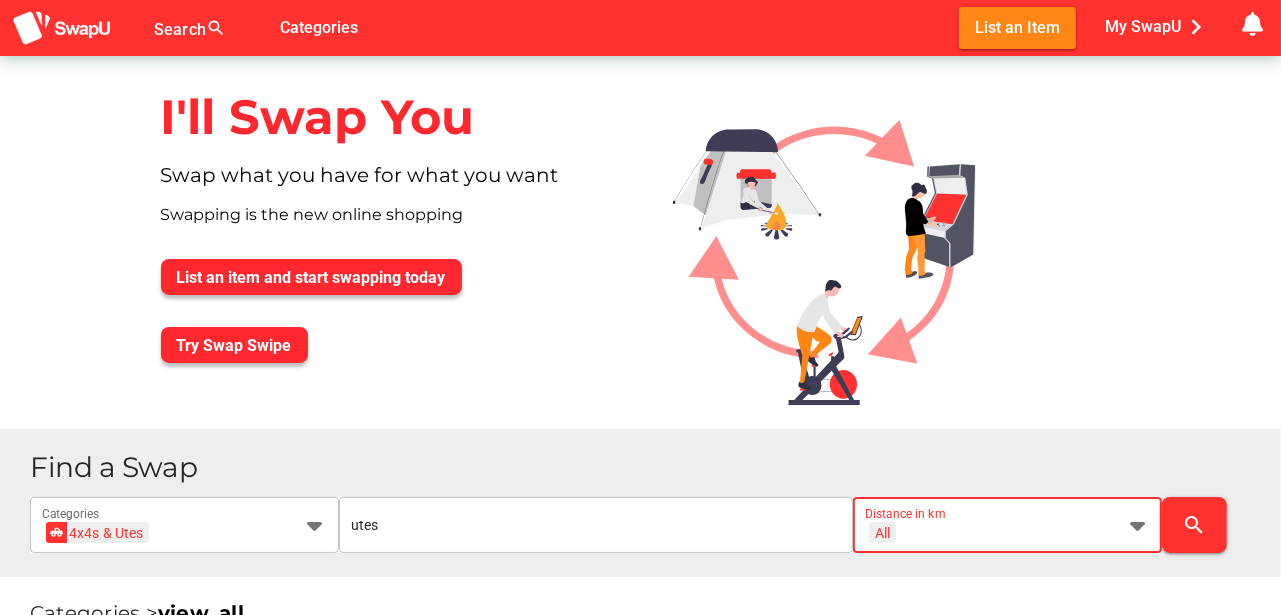click at bounding box center (1138, 525) 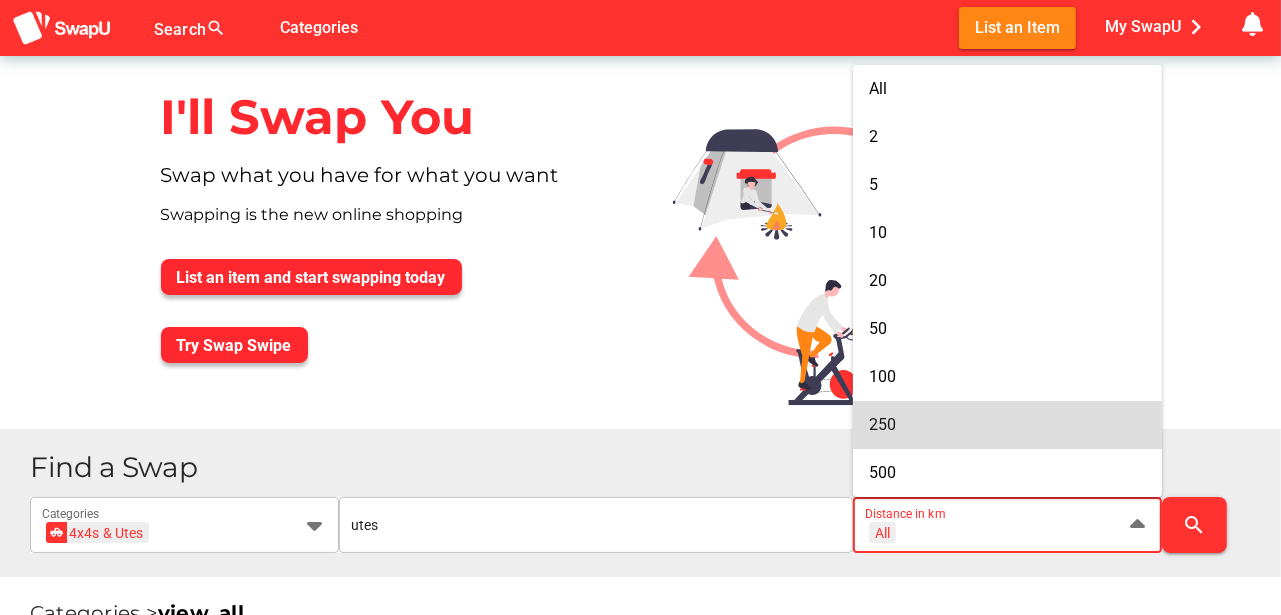 click on "250" at bounding box center (882, 424) 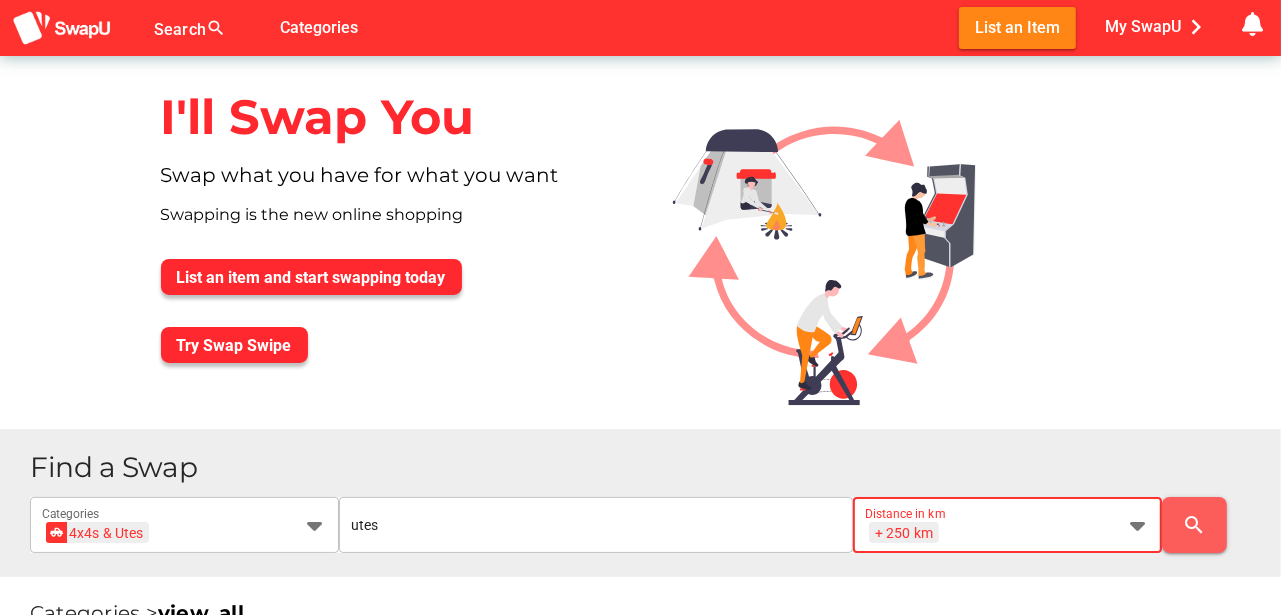 click on "search" at bounding box center [1195, 525] 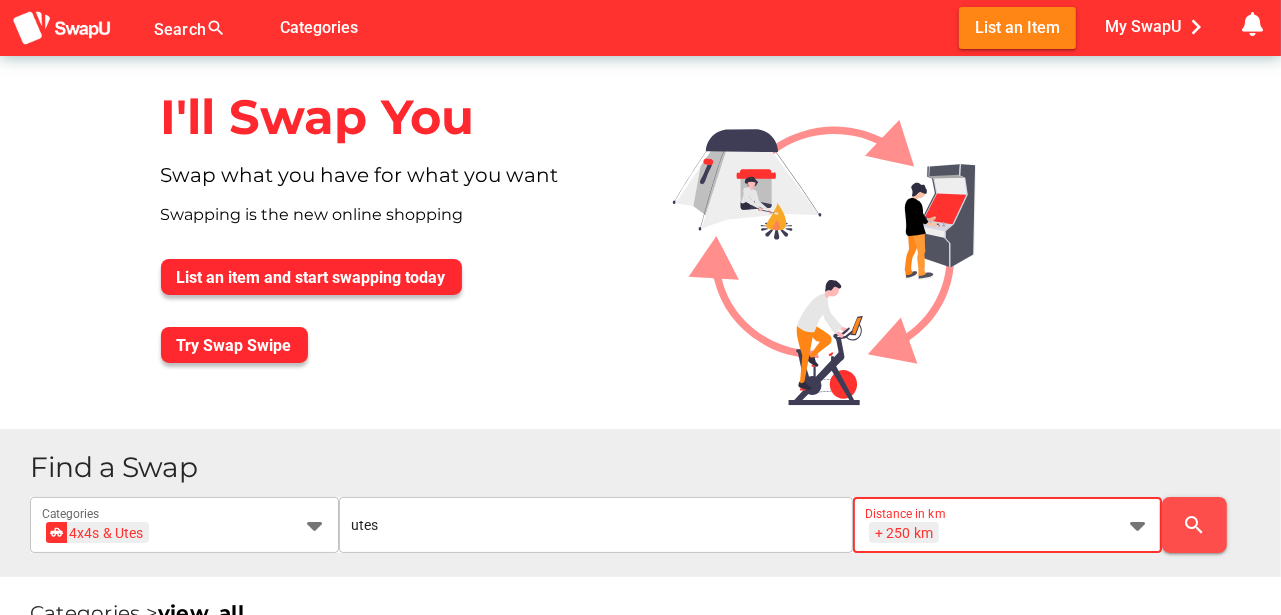 scroll, scrollTop: 0, scrollLeft: 0, axis: both 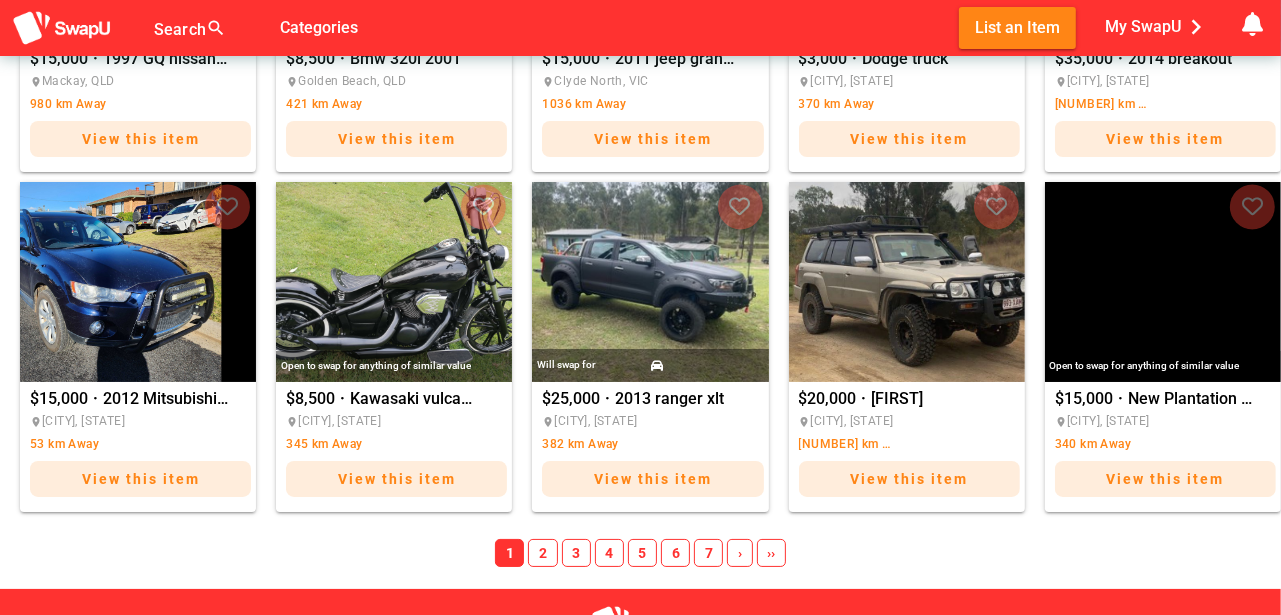 click on "2" at bounding box center (542, 553) 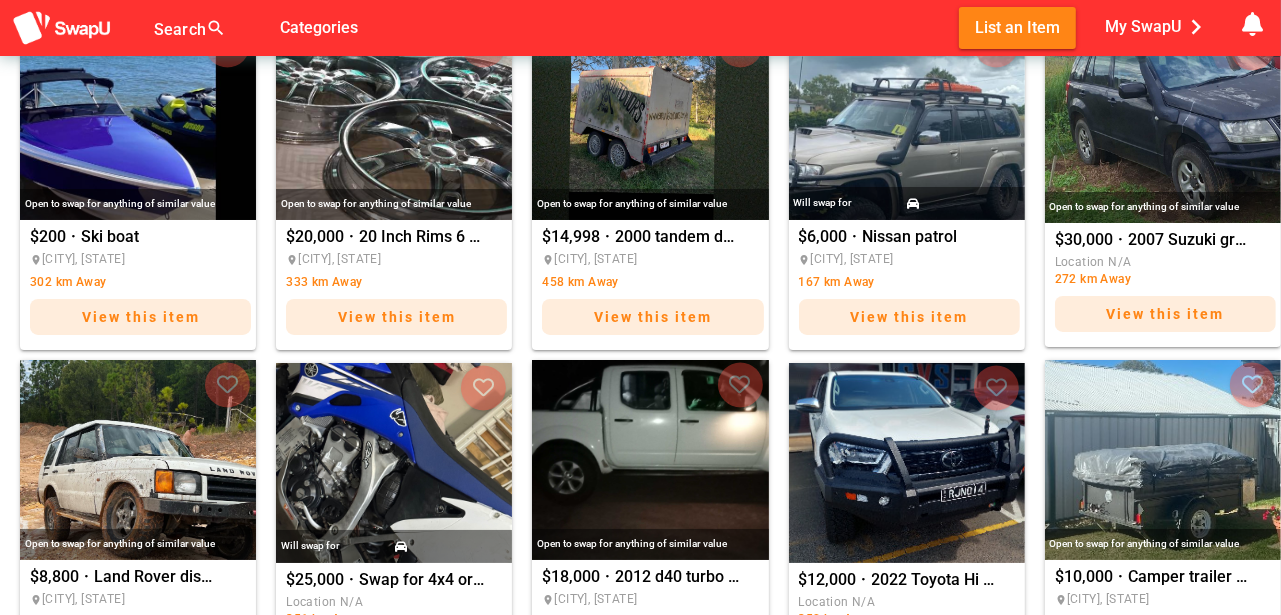 scroll, scrollTop: 633, scrollLeft: 0, axis: vertical 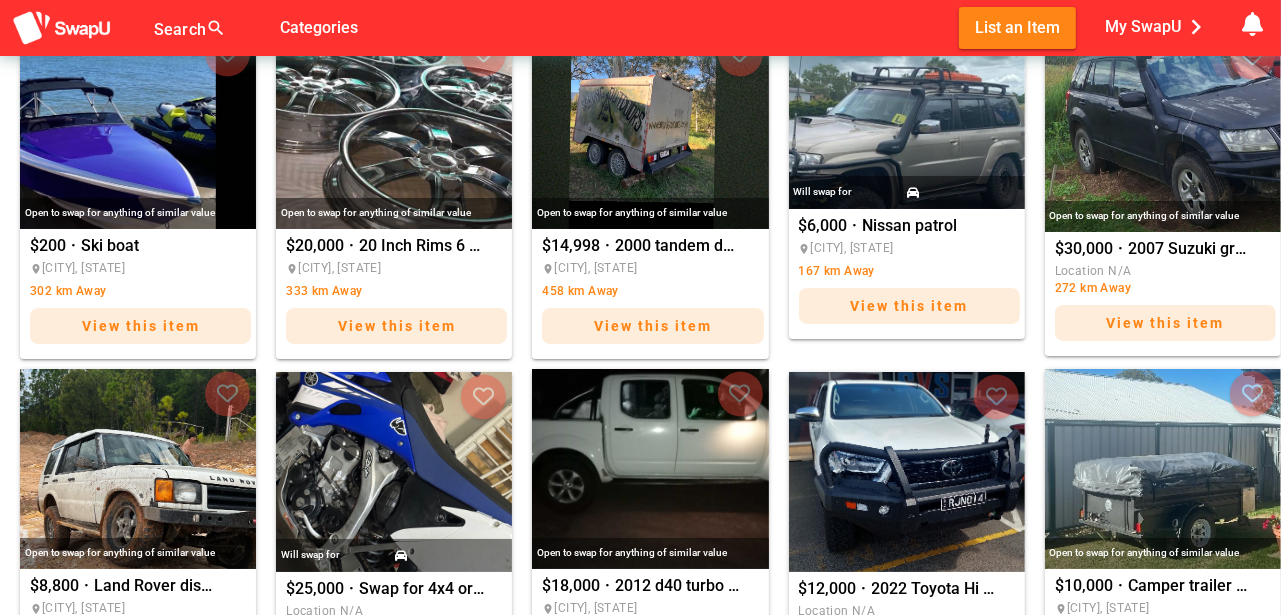 click at bounding box center [907, 109] 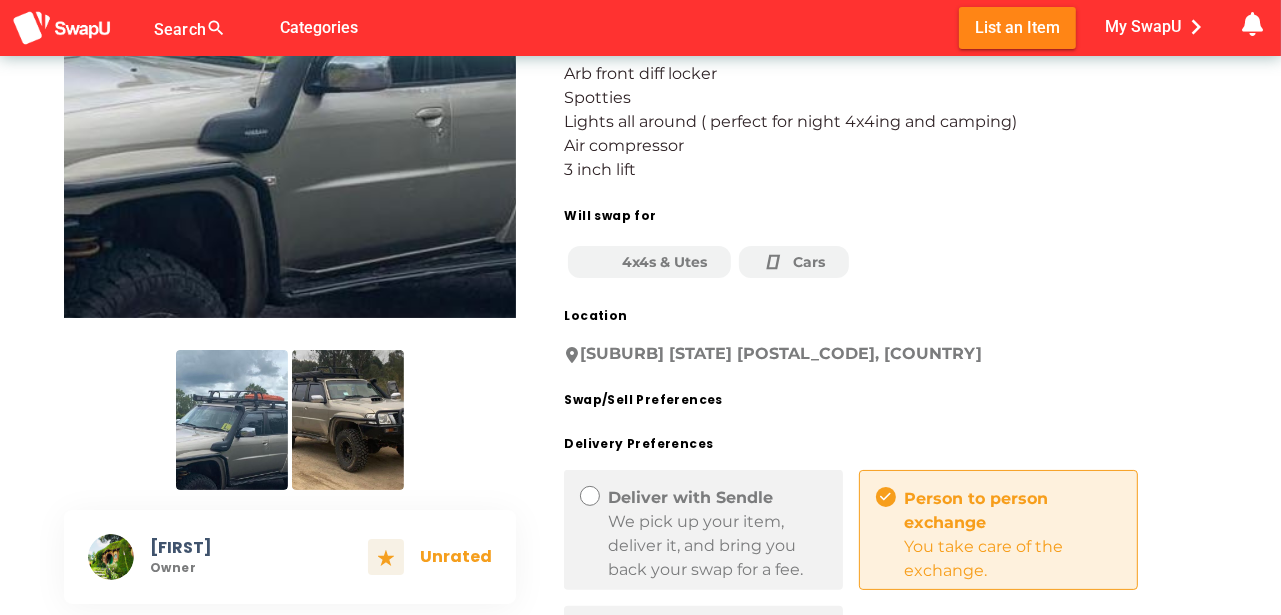 scroll, scrollTop: 400, scrollLeft: 0, axis: vertical 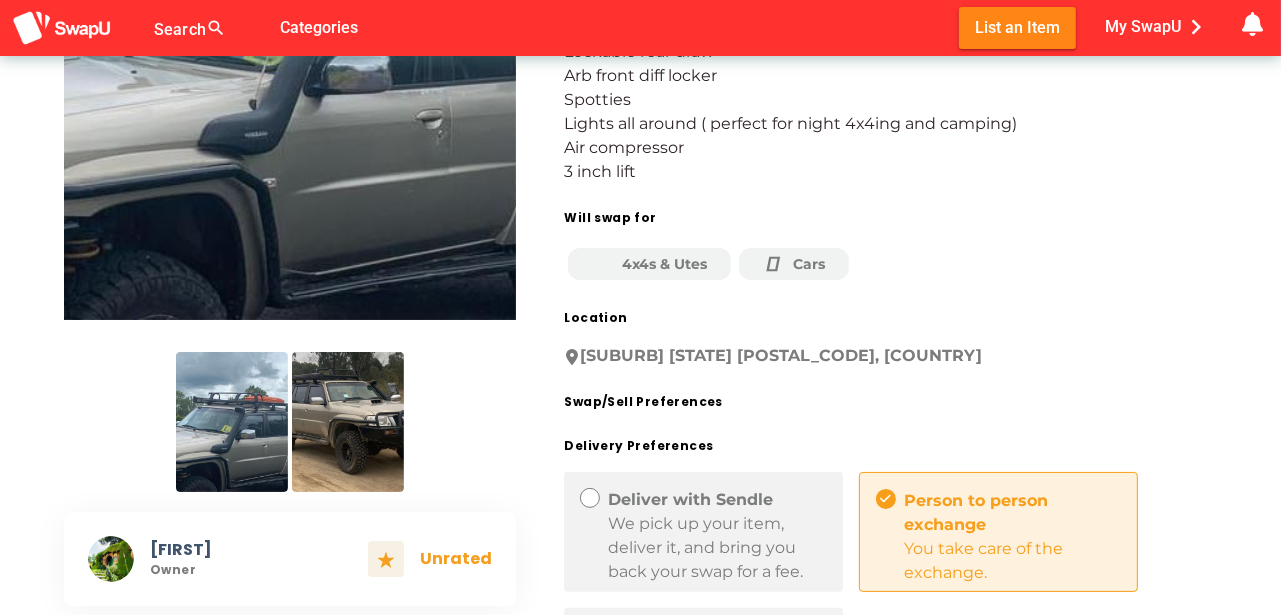 click at bounding box center (348, 422) 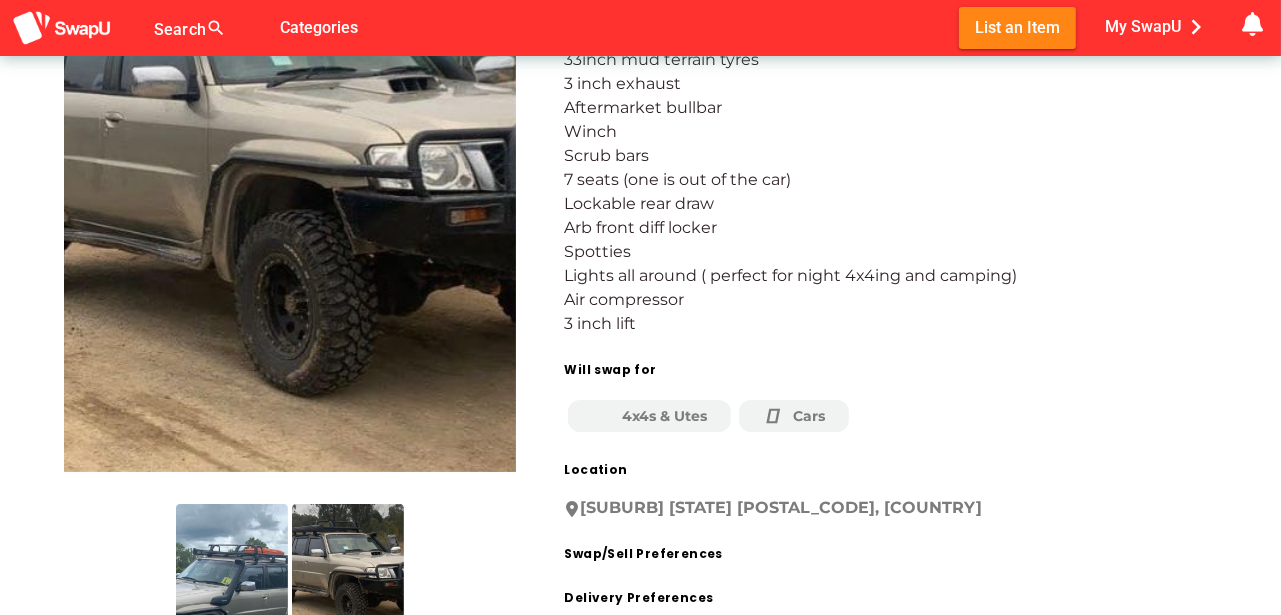 scroll, scrollTop: 266, scrollLeft: 0, axis: vertical 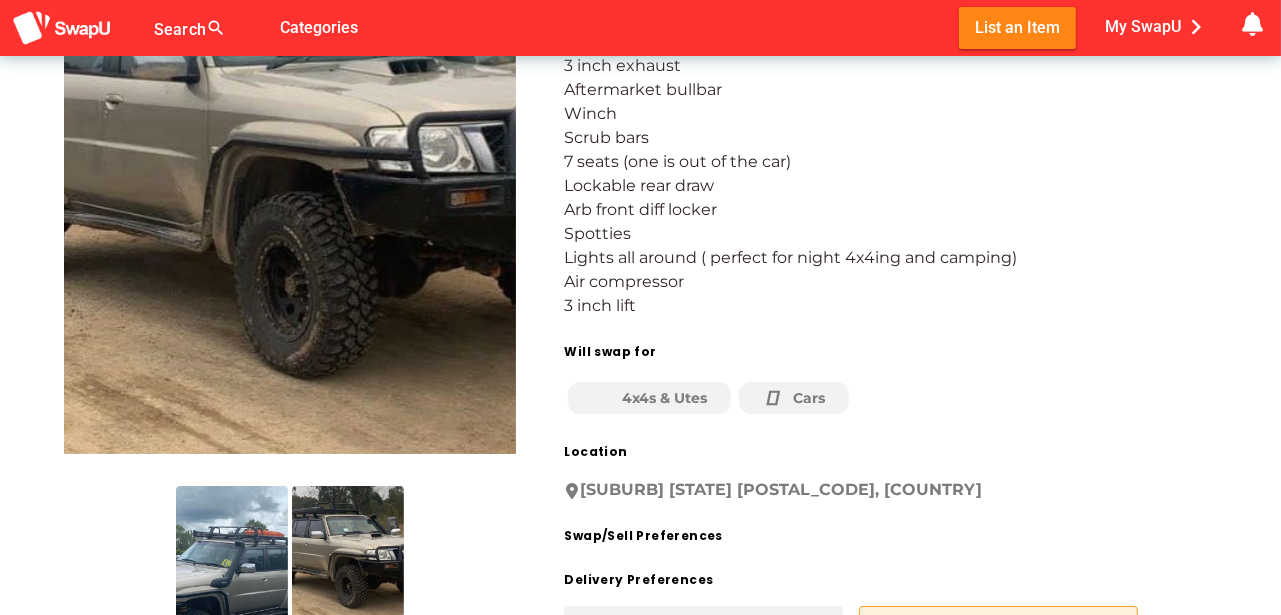 click at bounding box center [778, 398] 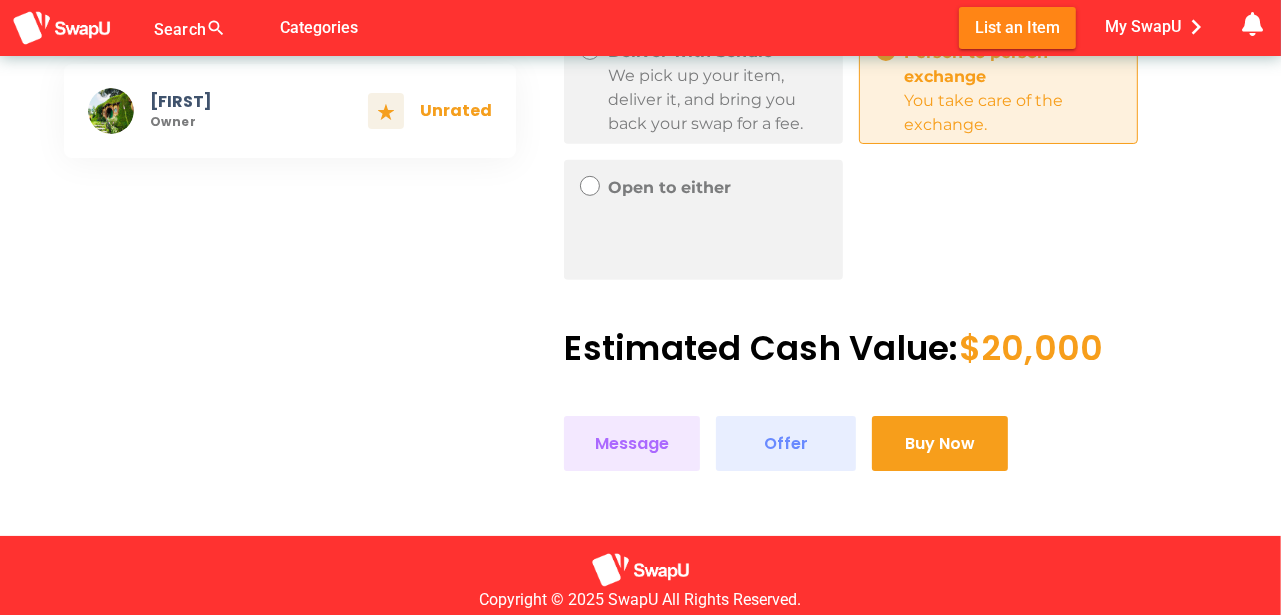 scroll, scrollTop: 866, scrollLeft: 0, axis: vertical 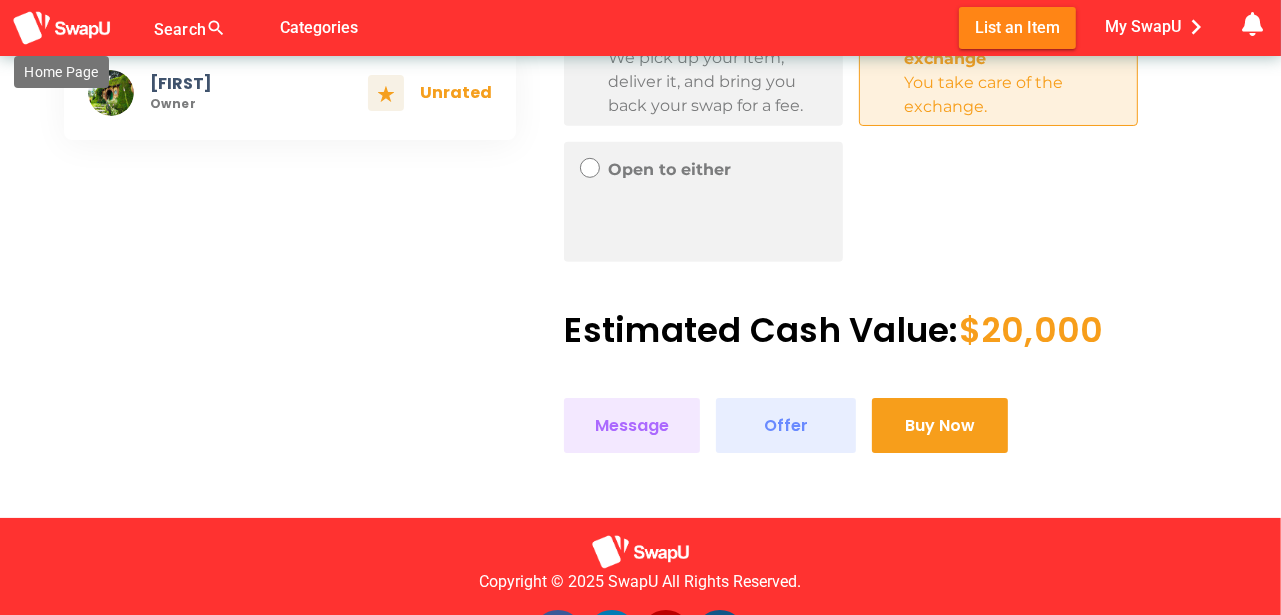 click at bounding box center [62, 28] 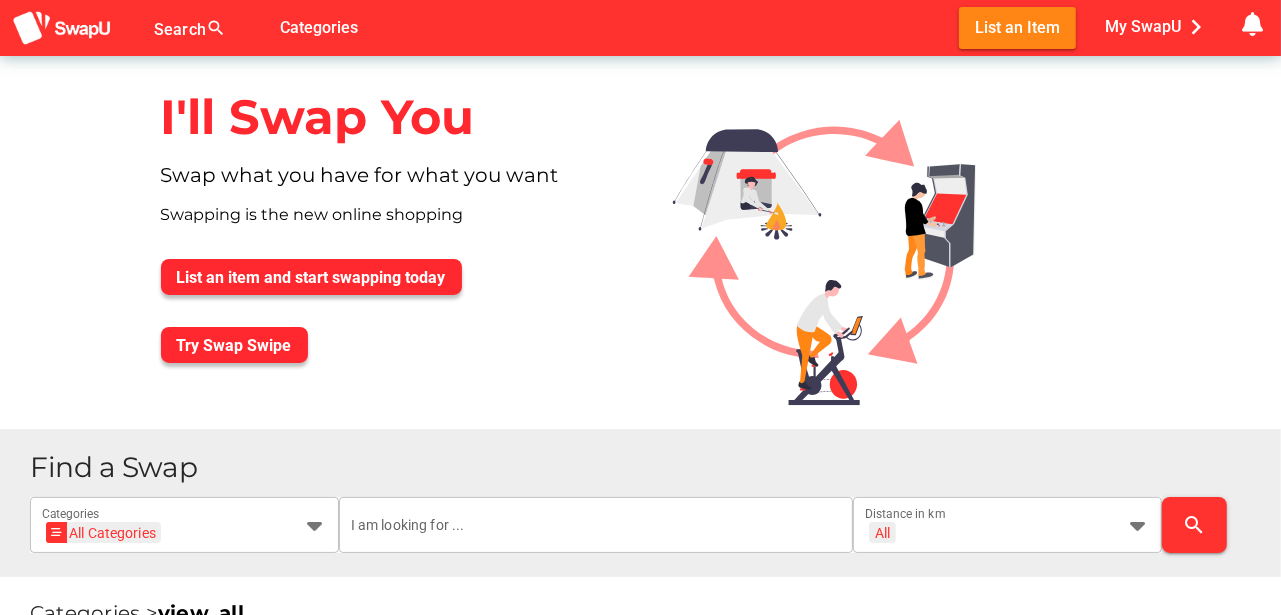 scroll, scrollTop: 200, scrollLeft: 0, axis: vertical 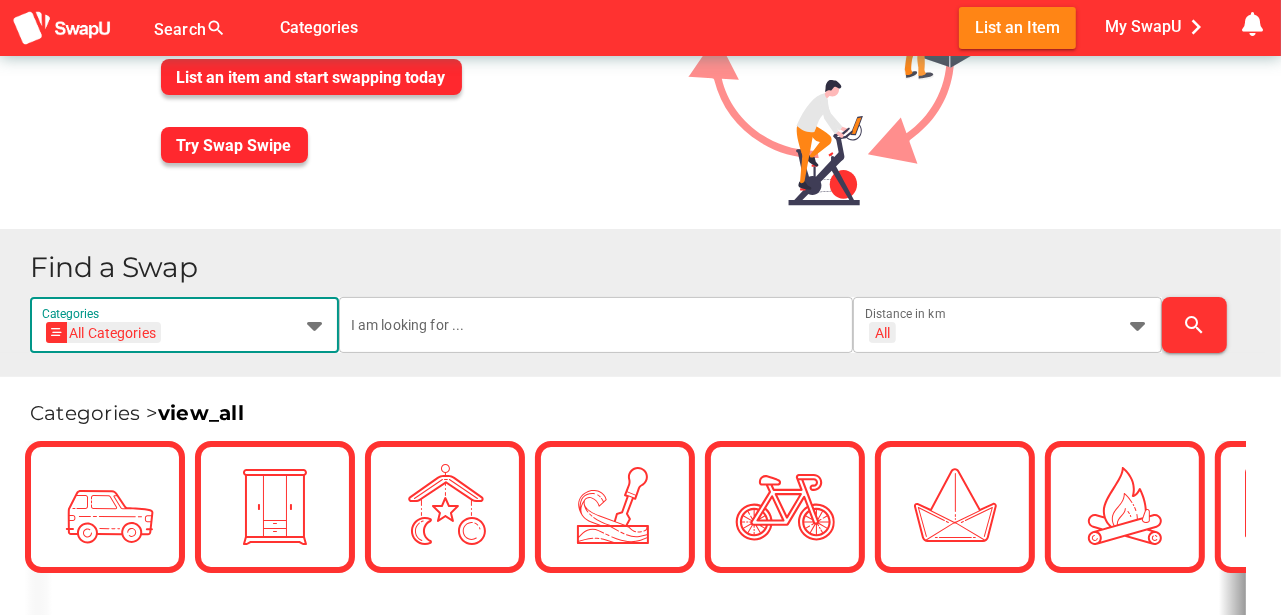 click at bounding box center [315, 325] 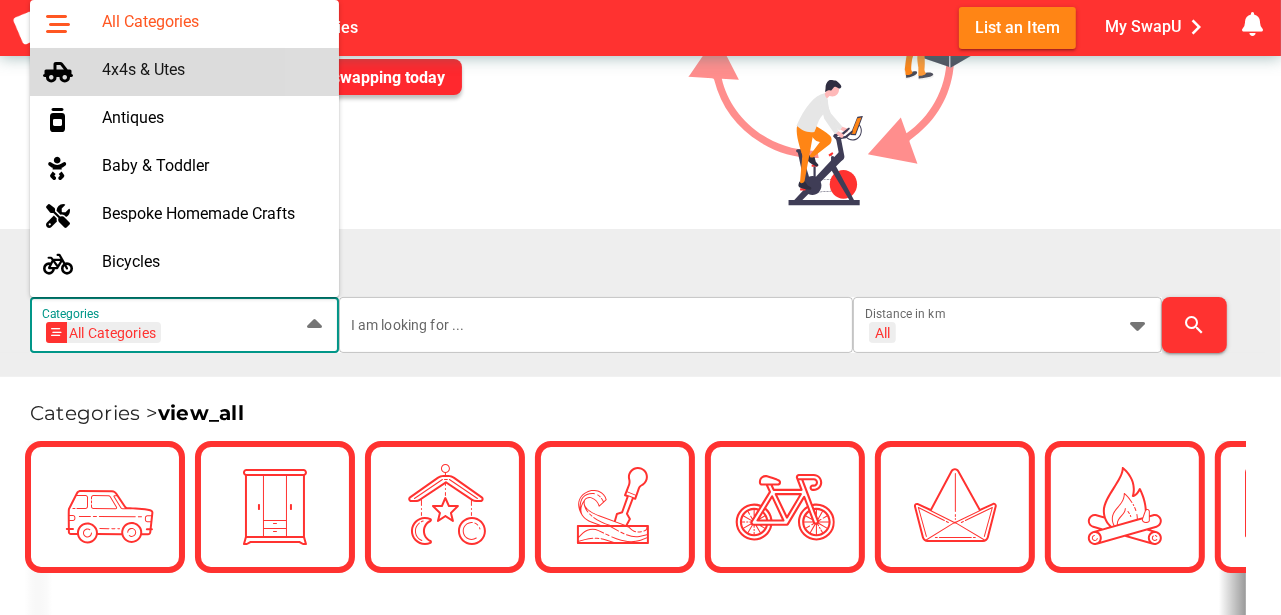 click on "4x4s & Utes" at bounding box center (212, 69) 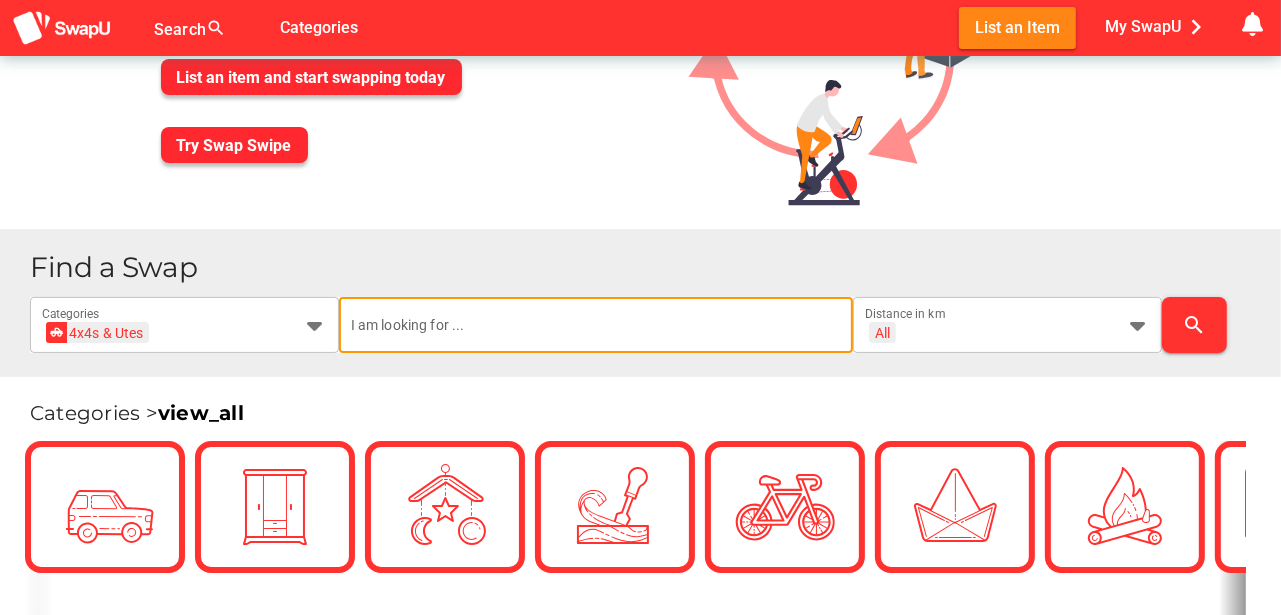 scroll, scrollTop: 0, scrollLeft: 0, axis: both 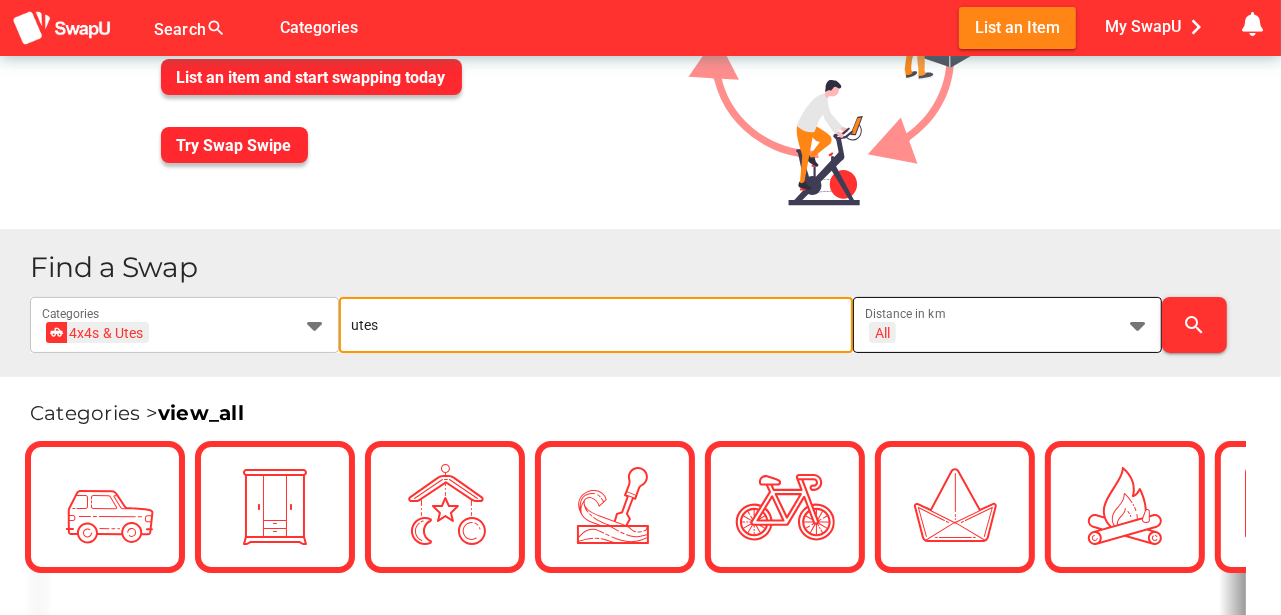 type on "utes" 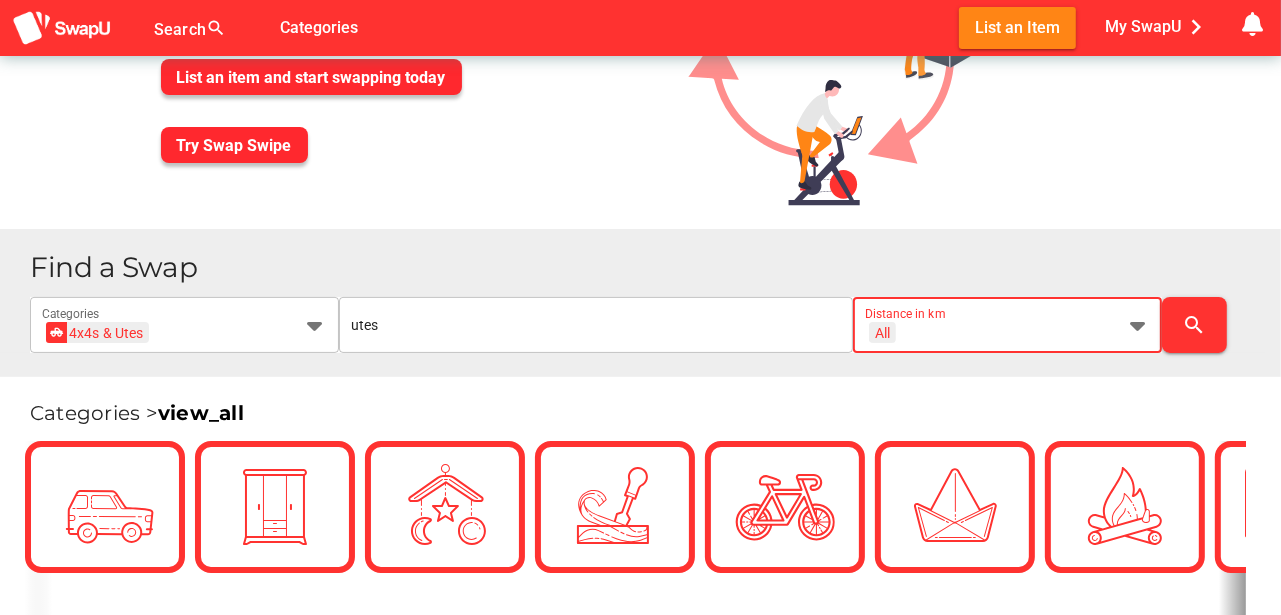 click on "All + All Distance in km" at bounding box center [1007, 325] 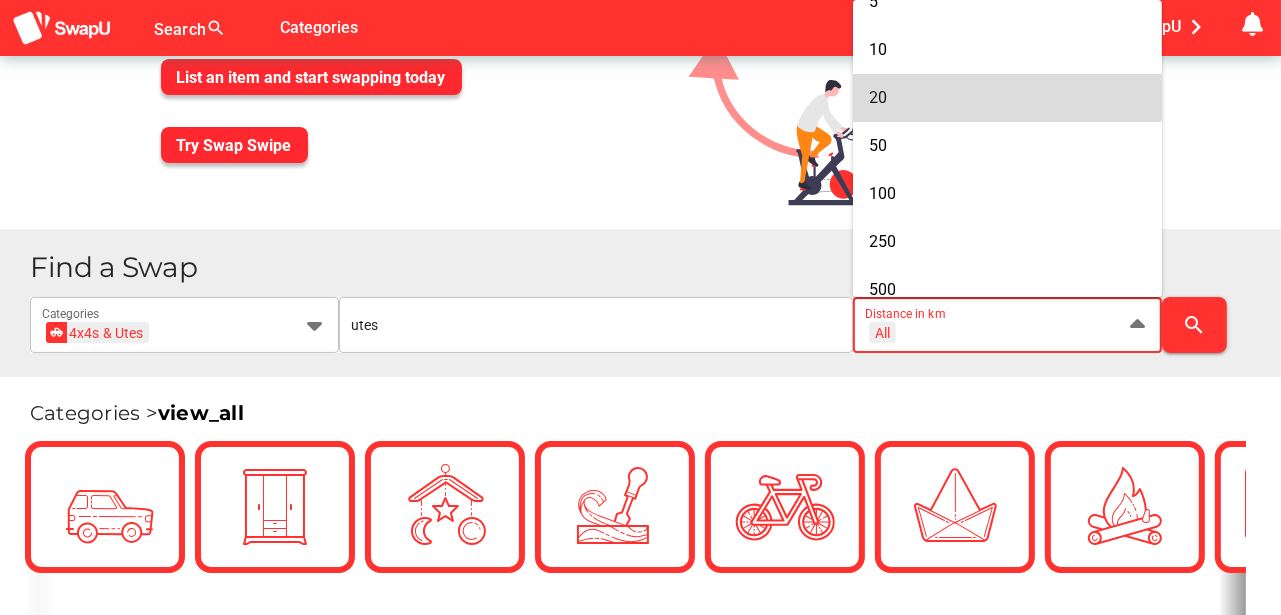 scroll, scrollTop: 133, scrollLeft: 0, axis: vertical 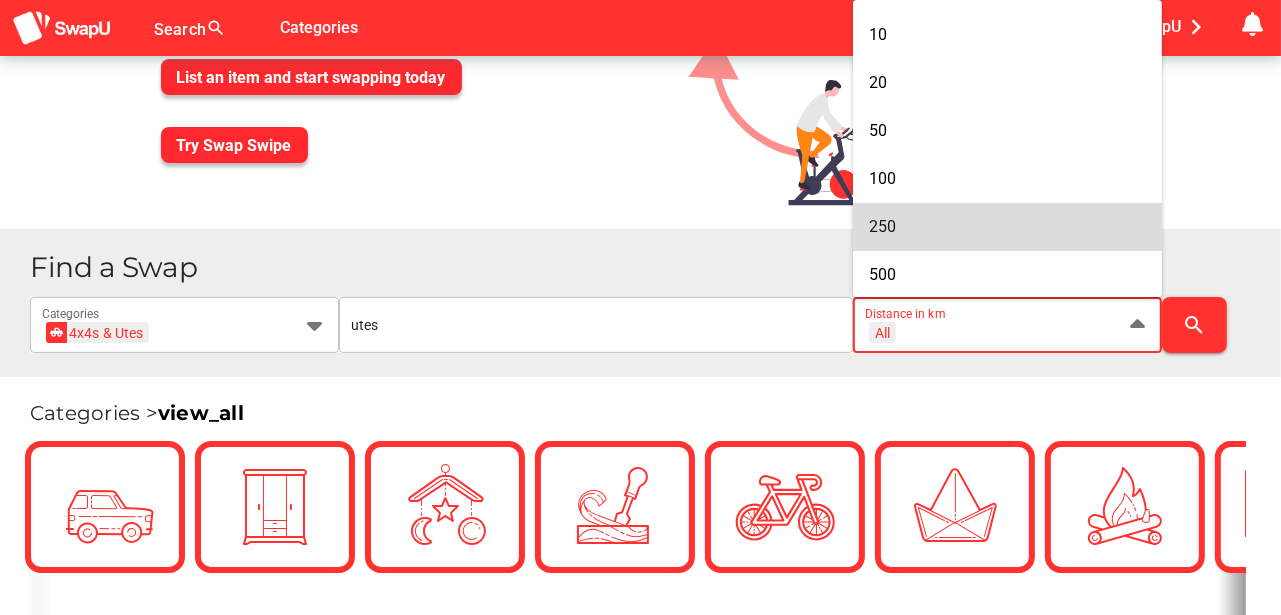 click on "250" at bounding box center (1007, 226) 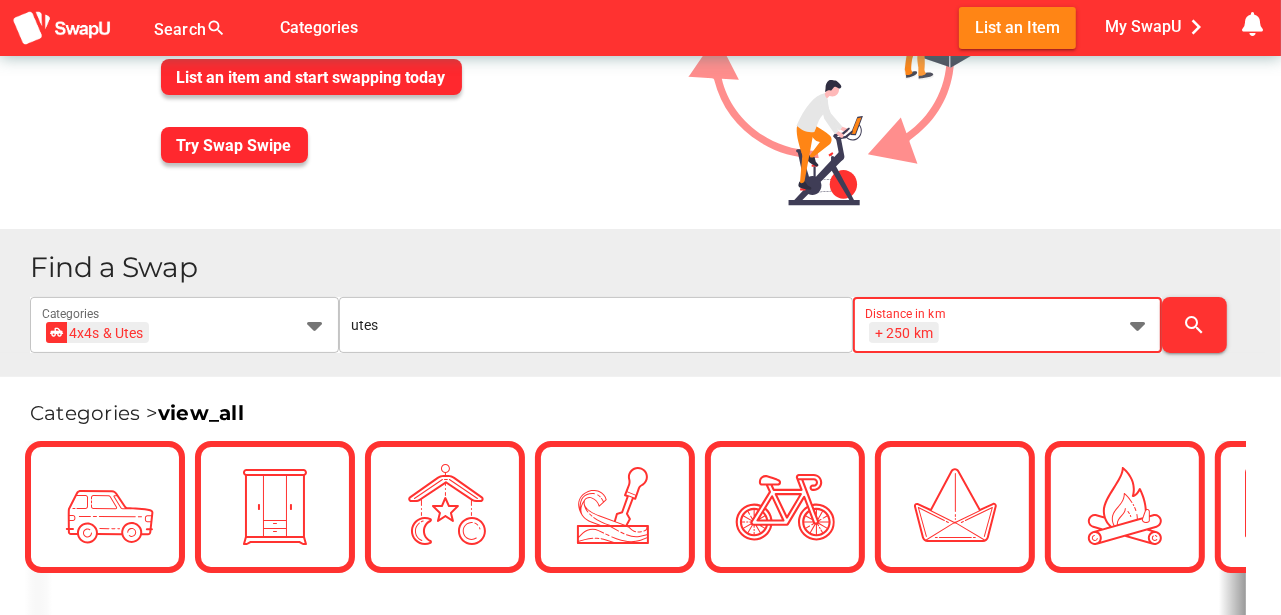 scroll, scrollTop: 0, scrollLeft: 26, axis: horizontal 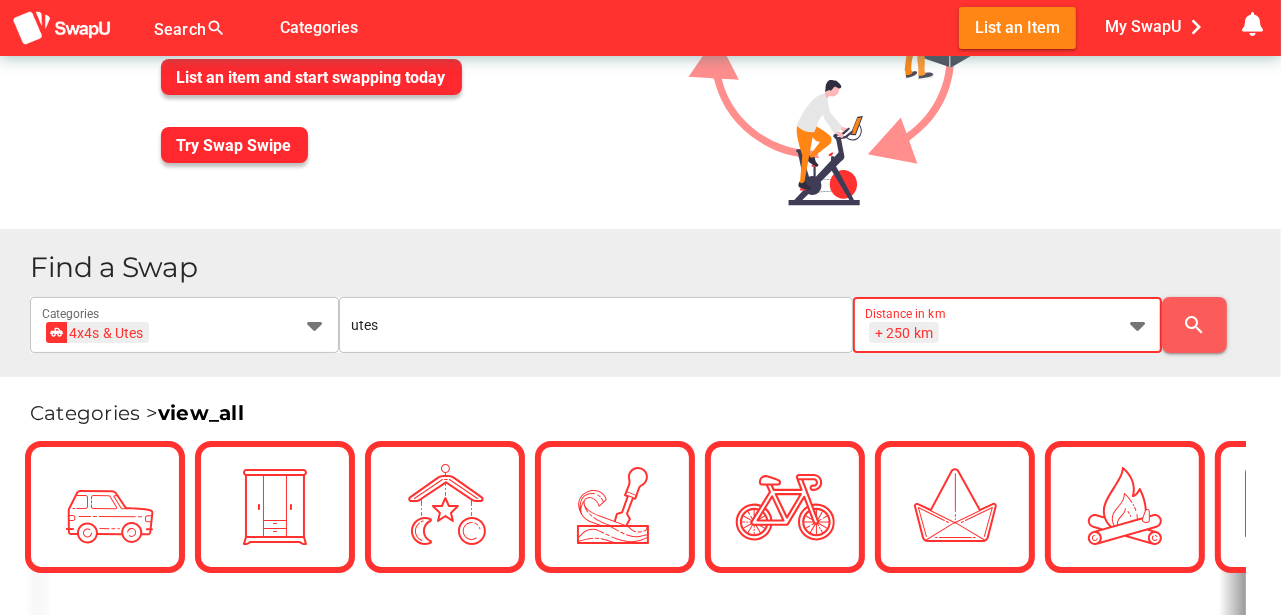 click on "search" at bounding box center [1195, 325] 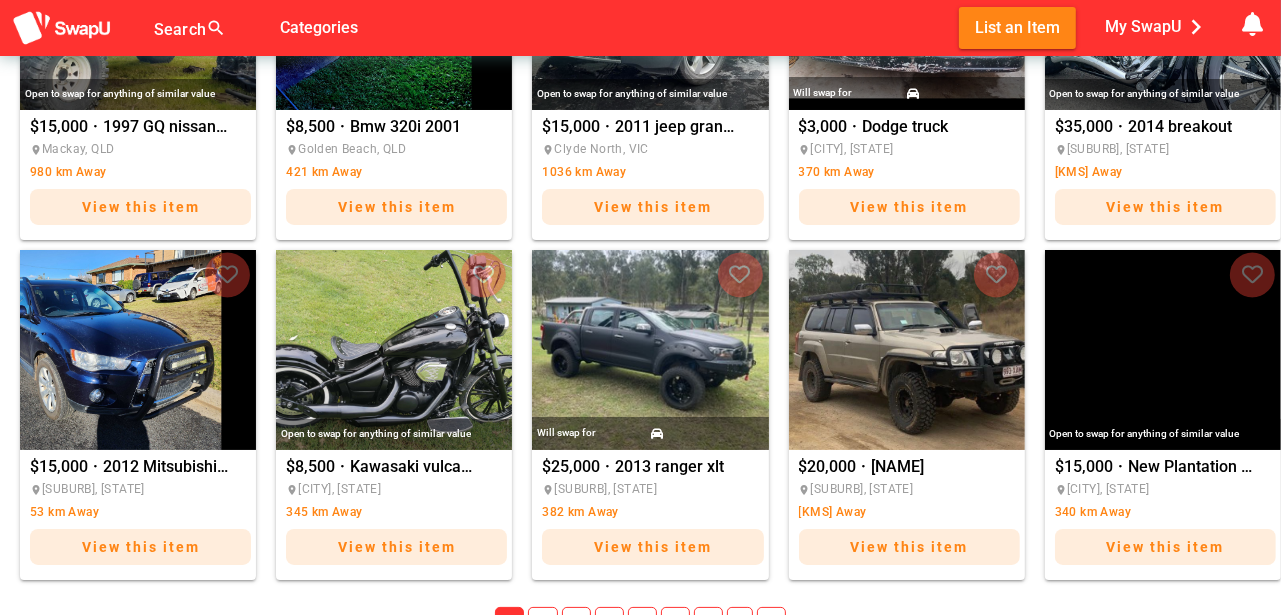 scroll, scrollTop: 1466, scrollLeft: 0, axis: vertical 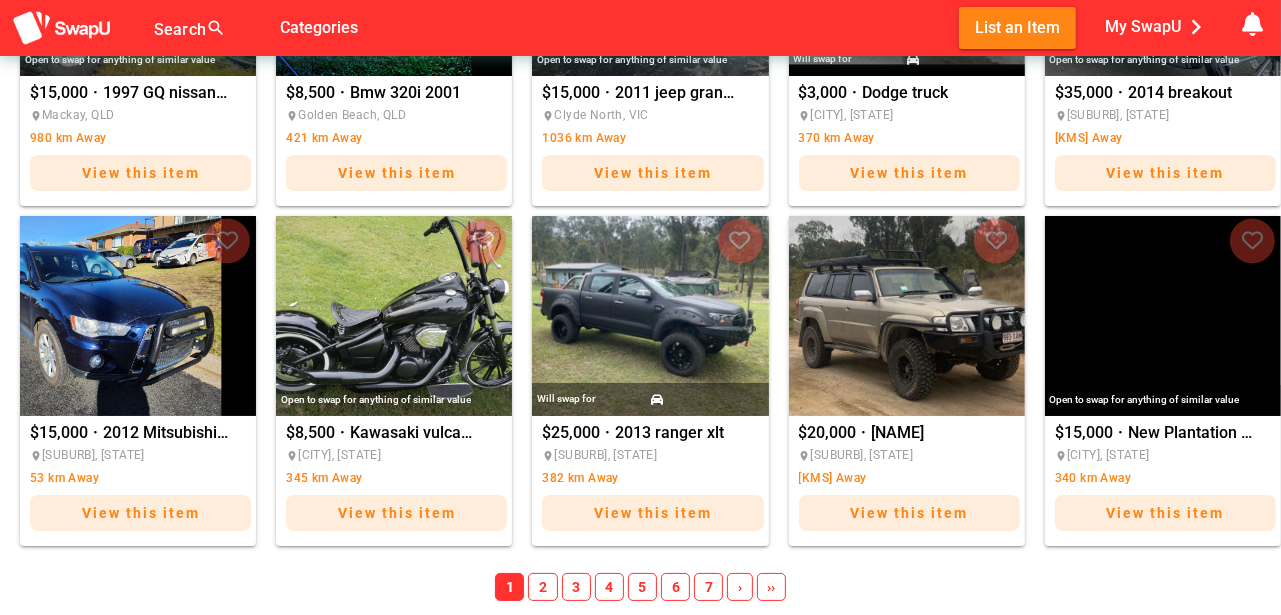 click on "2" at bounding box center [542, 587] 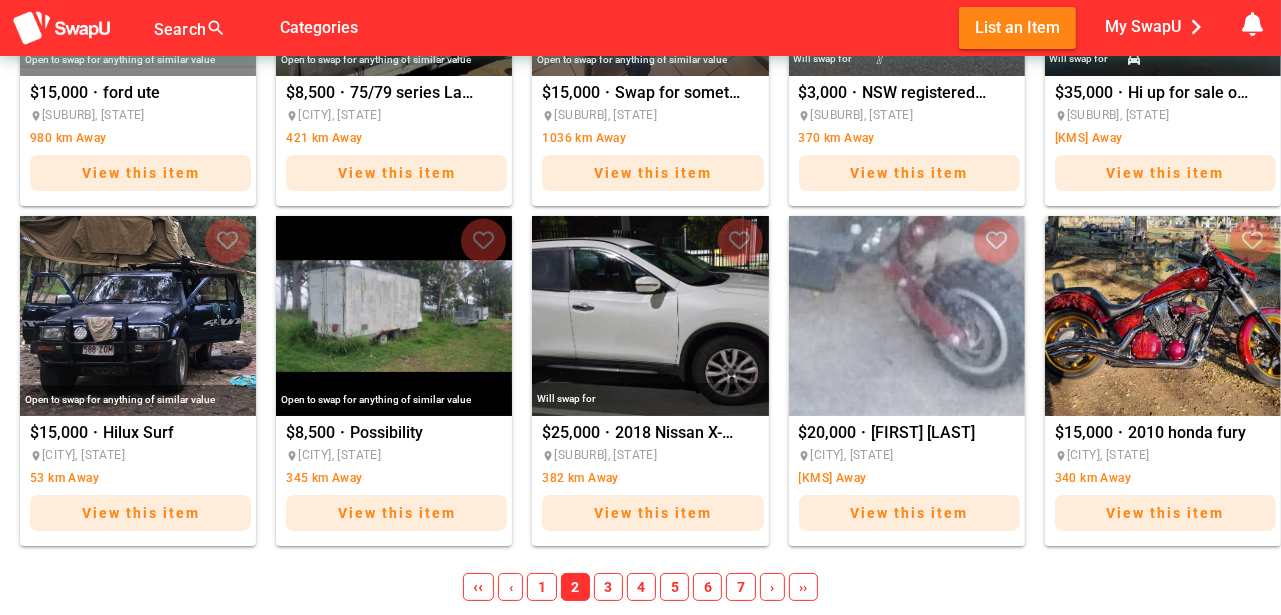 click on "3" at bounding box center (608, 587) 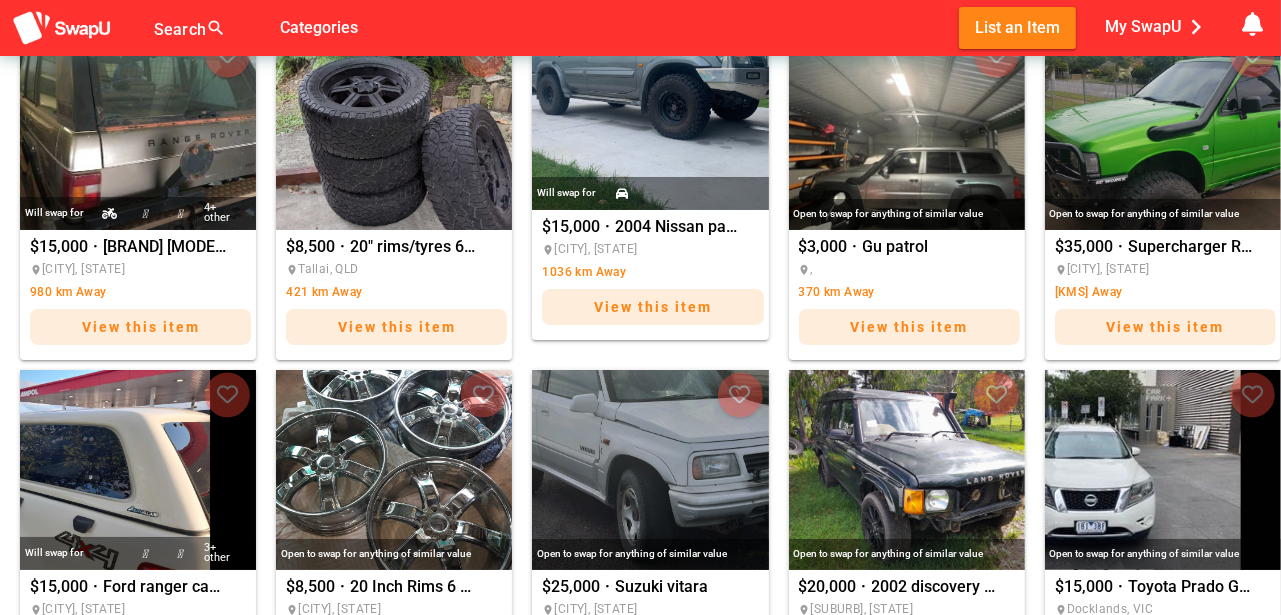 scroll, scrollTop: 1500, scrollLeft: 0, axis: vertical 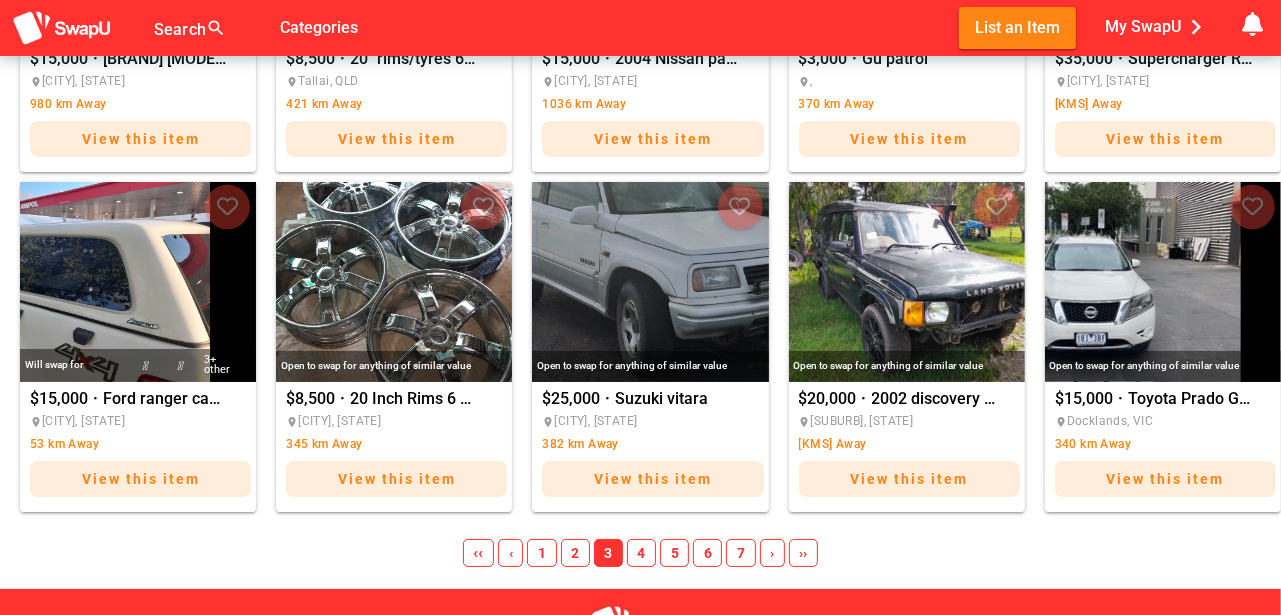 click on "4" at bounding box center [641, 553] 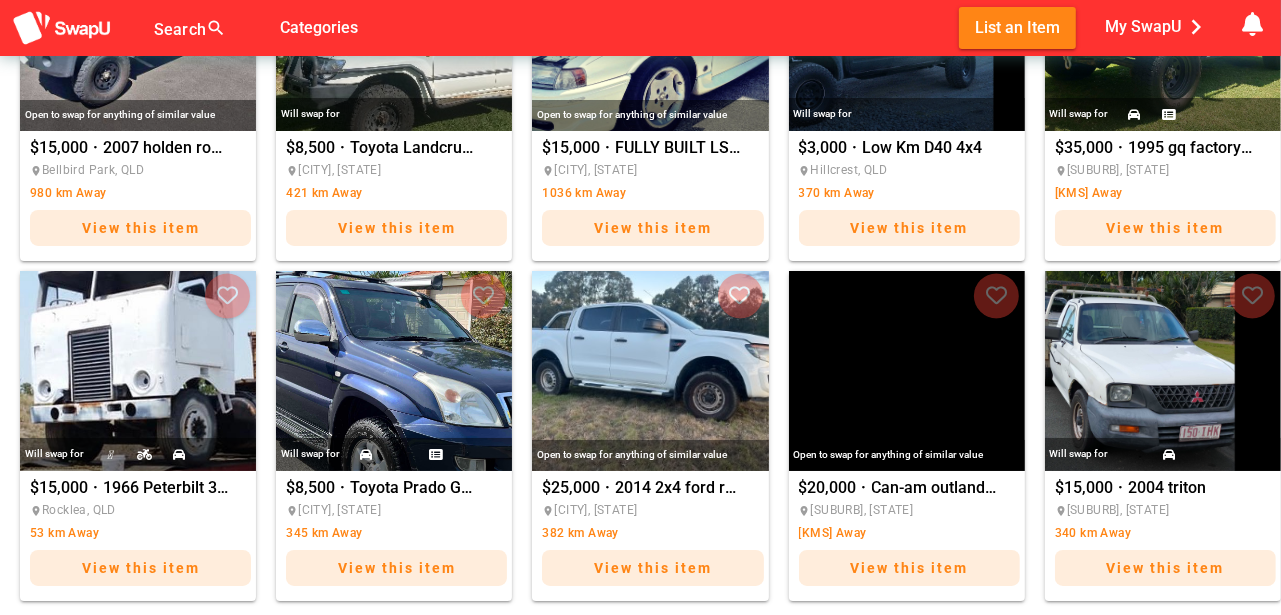 scroll, scrollTop: 1600, scrollLeft: 0, axis: vertical 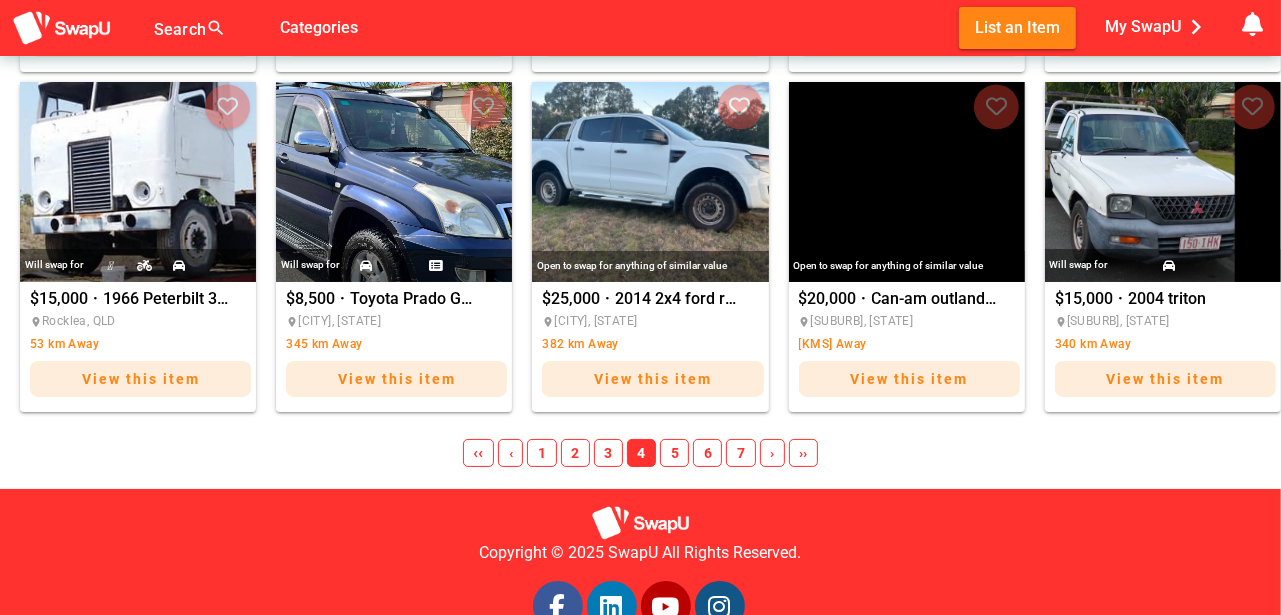 click on "5" at bounding box center (674, 453) 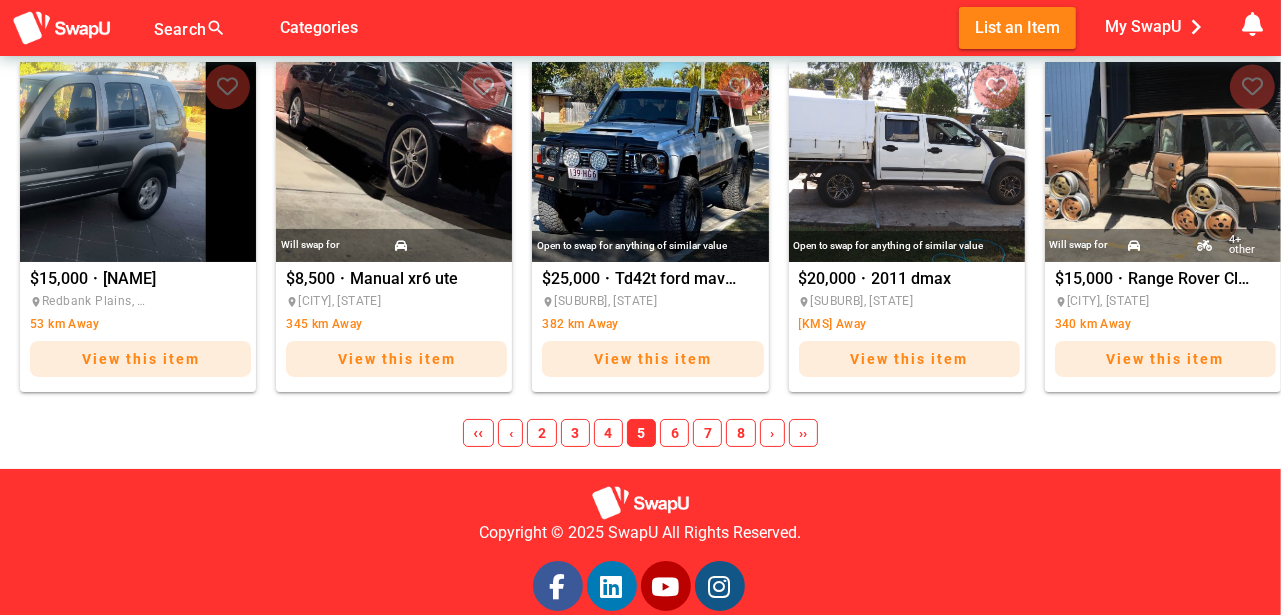 scroll, scrollTop: 1651, scrollLeft: 0, axis: vertical 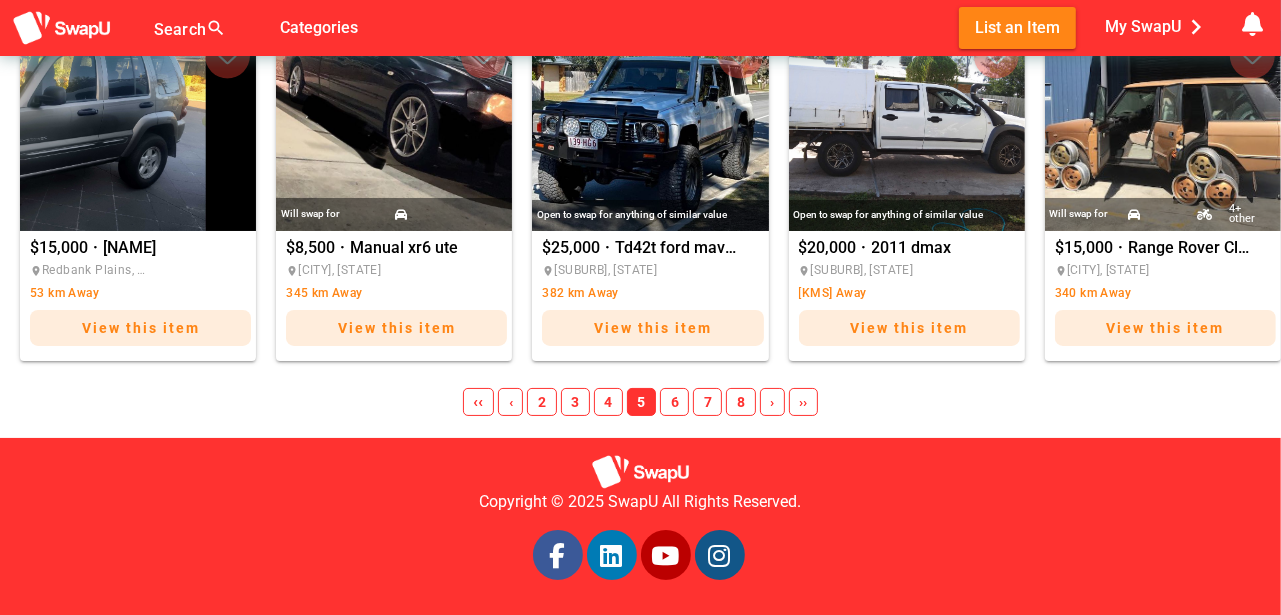 click on "6" at bounding box center [674, 402] 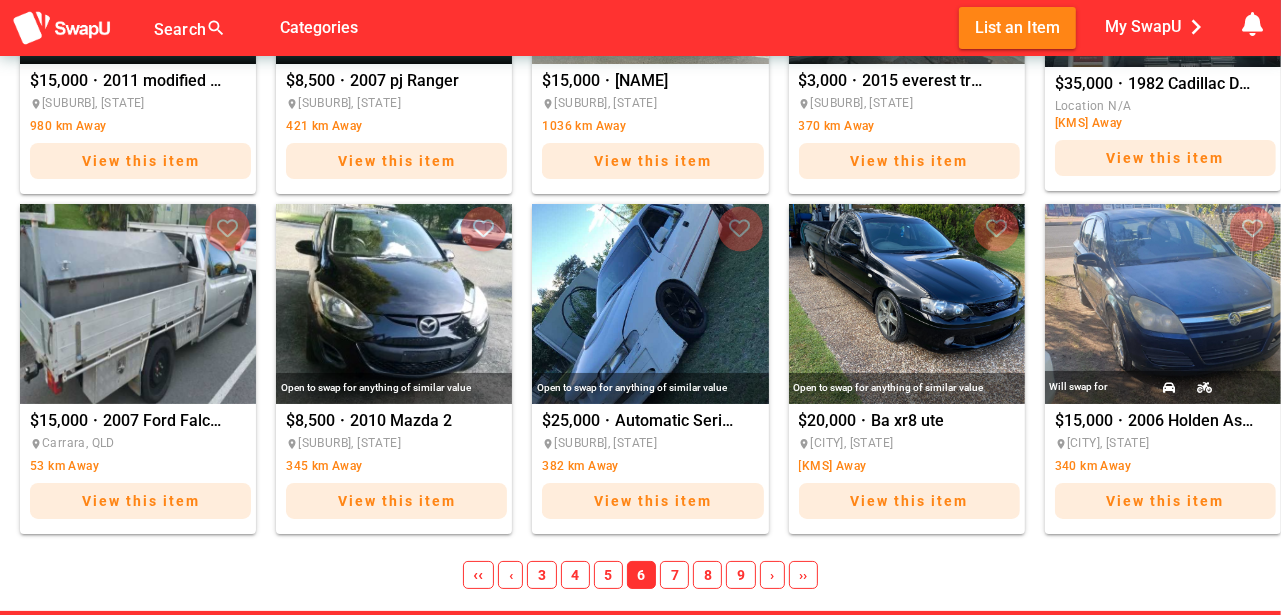scroll, scrollTop: 1484, scrollLeft: 0, axis: vertical 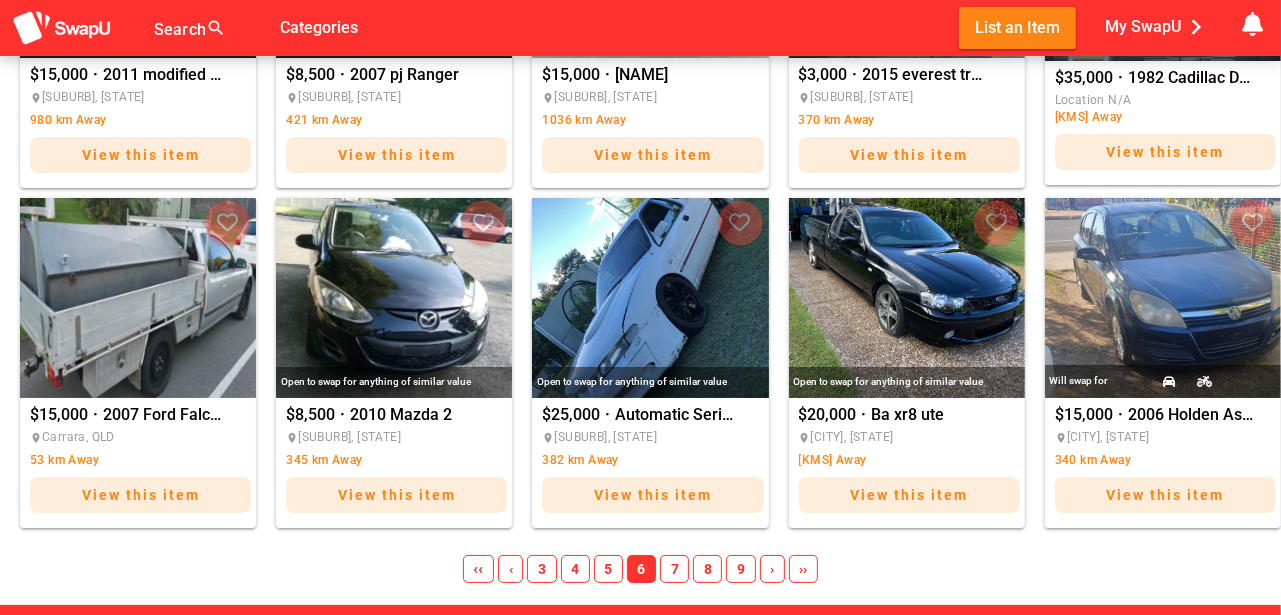 click on "7" at bounding box center (674, 569) 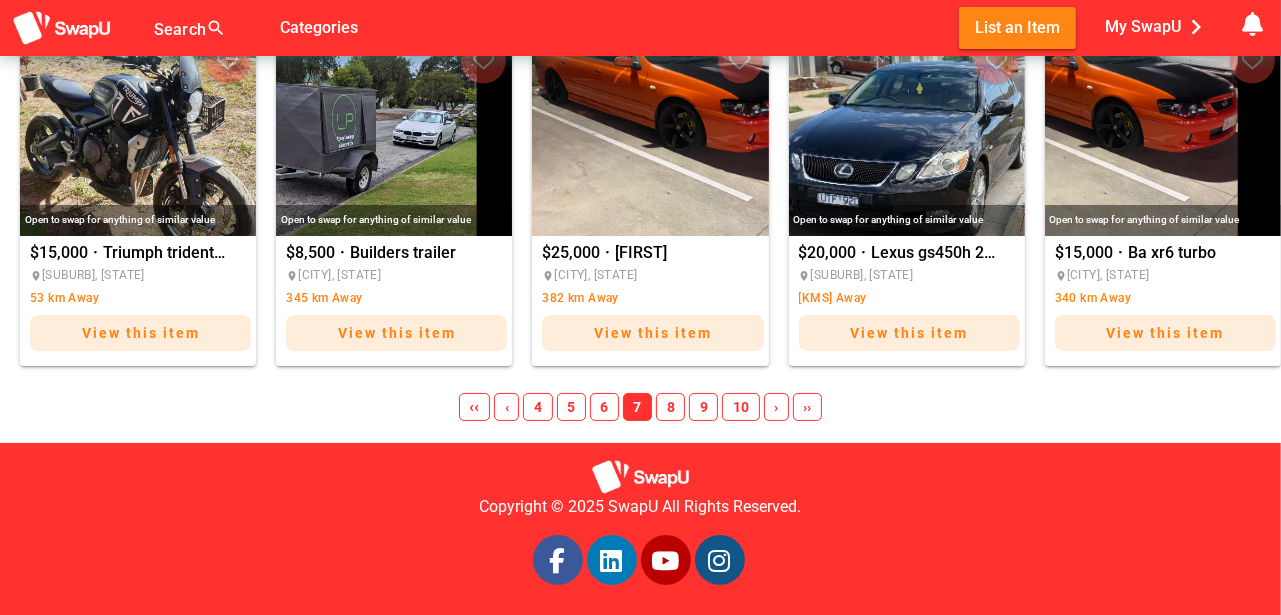 scroll, scrollTop: 1651, scrollLeft: 0, axis: vertical 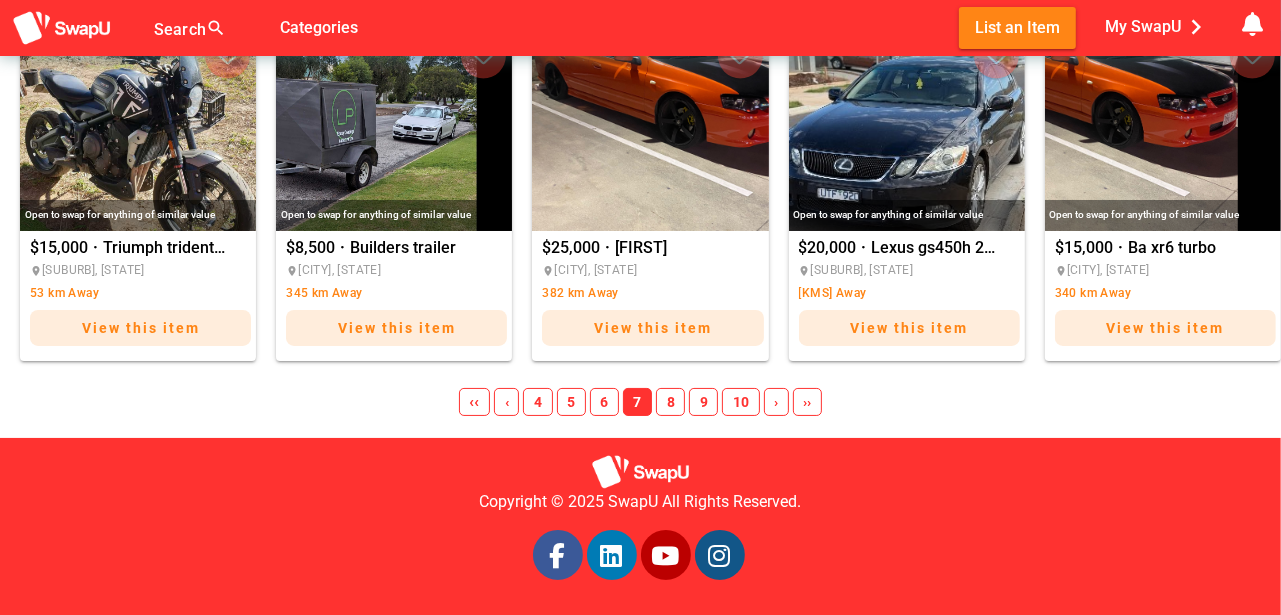 click on "8" at bounding box center [670, 402] 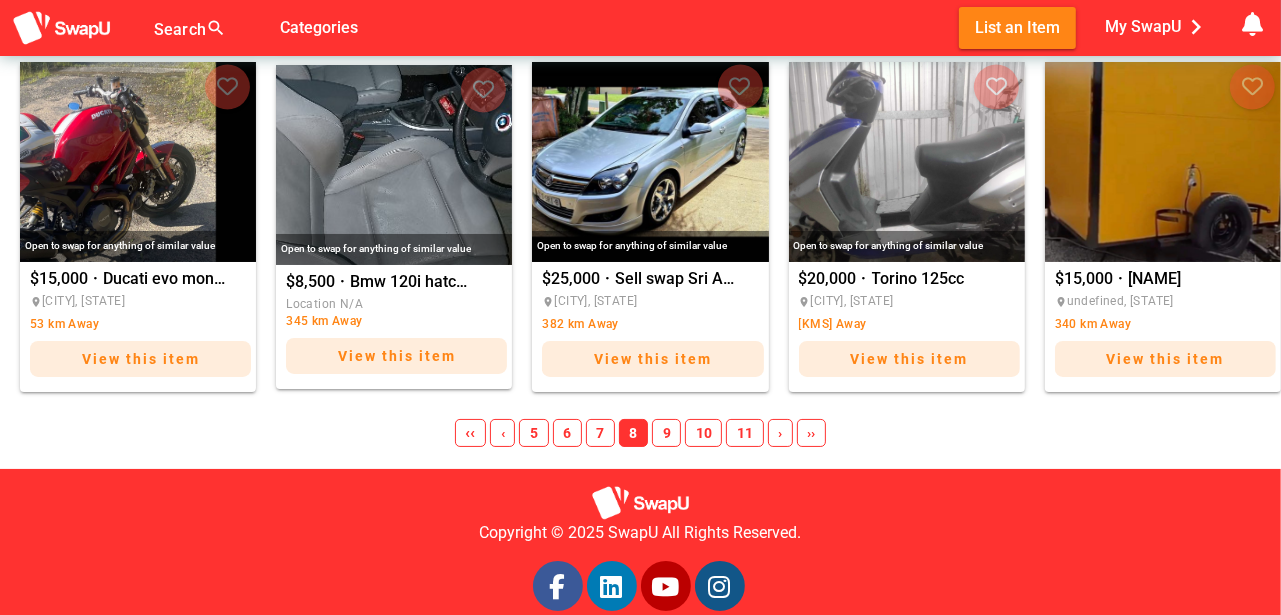scroll, scrollTop: 1651, scrollLeft: 0, axis: vertical 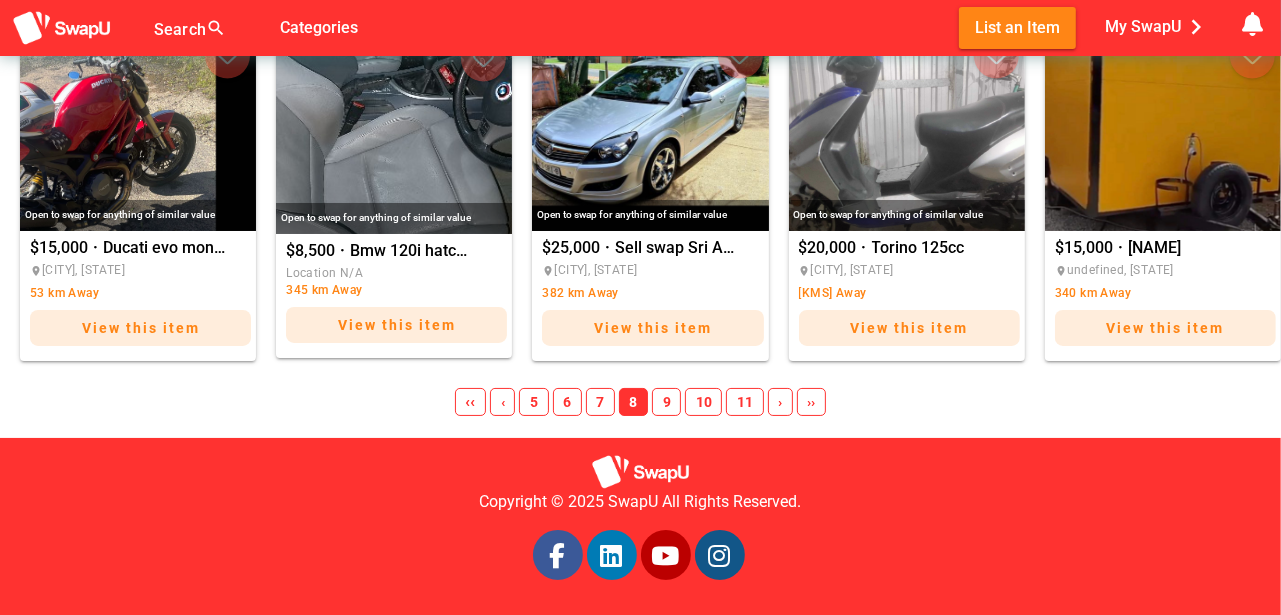 click on "9" at bounding box center (666, 402) 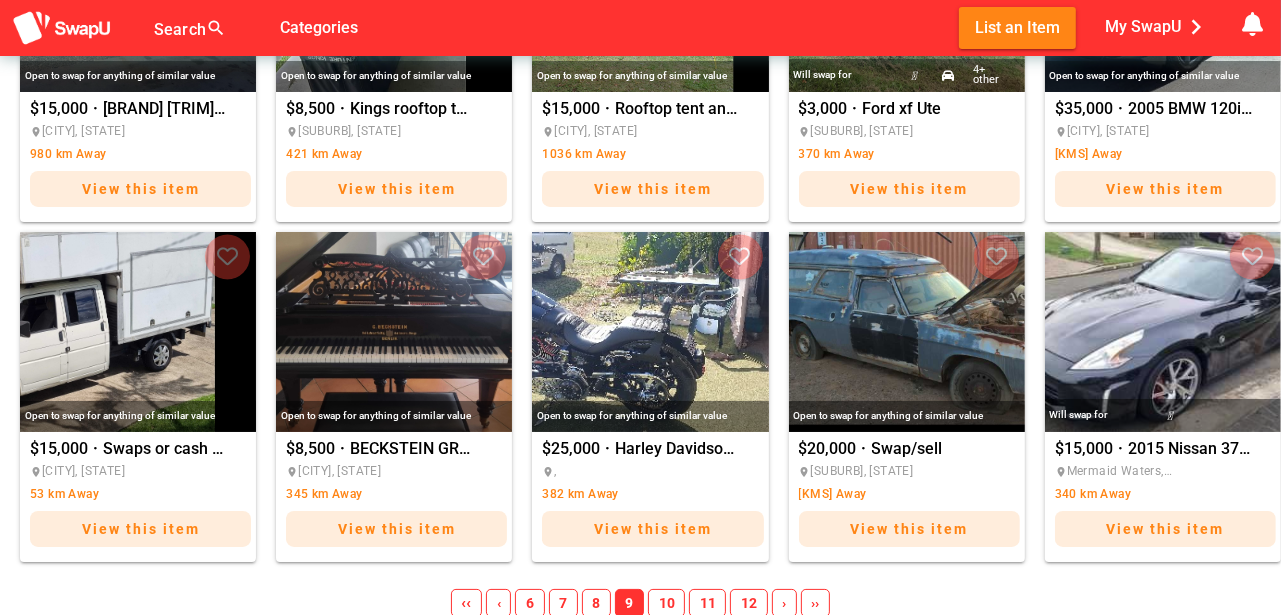 scroll, scrollTop: 1617, scrollLeft: 0, axis: vertical 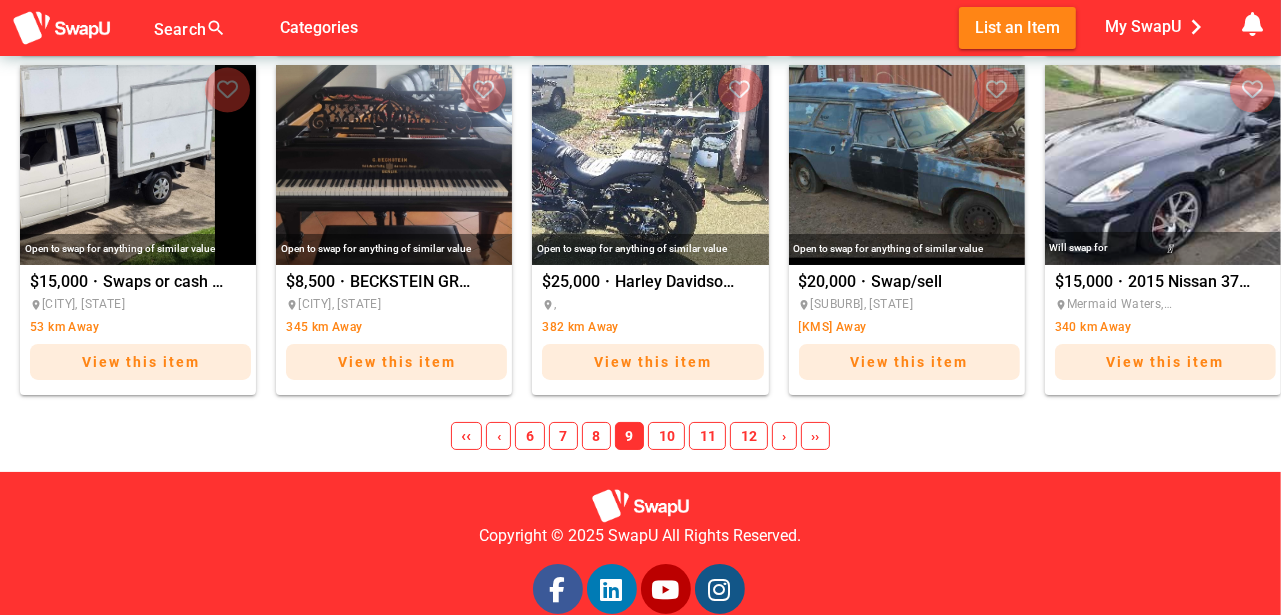 click on "10" at bounding box center [666, 436] 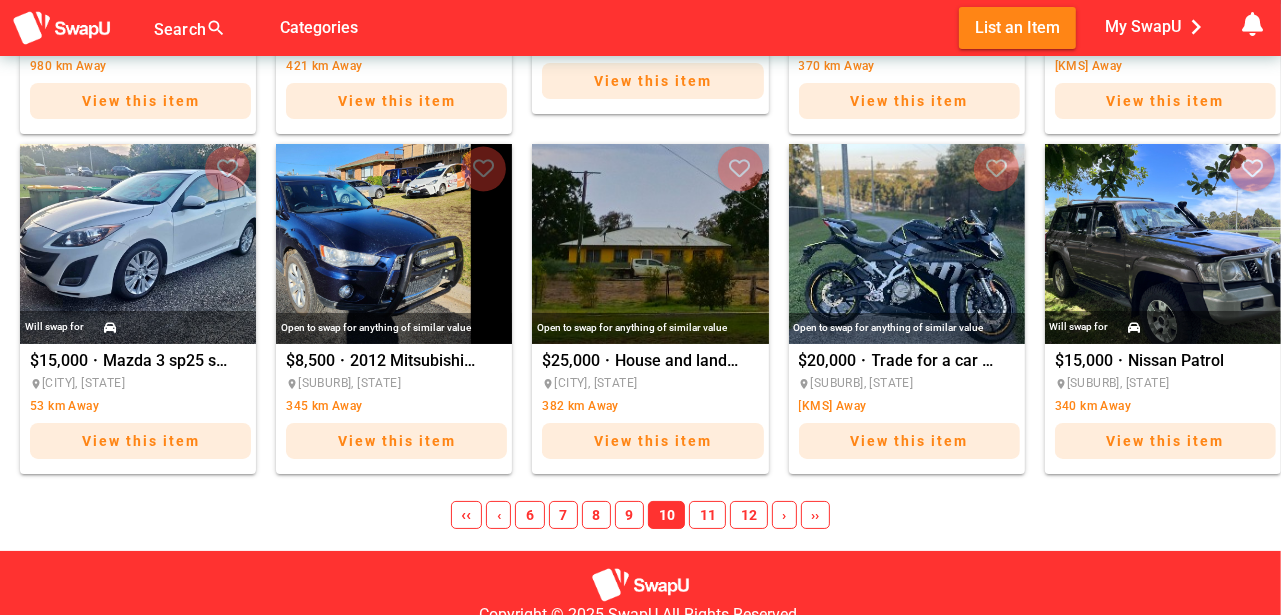 scroll, scrollTop: 1551, scrollLeft: 0, axis: vertical 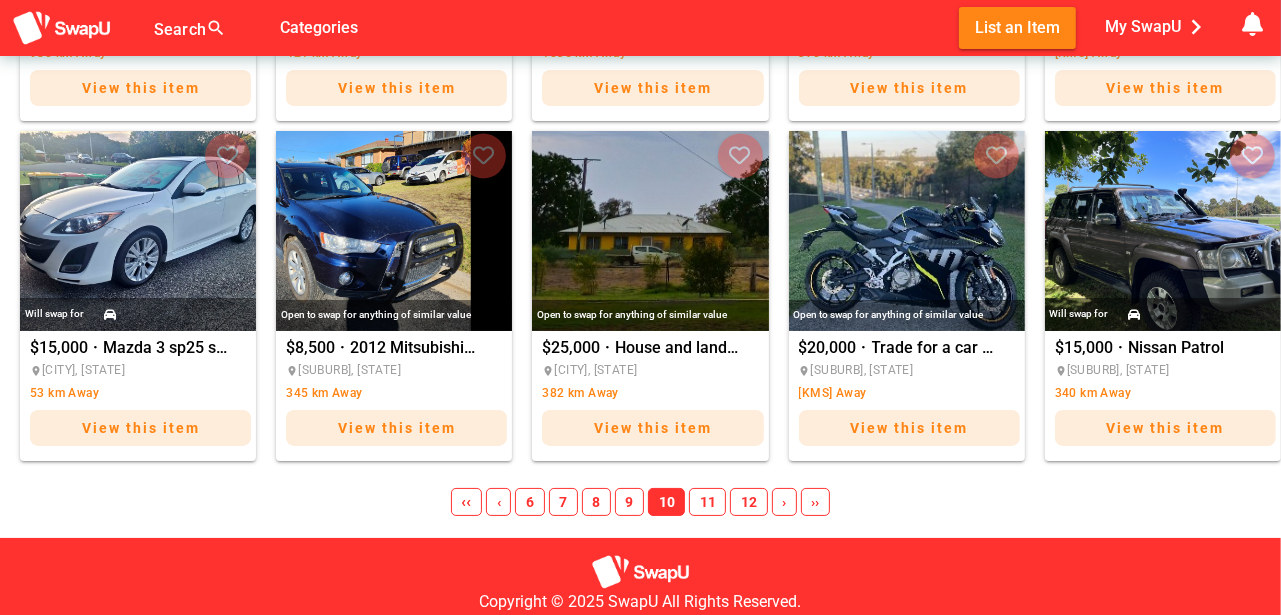 click on "11" at bounding box center (707, 502) 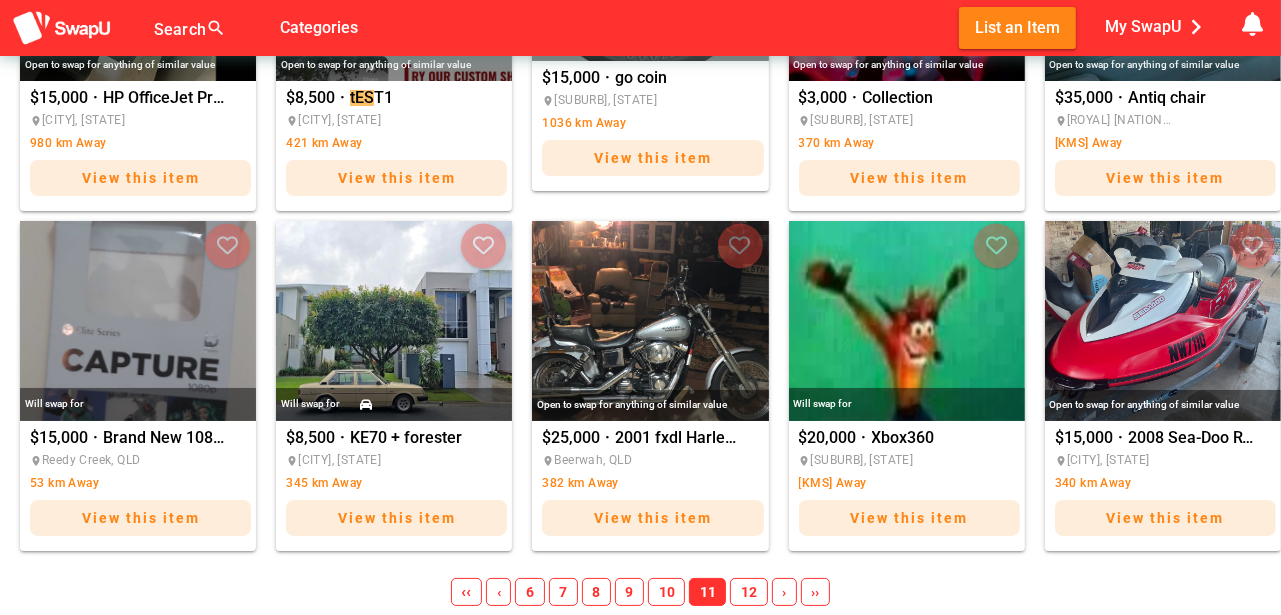 scroll, scrollTop: 1551, scrollLeft: 0, axis: vertical 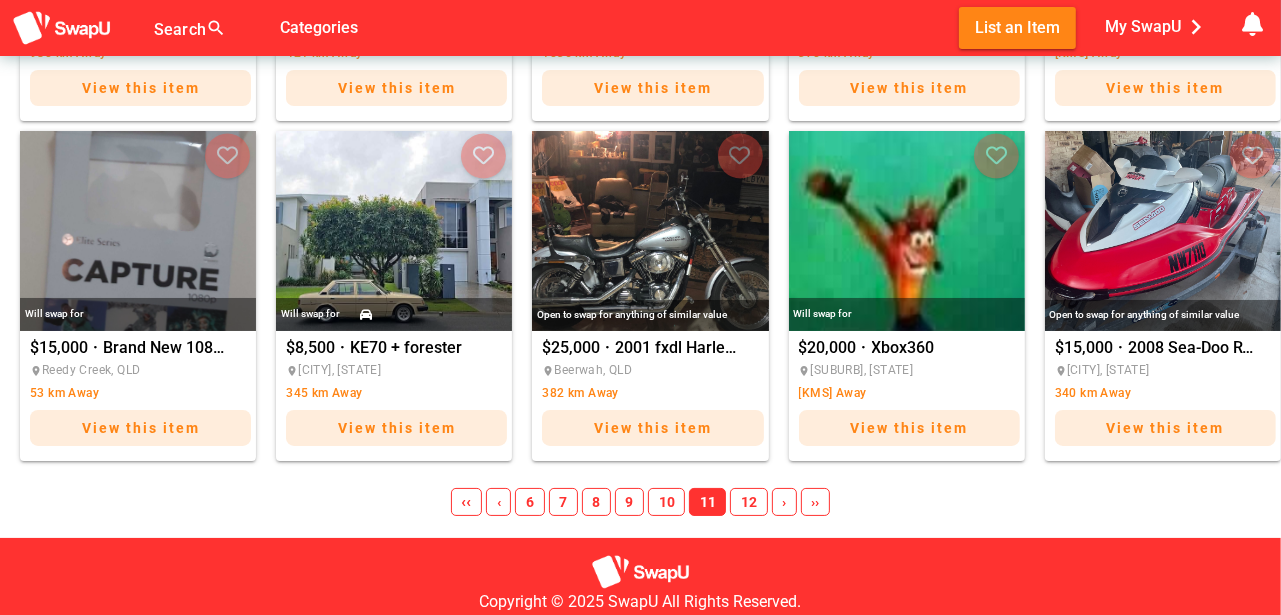 click on "12" at bounding box center (748, 502) 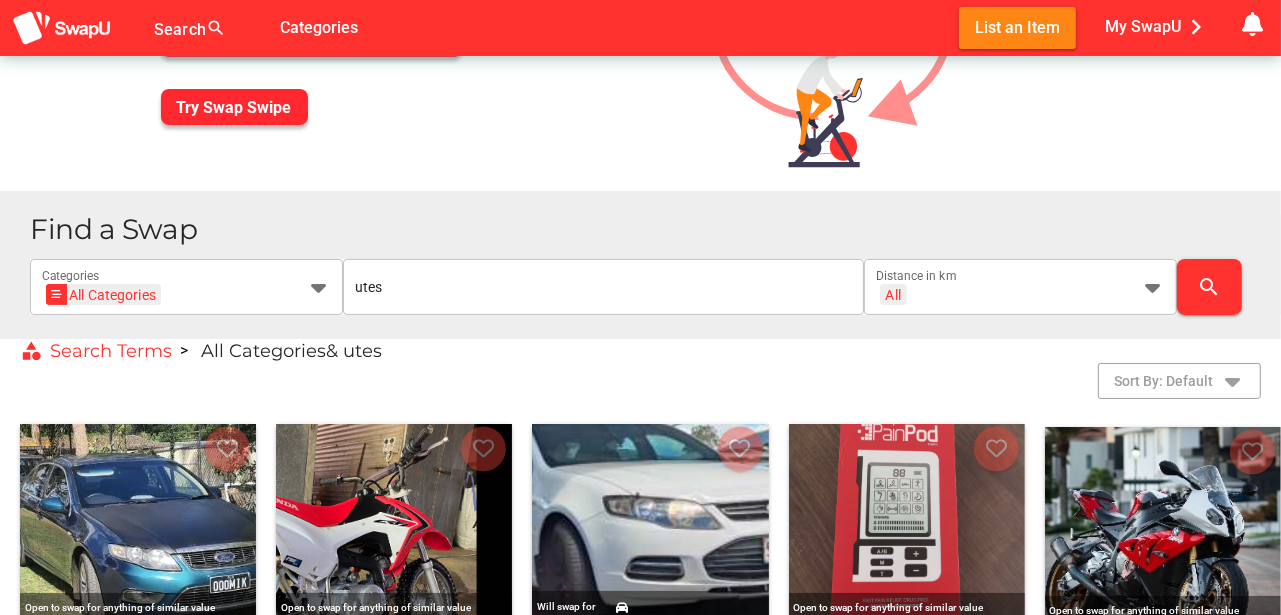 scroll, scrollTop: 171, scrollLeft: 0, axis: vertical 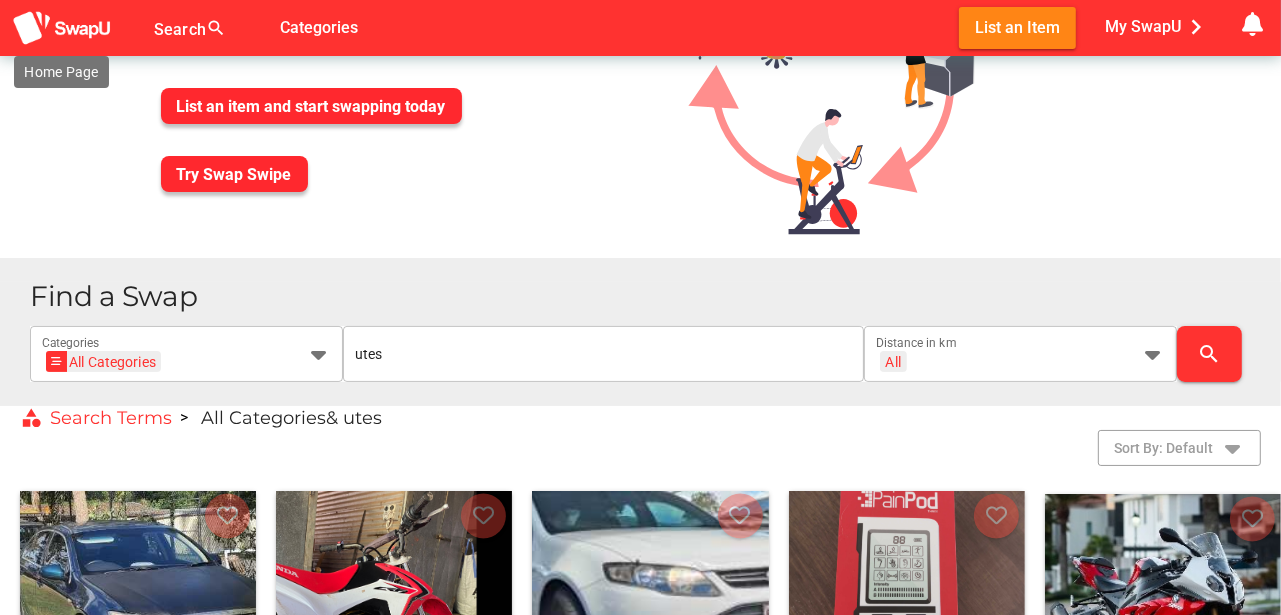 click at bounding box center (62, 28) 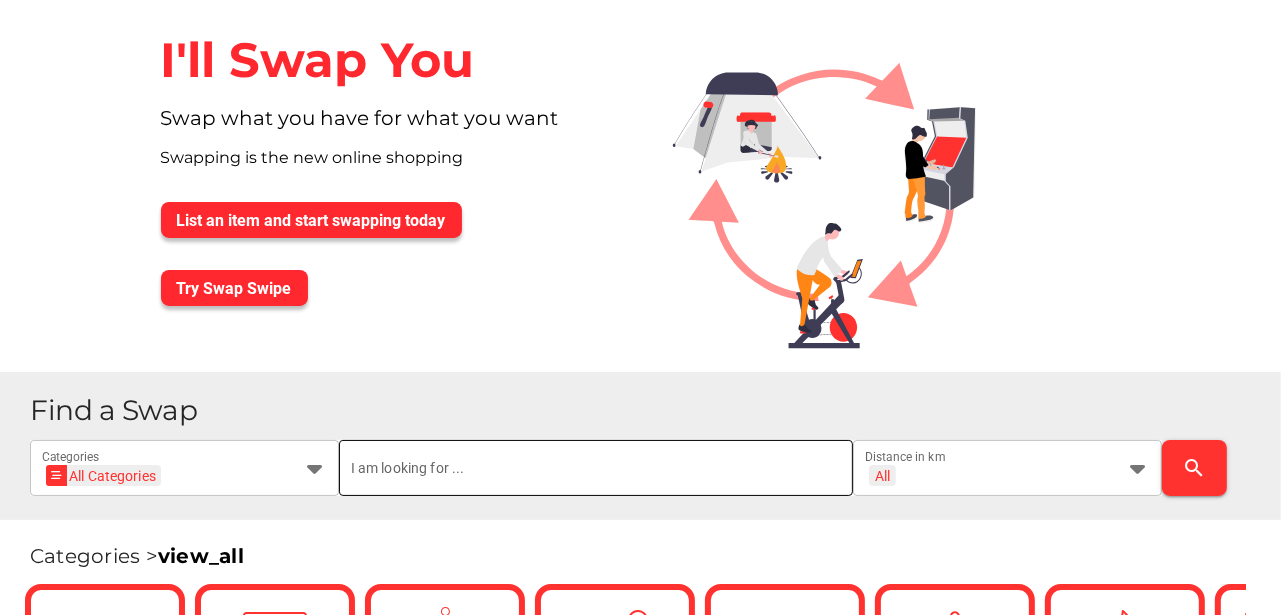 scroll, scrollTop: 233, scrollLeft: 0, axis: vertical 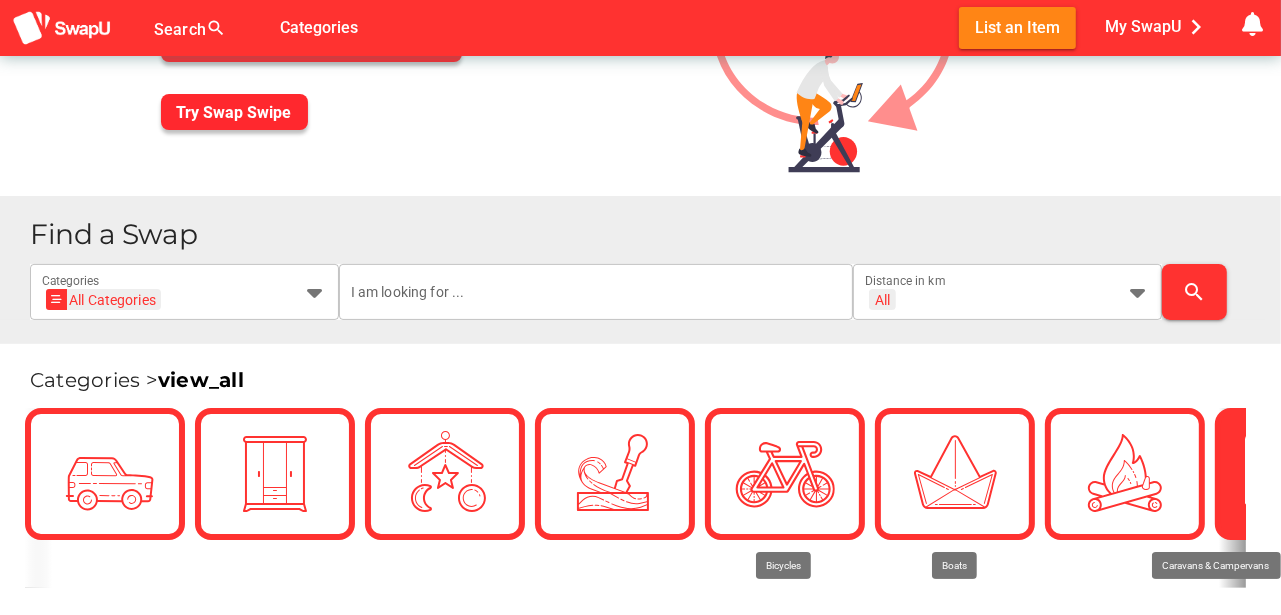 click at bounding box center [1295, 474] 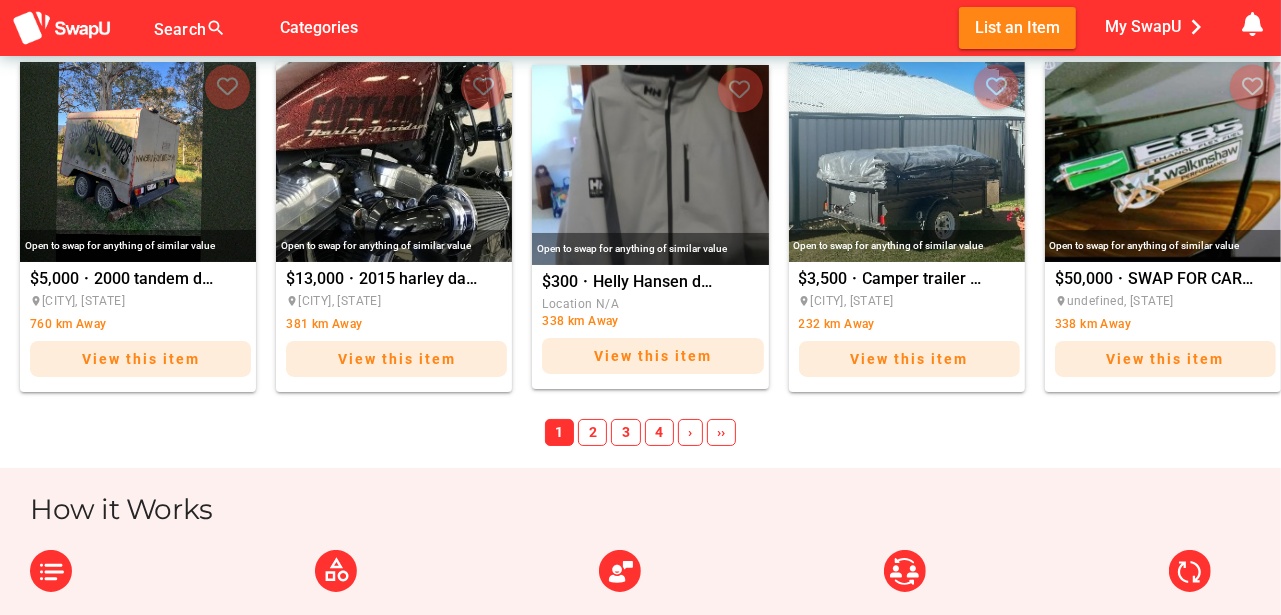 scroll, scrollTop: 1466, scrollLeft: 0, axis: vertical 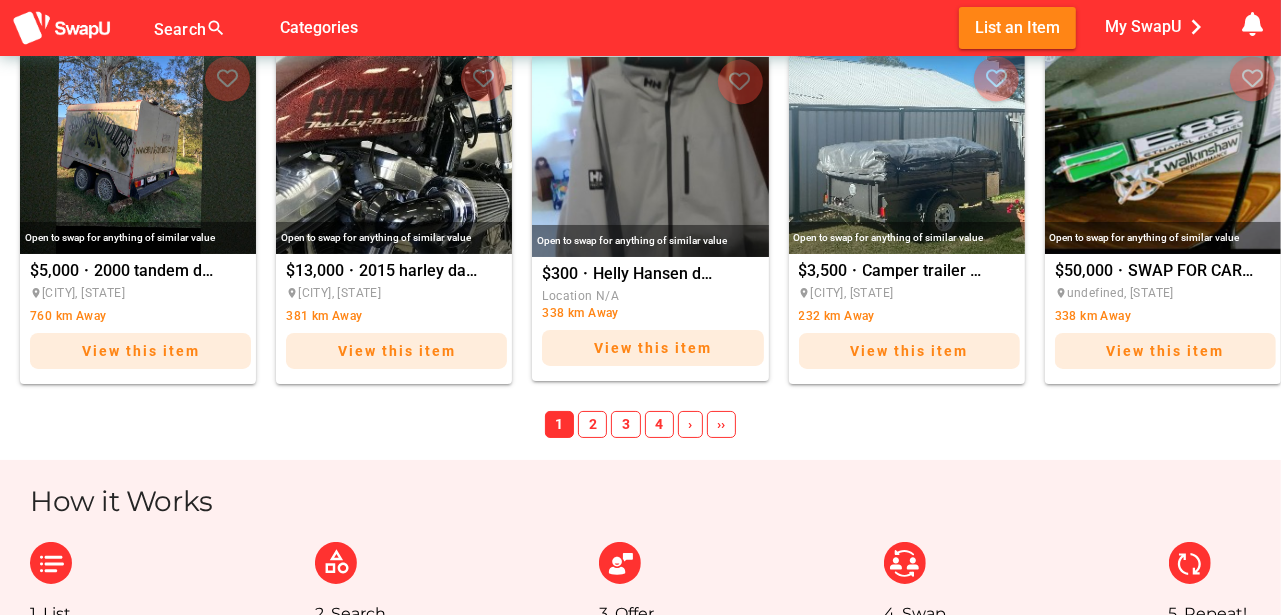 click on "2" at bounding box center (592, 425) 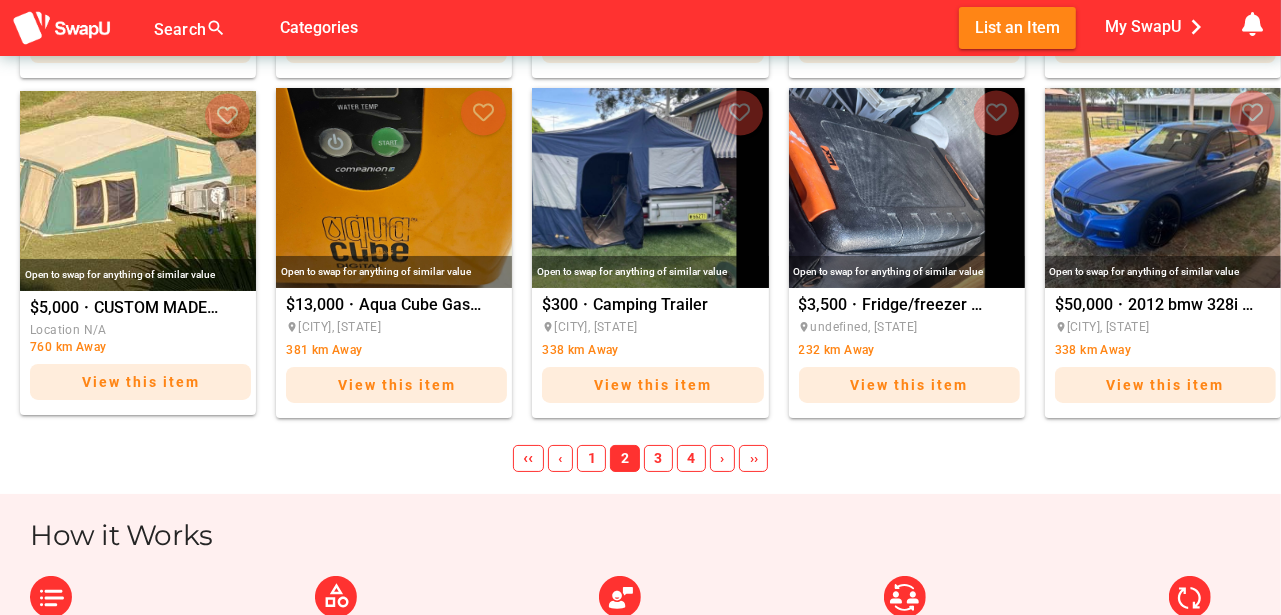 scroll, scrollTop: 1433, scrollLeft: 0, axis: vertical 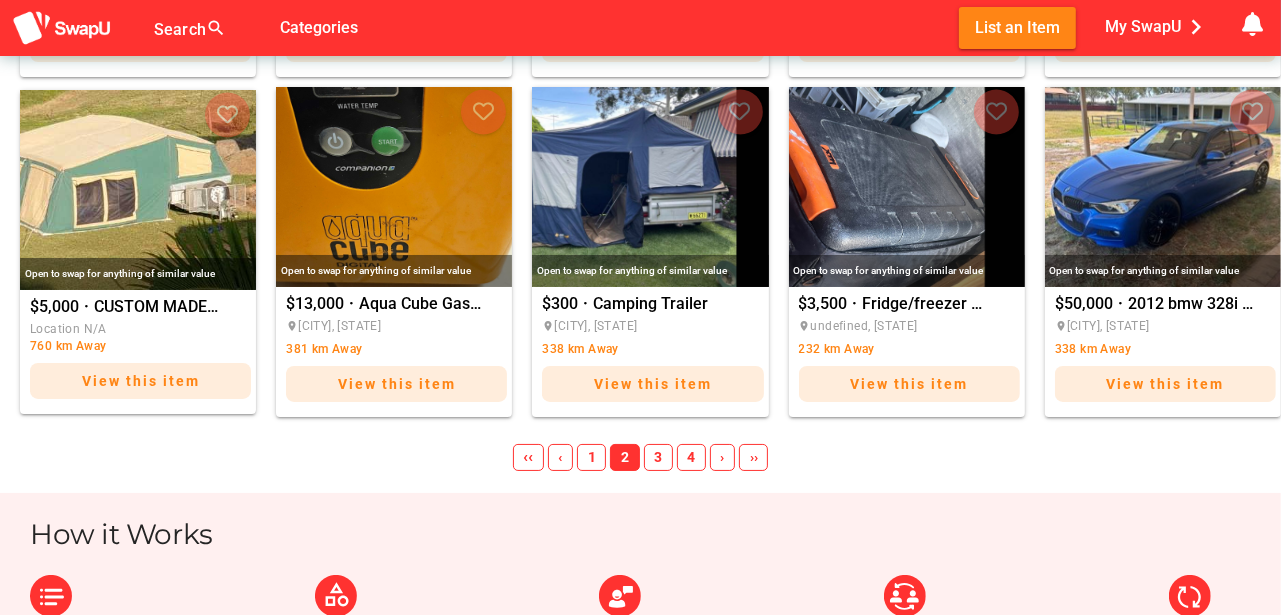 click on "3" at bounding box center [658, 458] 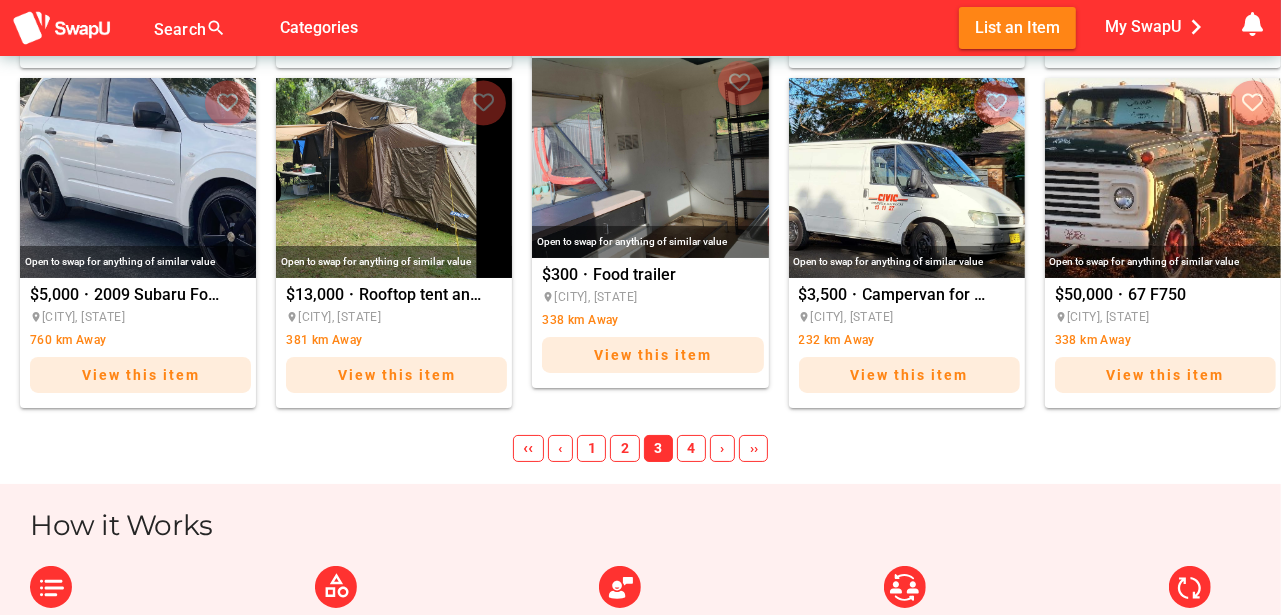 scroll, scrollTop: 1466, scrollLeft: 0, axis: vertical 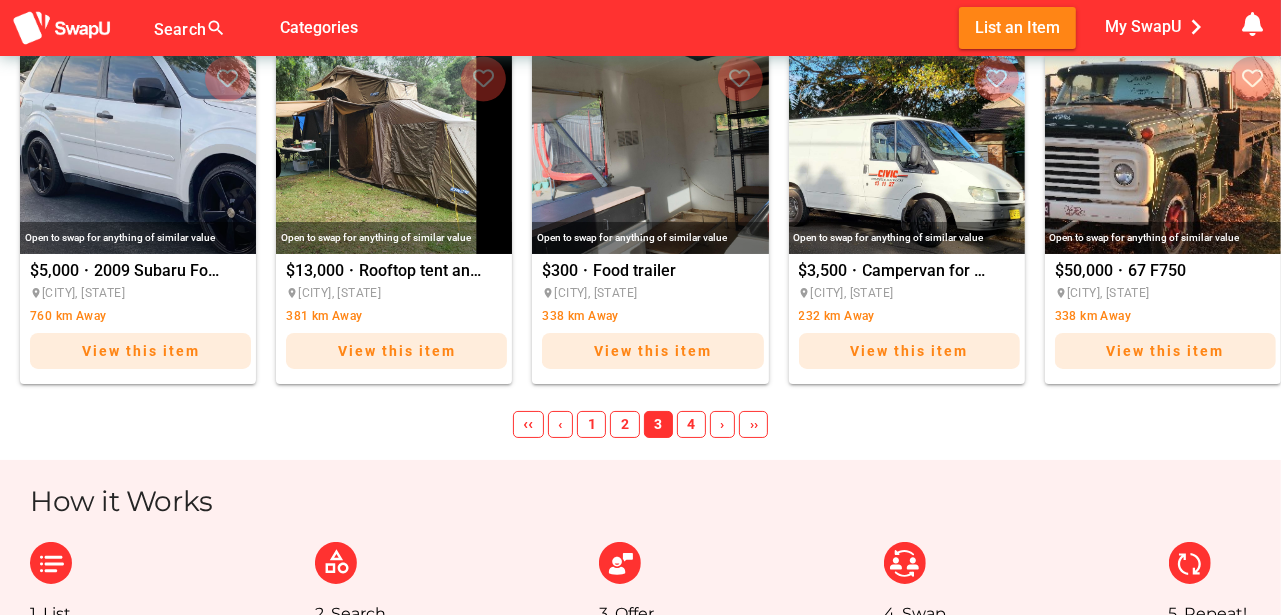 click on "4" at bounding box center (691, 425) 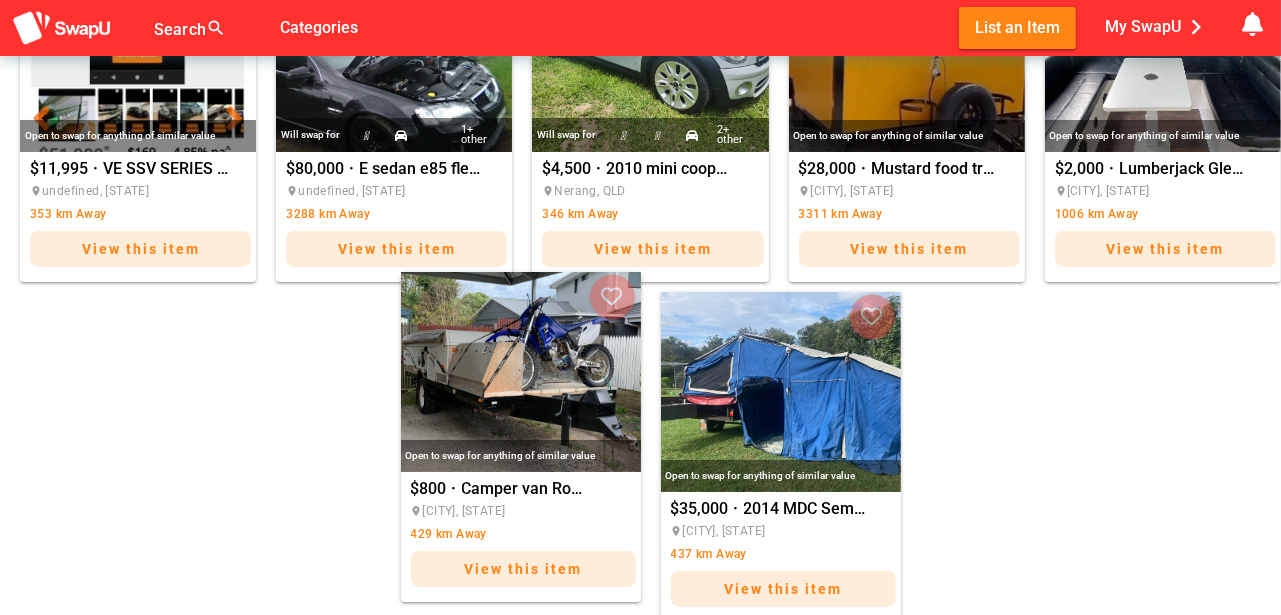 scroll, scrollTop: 560, scrollLeft: 0, axis: vertical 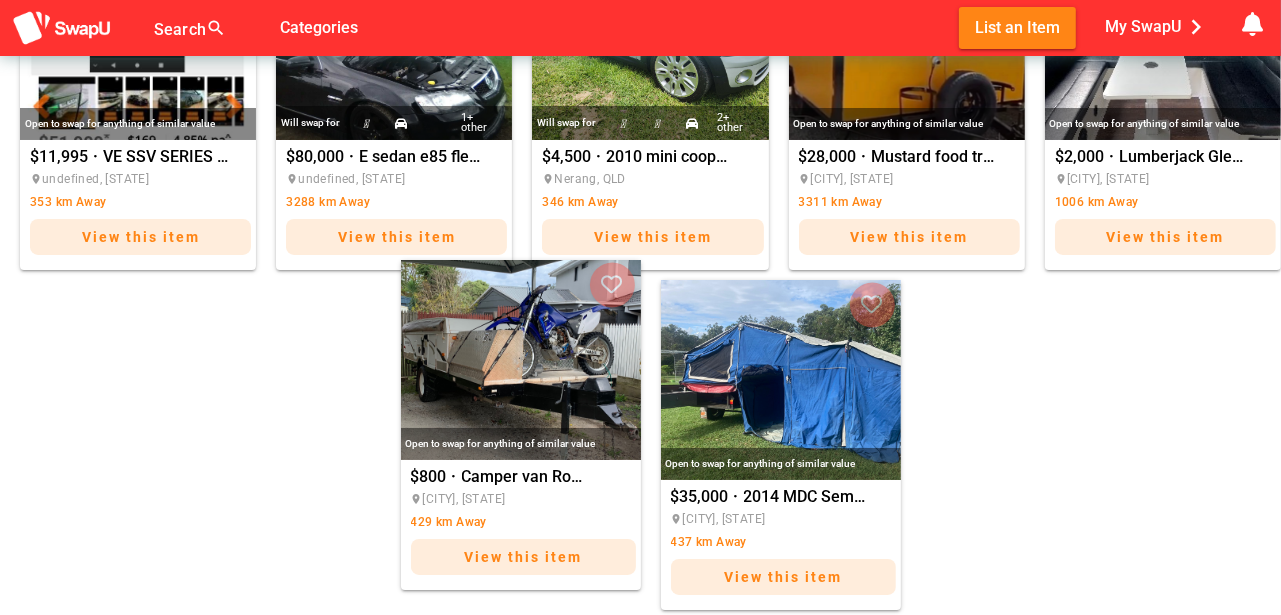 click at bounding box center [521, 360] 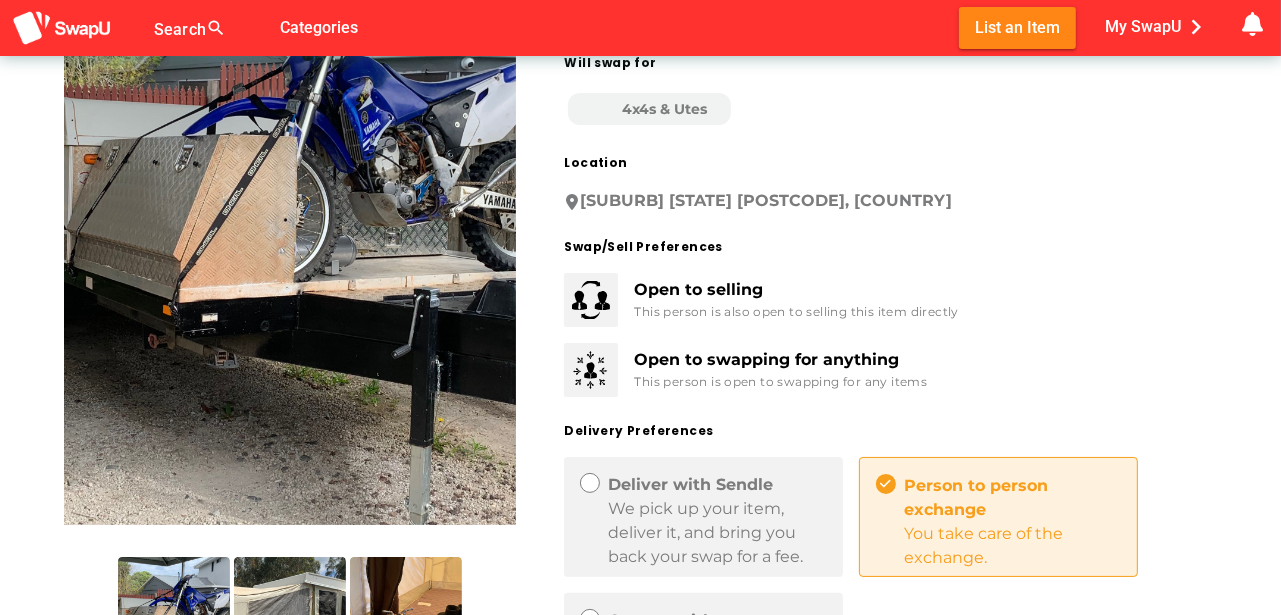 scroll, scrollTop: 166, scrollLeft: 0, axis: vertical 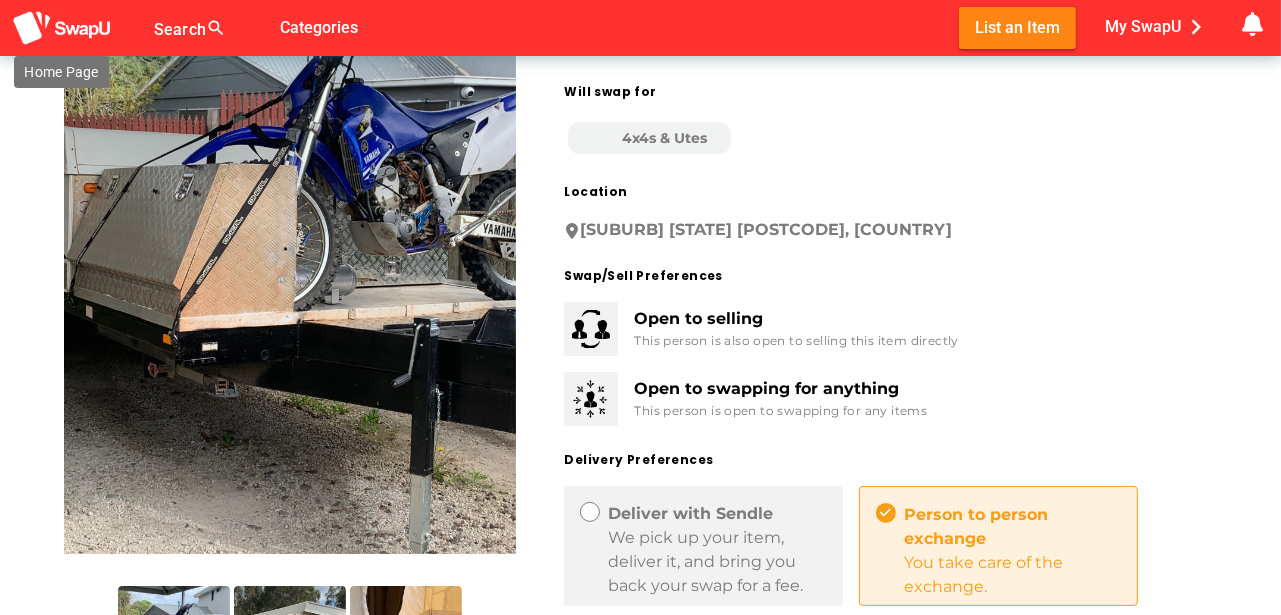 click at bounding box center [62, 28] 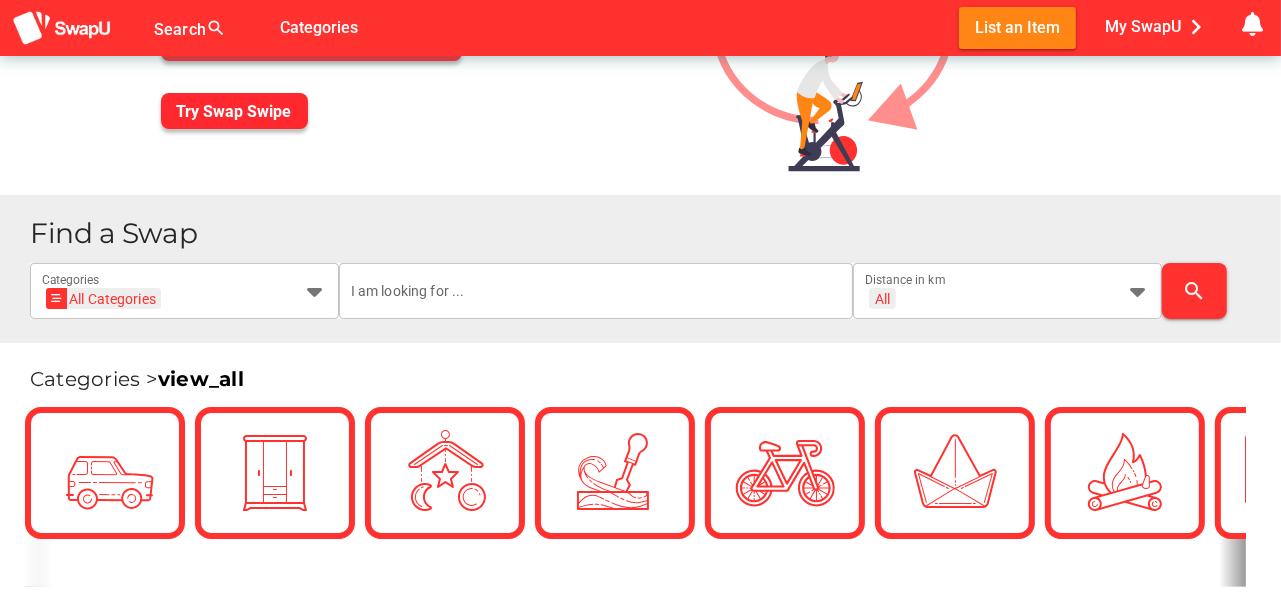 scroll, scrollTop: 266, scrollLeft: 0, axis: vertical 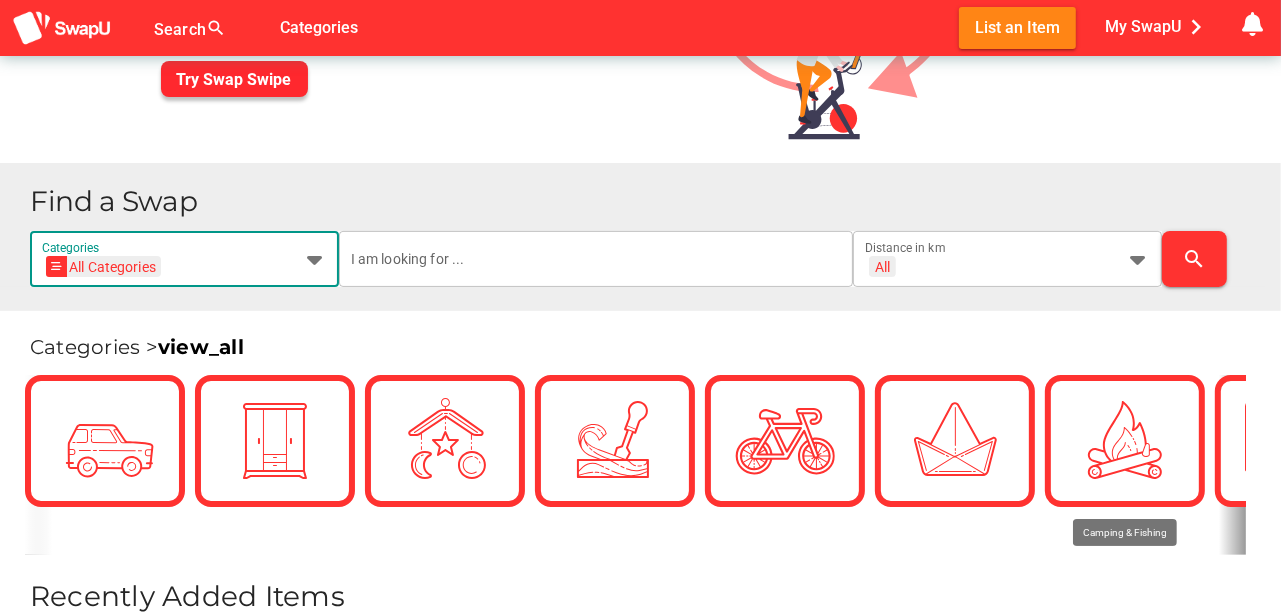 click at bounding box center [315, 259] 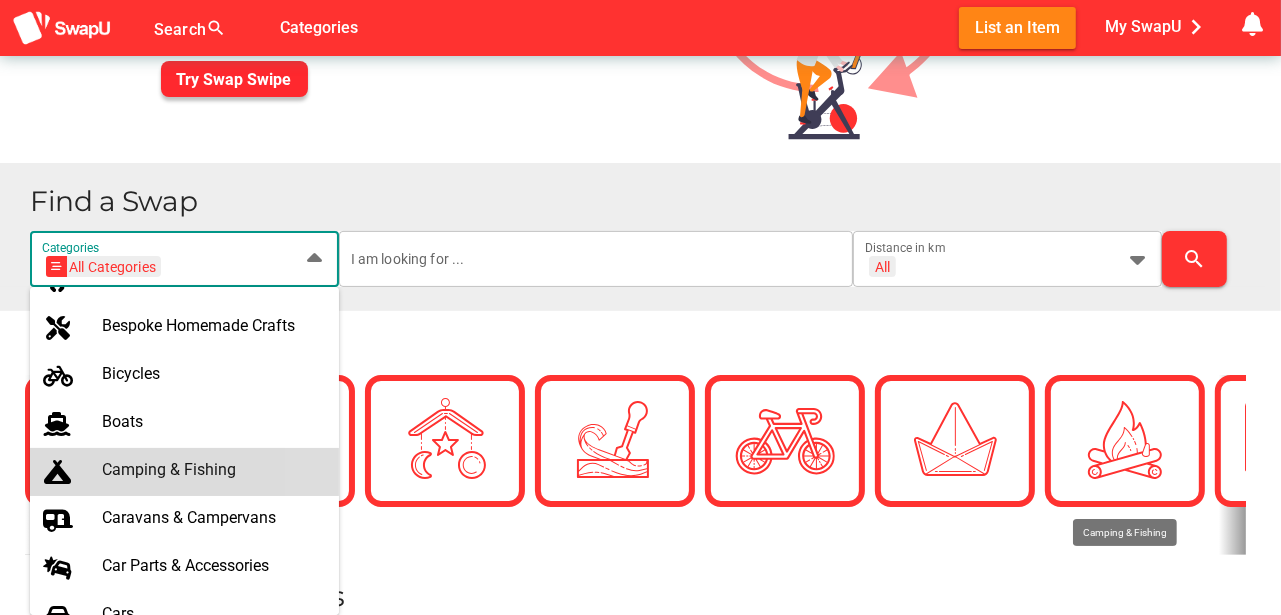 scroll, scrollTop: 200, scrollLeft: 0, axis: vertical 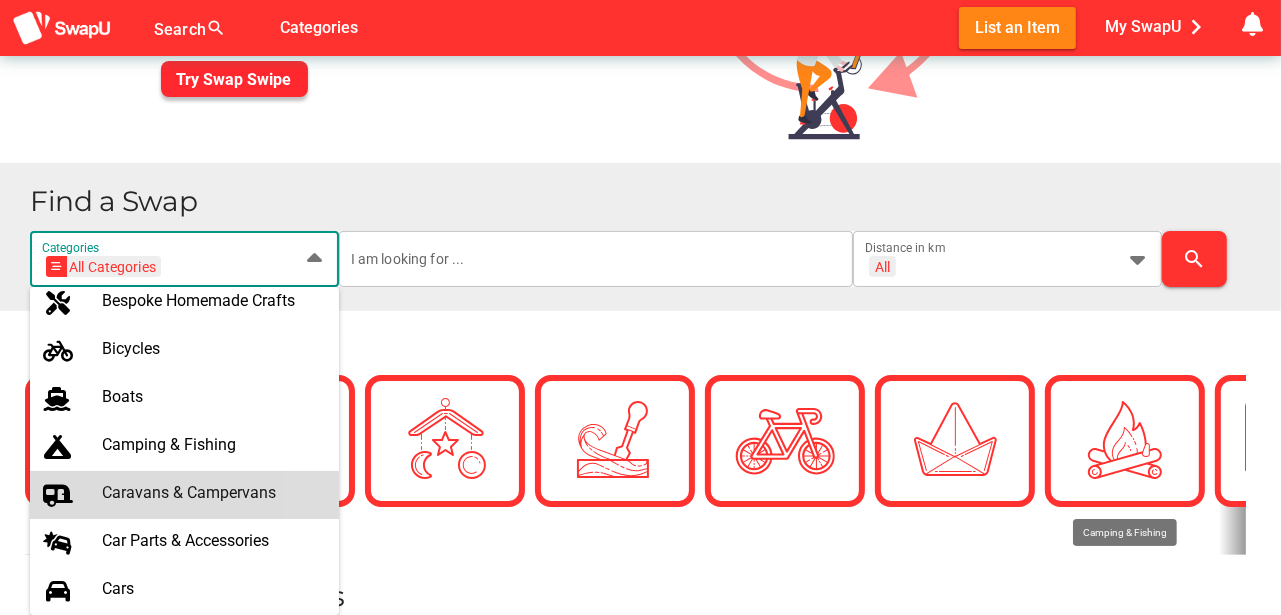 click on "Caravans & Campervans" at bounding box center (212, 492) 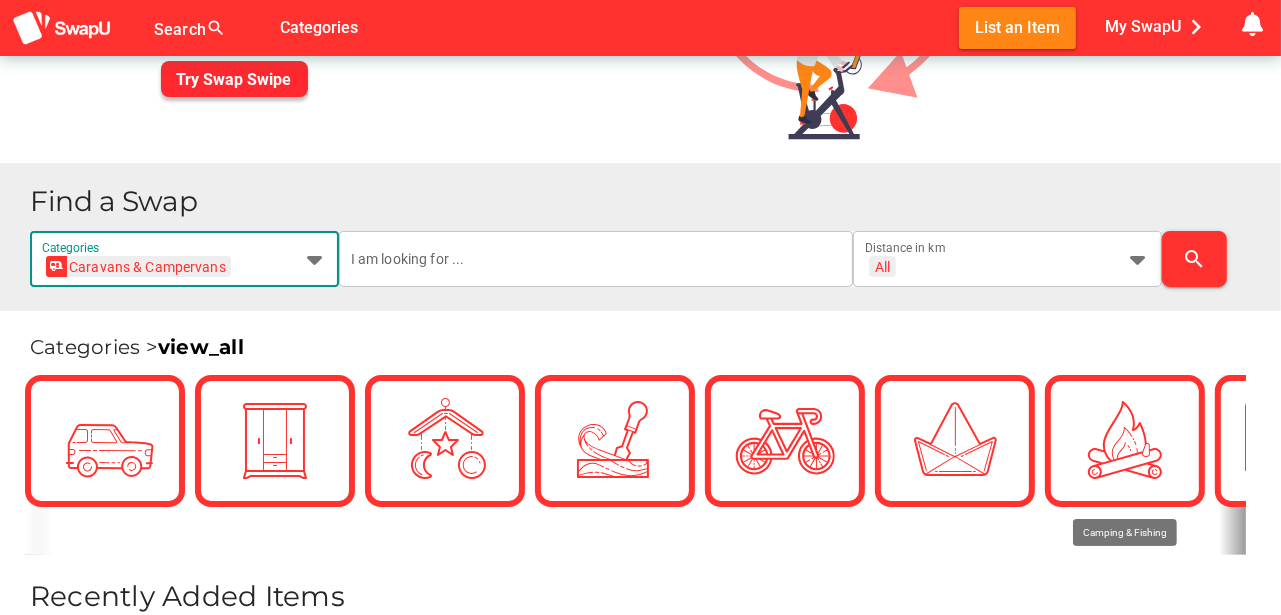 scroll, scrollTop: 0, scrollLeft: 85, axis: horizontal 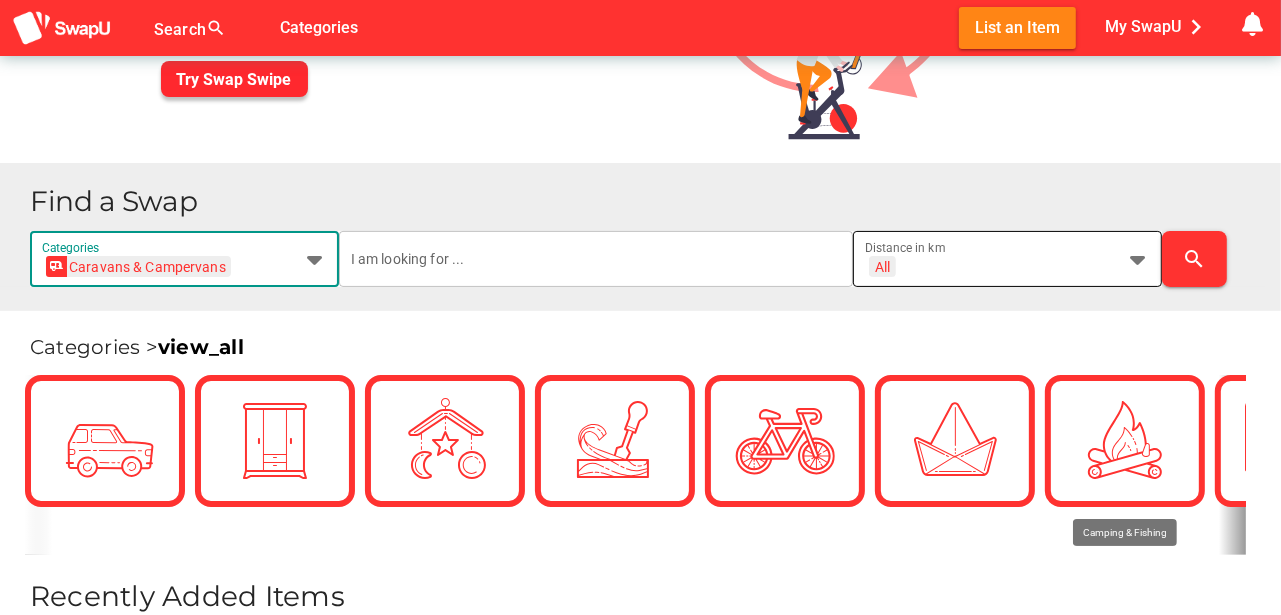 click at bounding box center (1138, 259) 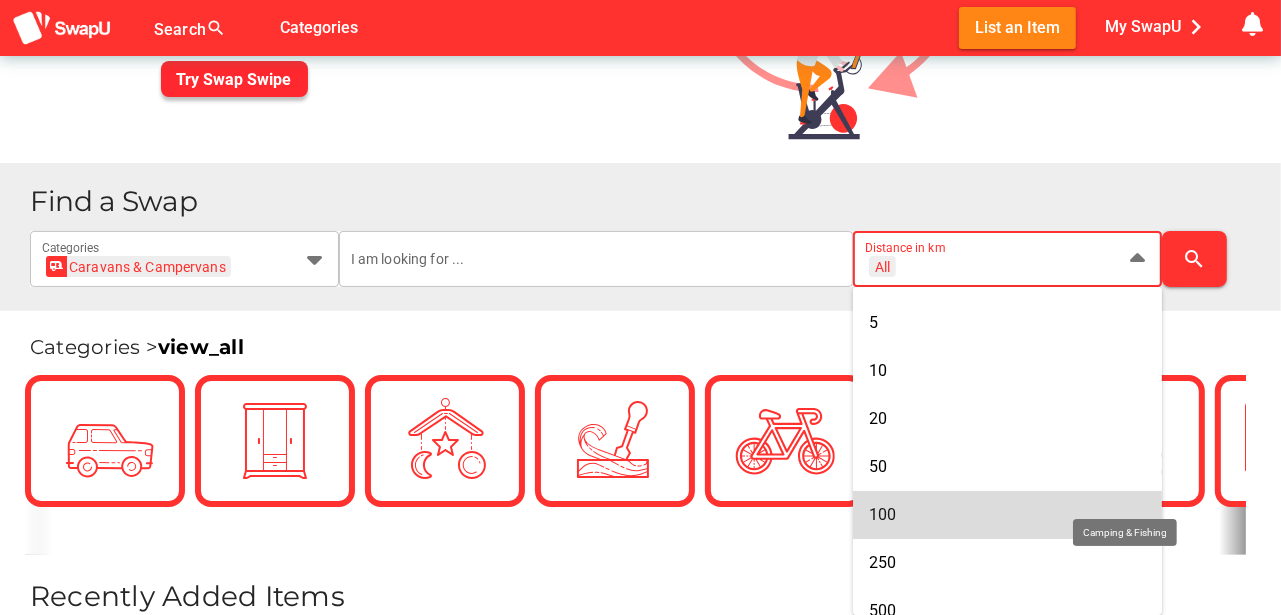 scroll, scrollTop: 104, scrollLeft: 0, axis: vertical 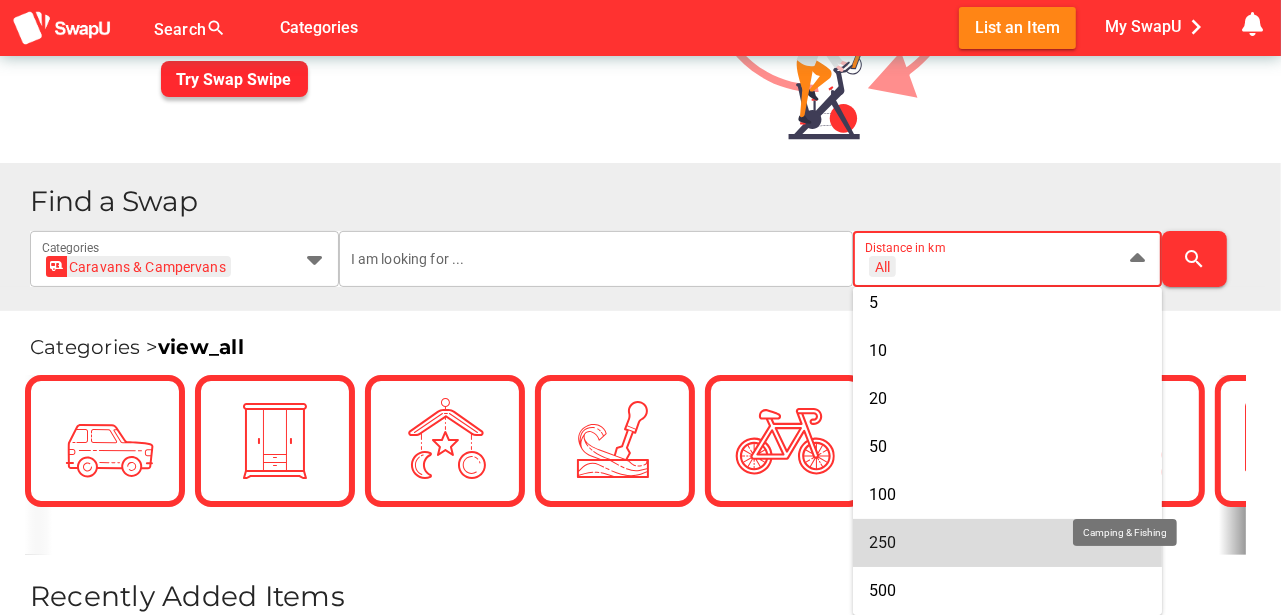 click on "250" at bounding box center (1007, 542) 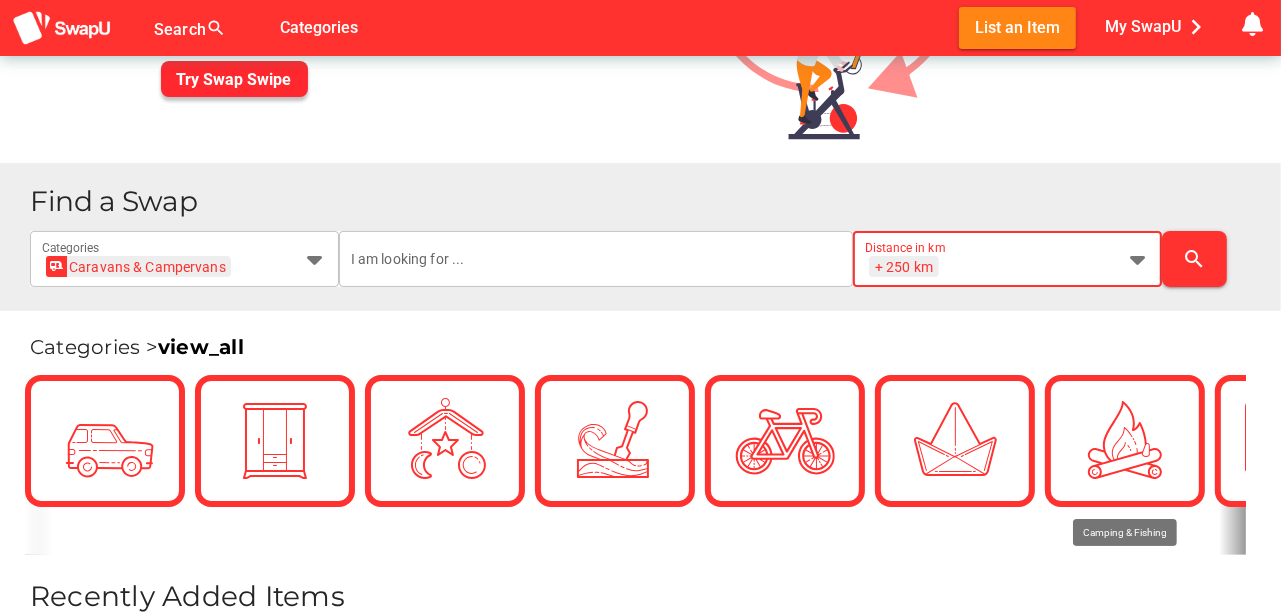 scroll, scrollTop: 0, scrollLeft: 26, axis: horizontal 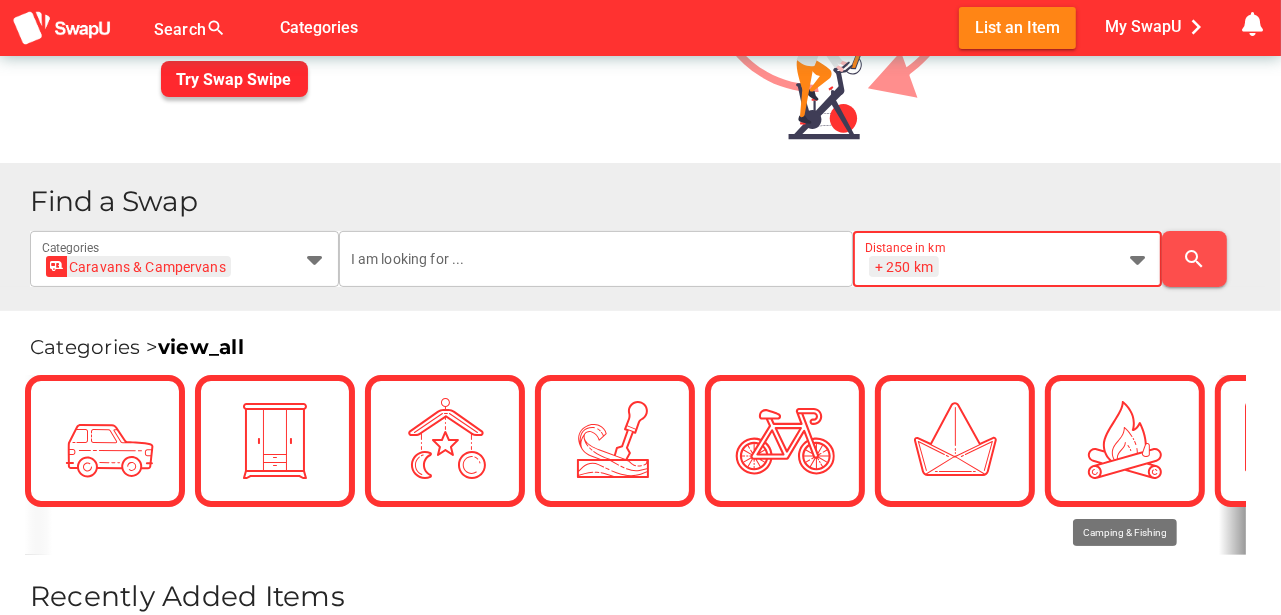 click on "search" at bounding box center [1195, 259] 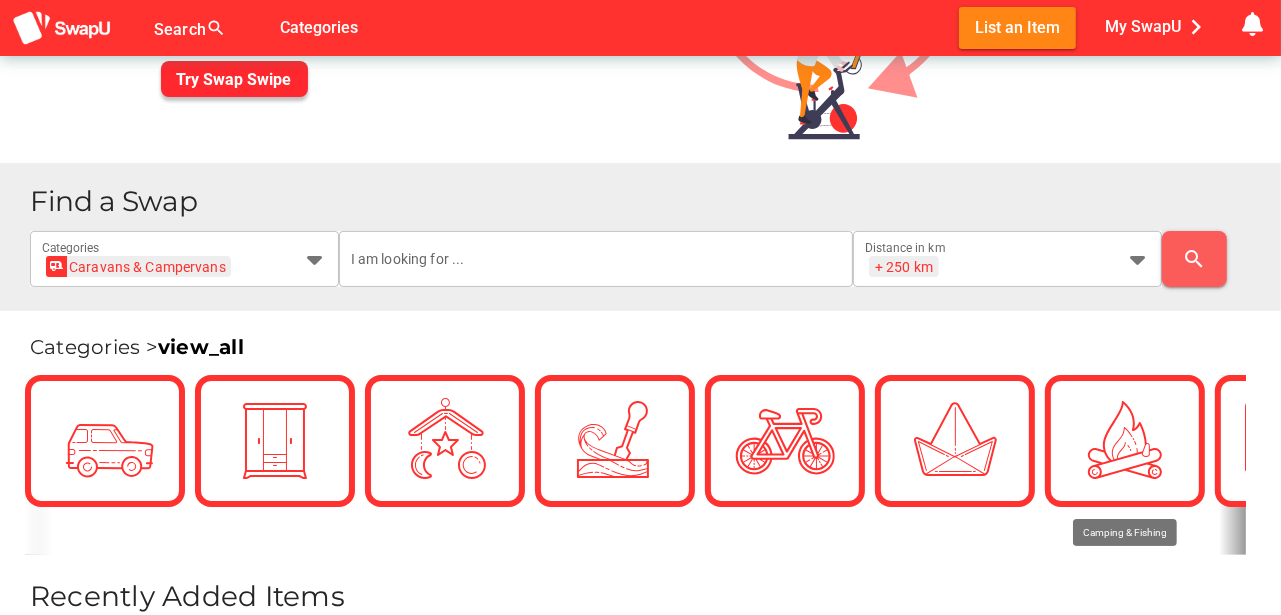 click on "search" at bounding box center [1195, 259] 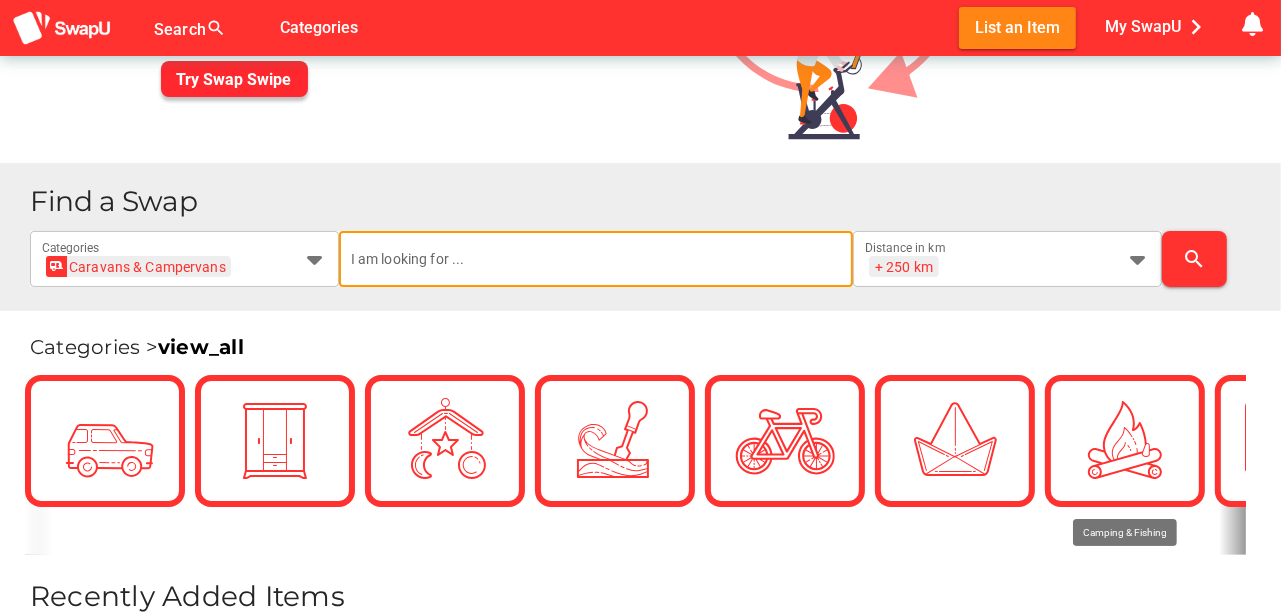 click at bounding box center [596, 259] 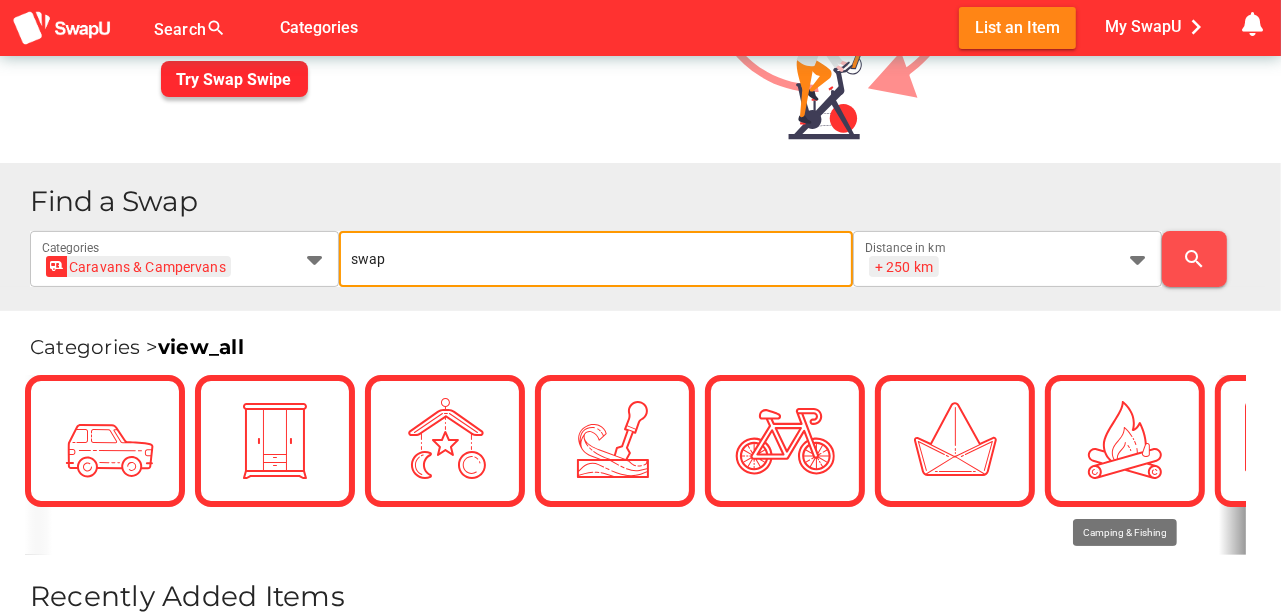 type on "swap" 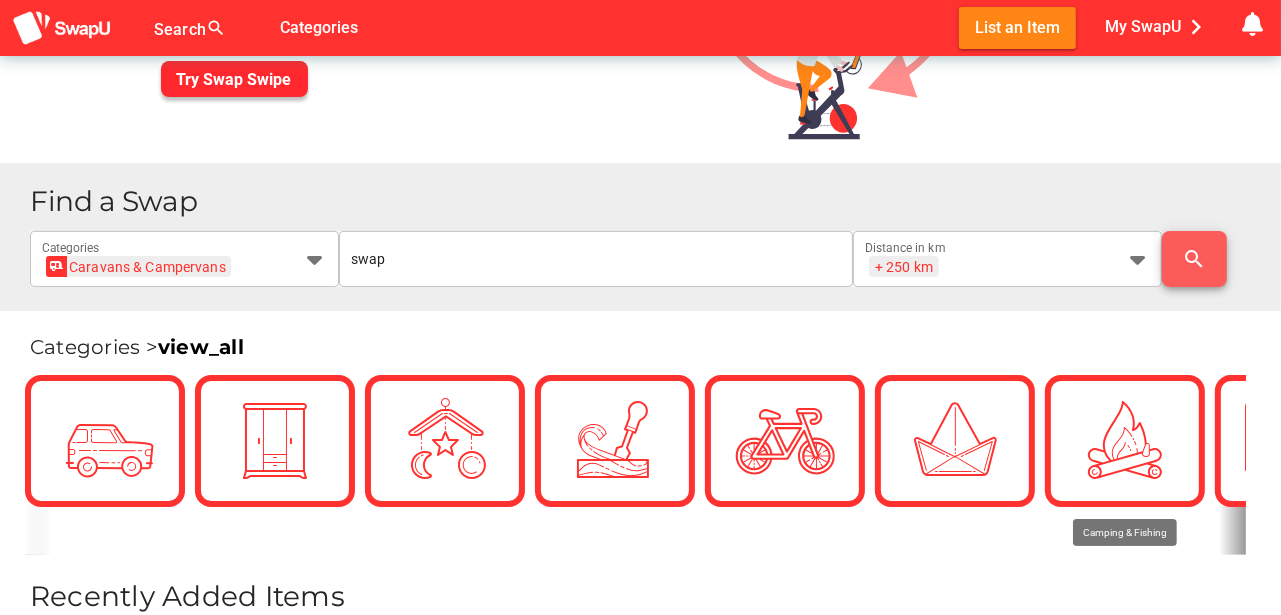 click on "search" at bounding box center [1195, 259] 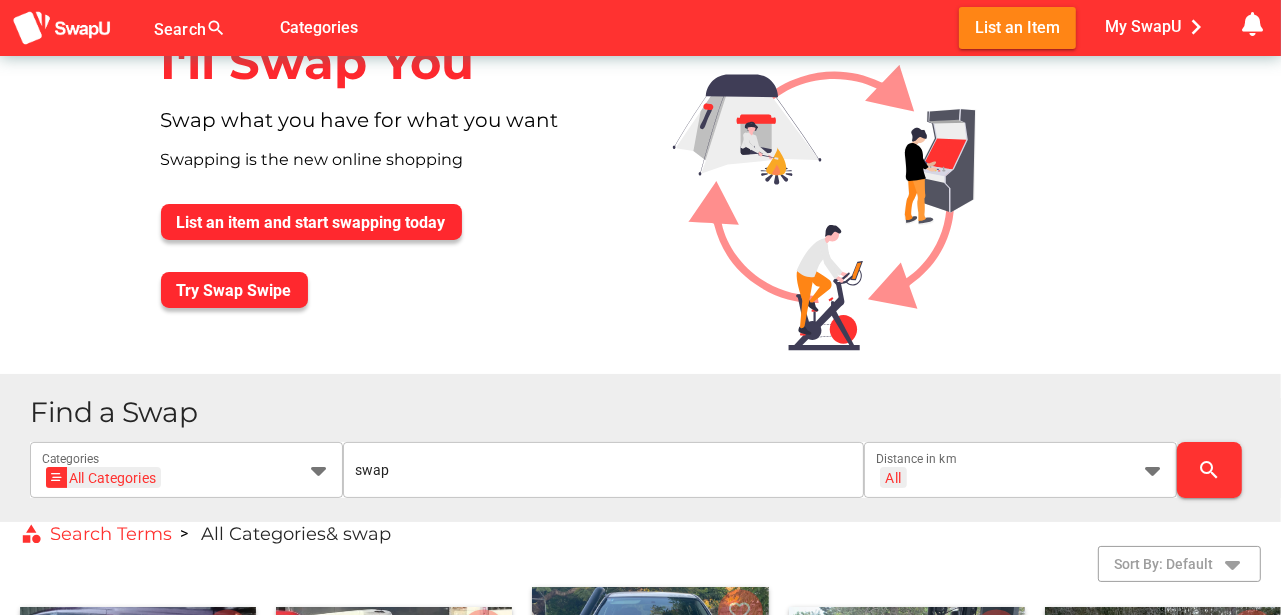 scroll, scrollTop: 0, scrollLeft: 0, axis: both 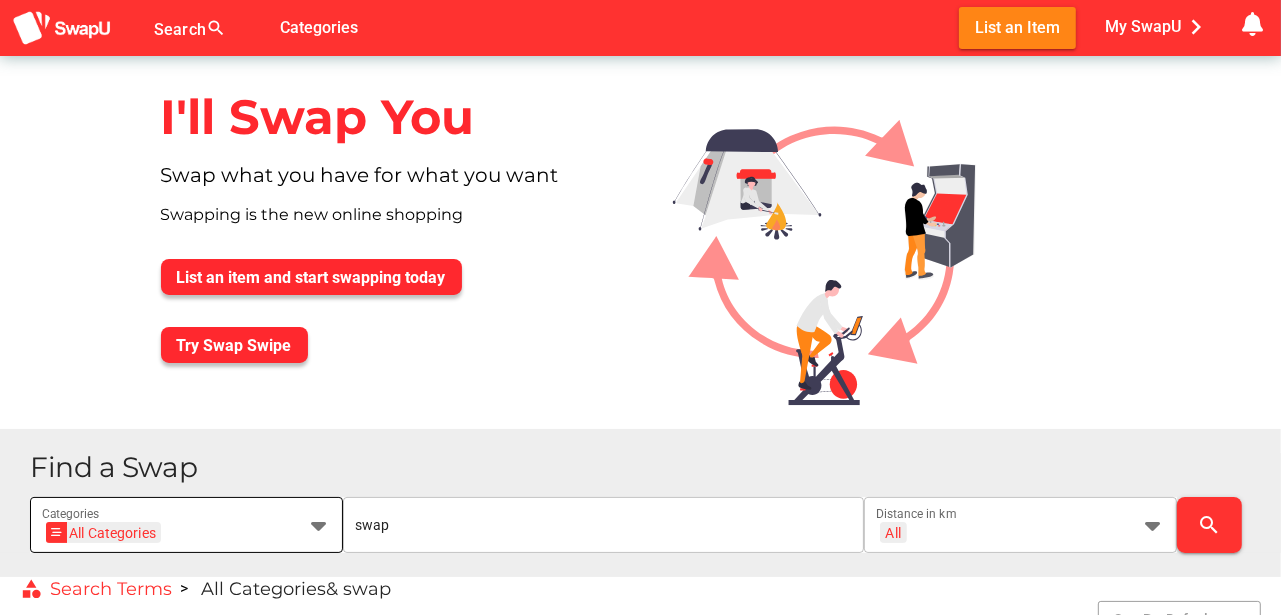 click at bounding box center [319, 525] 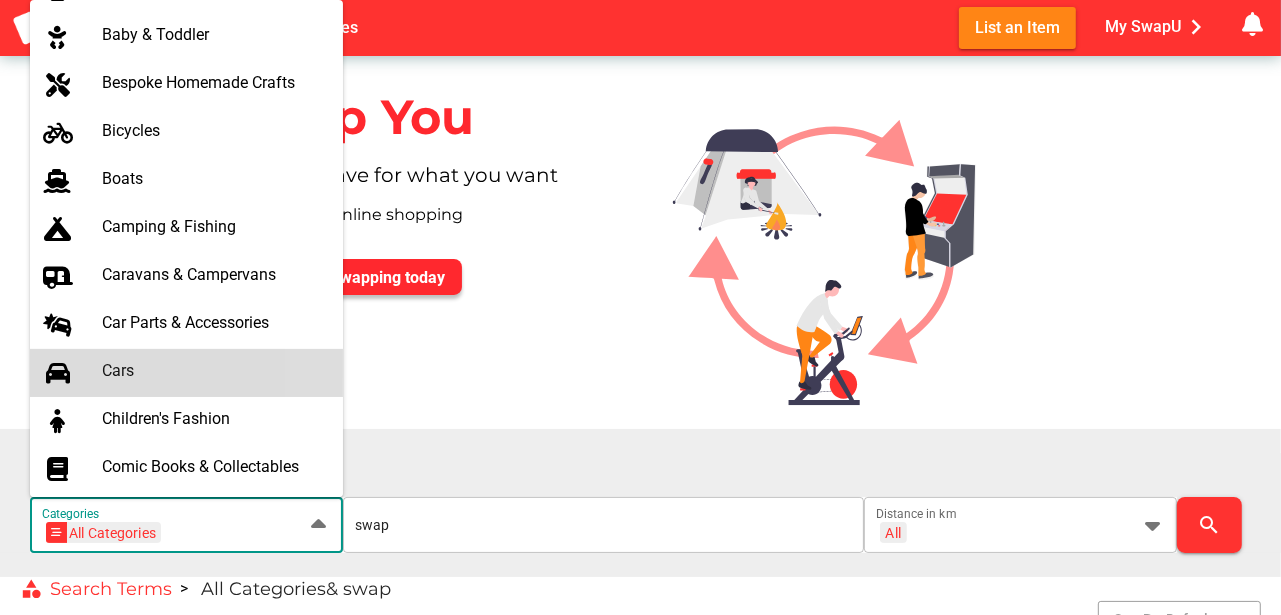 scroll, scrollTop: 133, scrollLeft: 0, axis: vertical 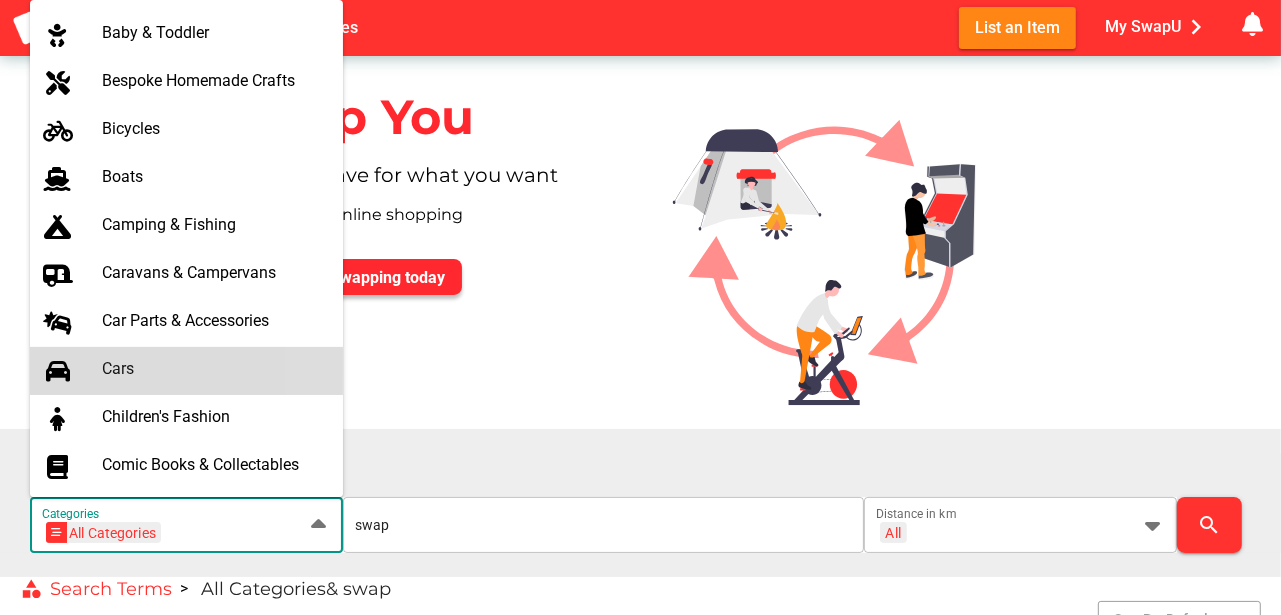 click on "Cars" at bounding box center [214, 368] 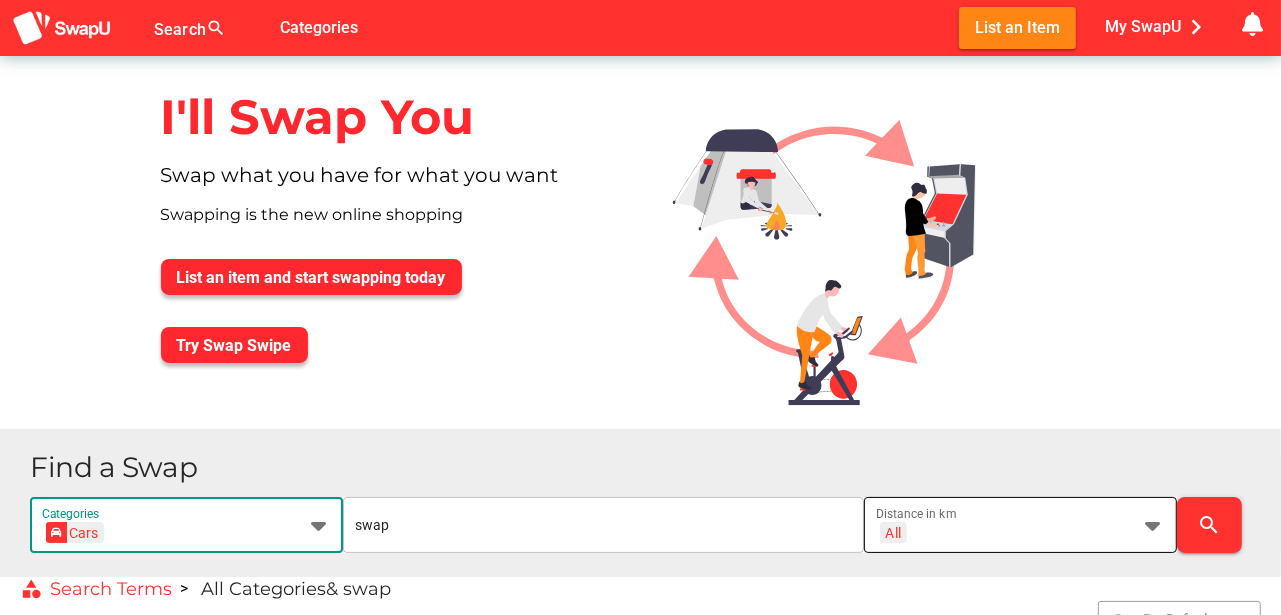 scroll, scrollTop: 0, scrollLeft: 0, axis: both 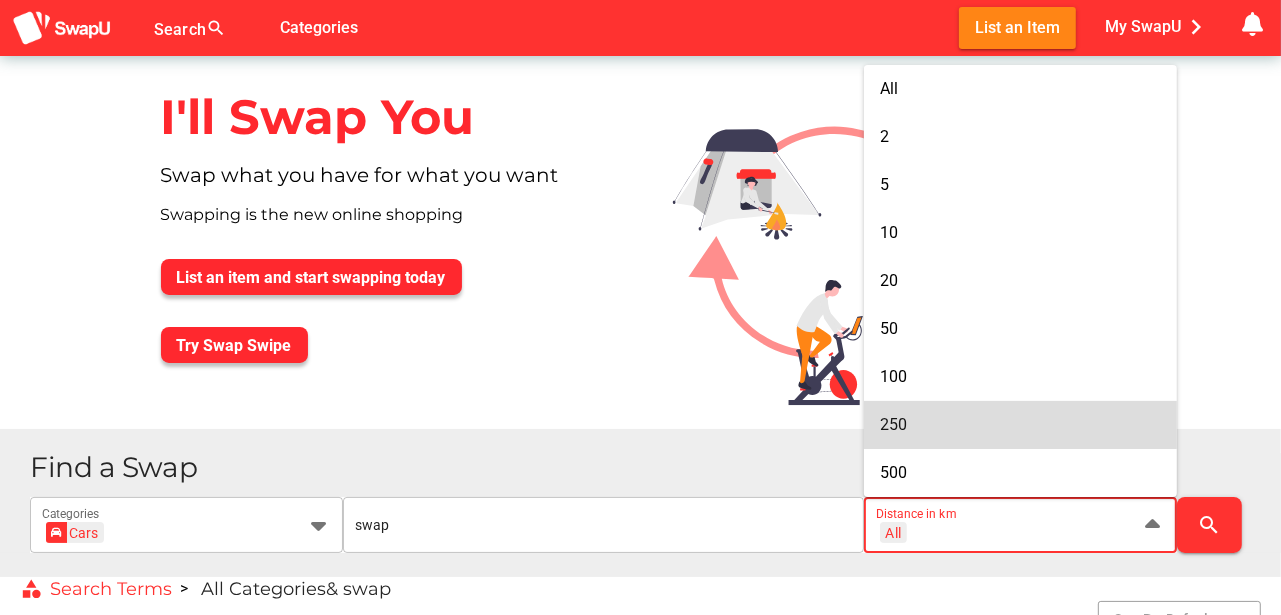 click on "250" at bounding box center (893, 424) 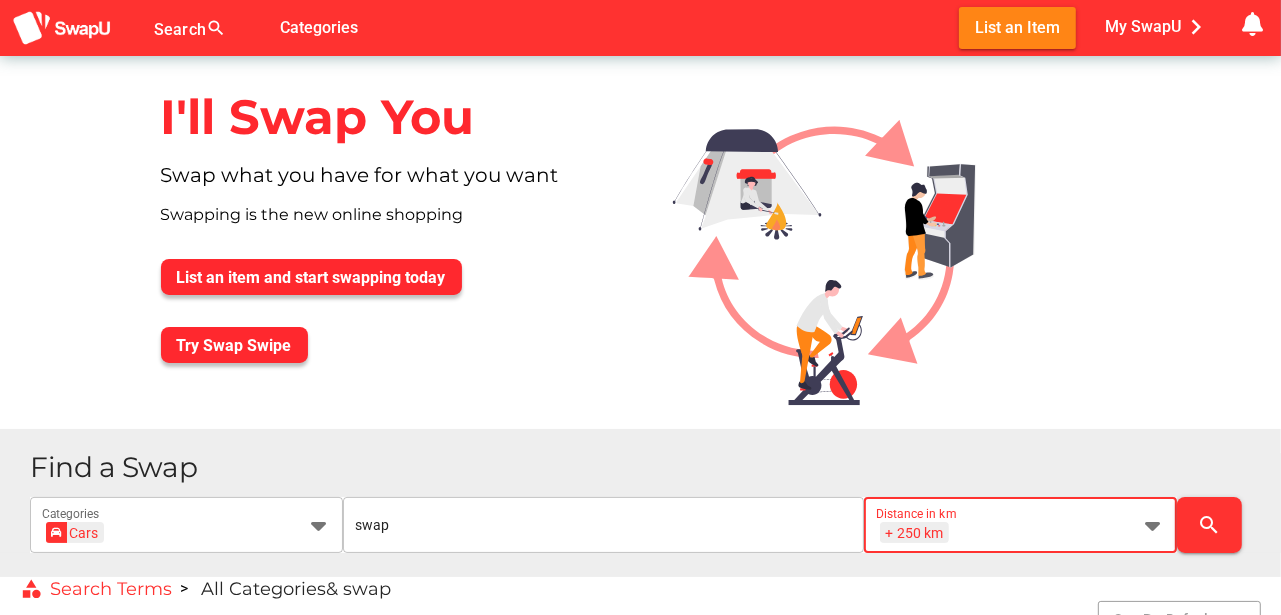 scroll, scrollTop: 0, scrollLeft: 26, axis: horizontal 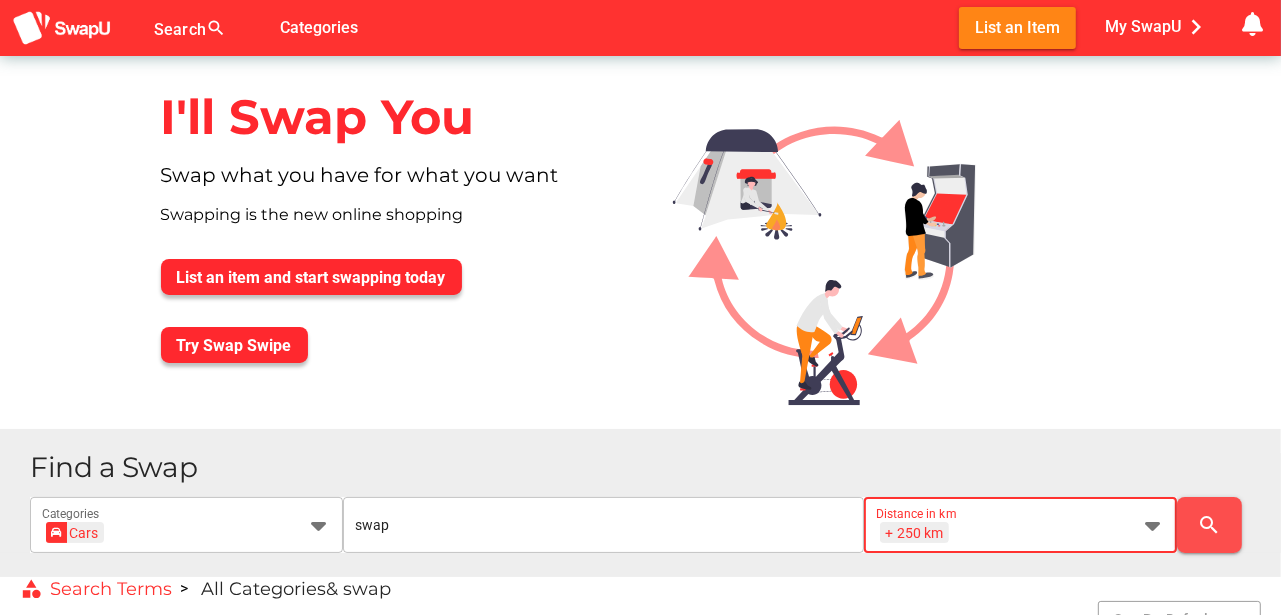 click on "search" at bounding box center (1209, 525) 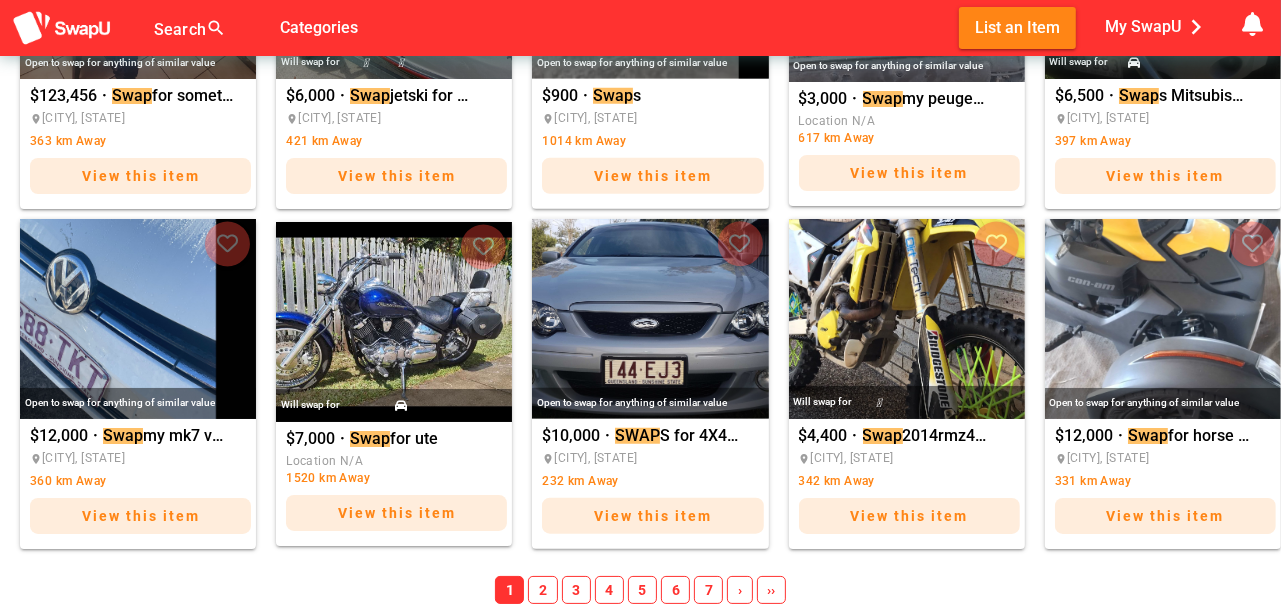 scroll, scrollTop: 1533, scrollLeft: 0, axis: vertical 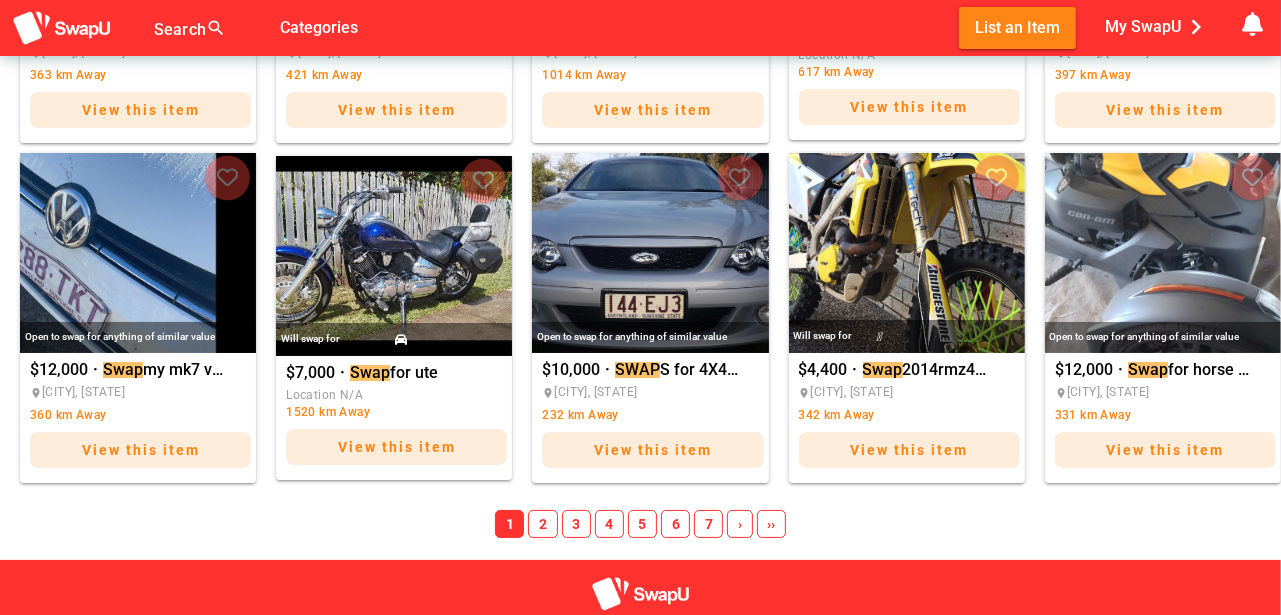 click on "7" at bounding box center (708, 524) 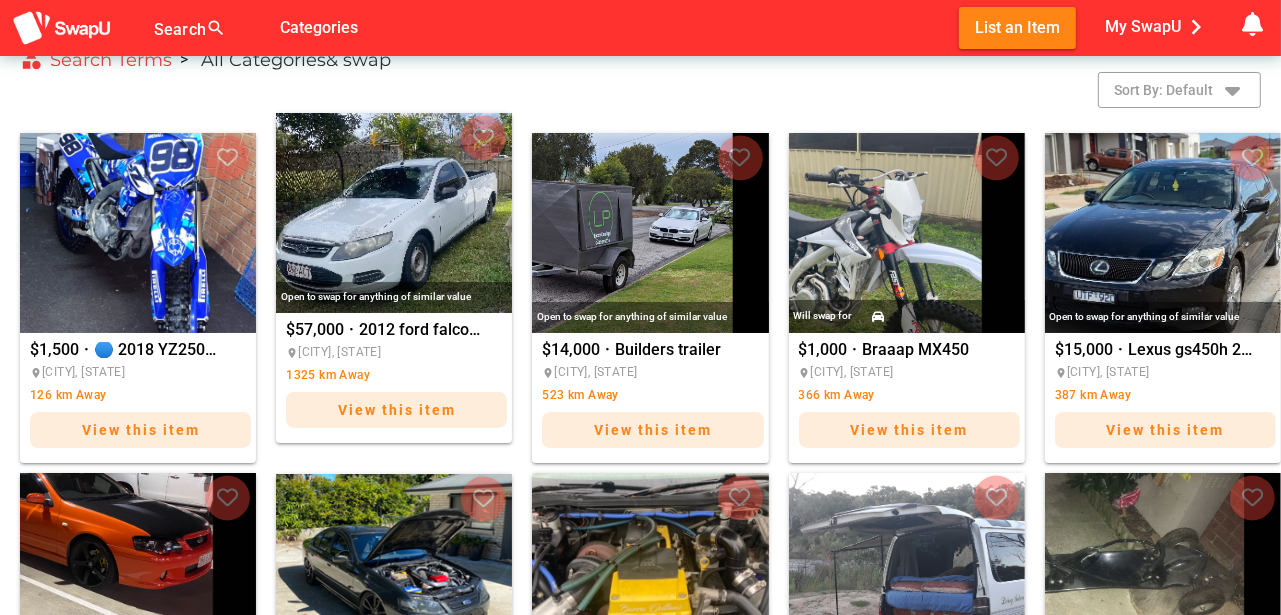 scroll, scrollTop: 495, scrollLeft: 0, axis: vertical 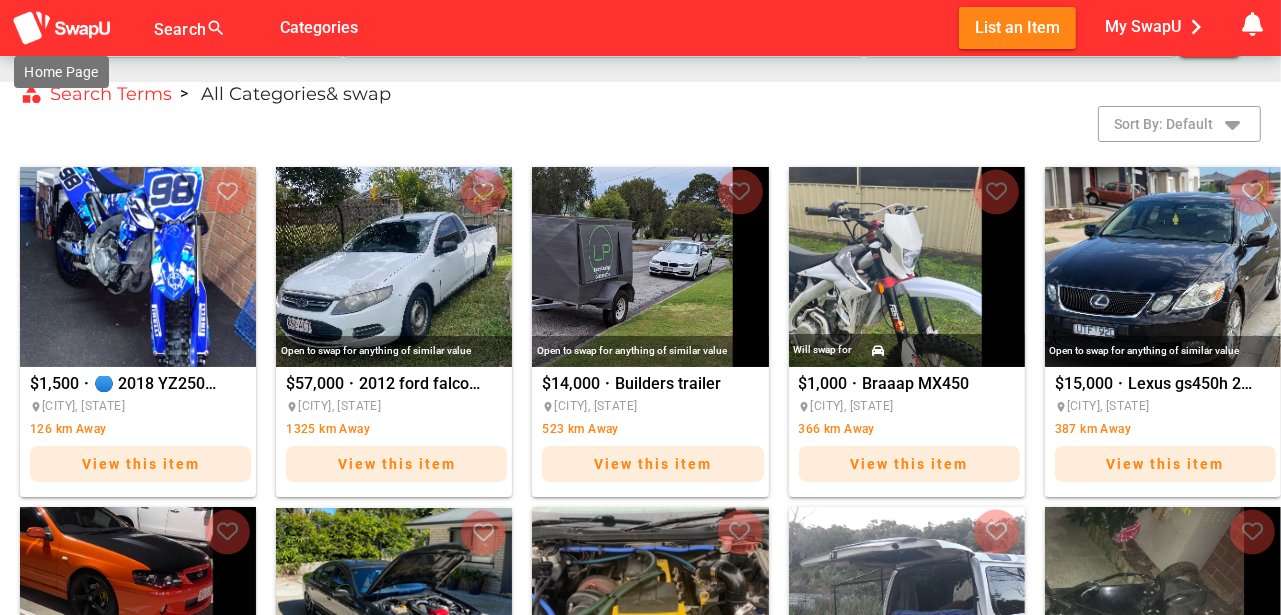 click at bounding box center [62, 28] 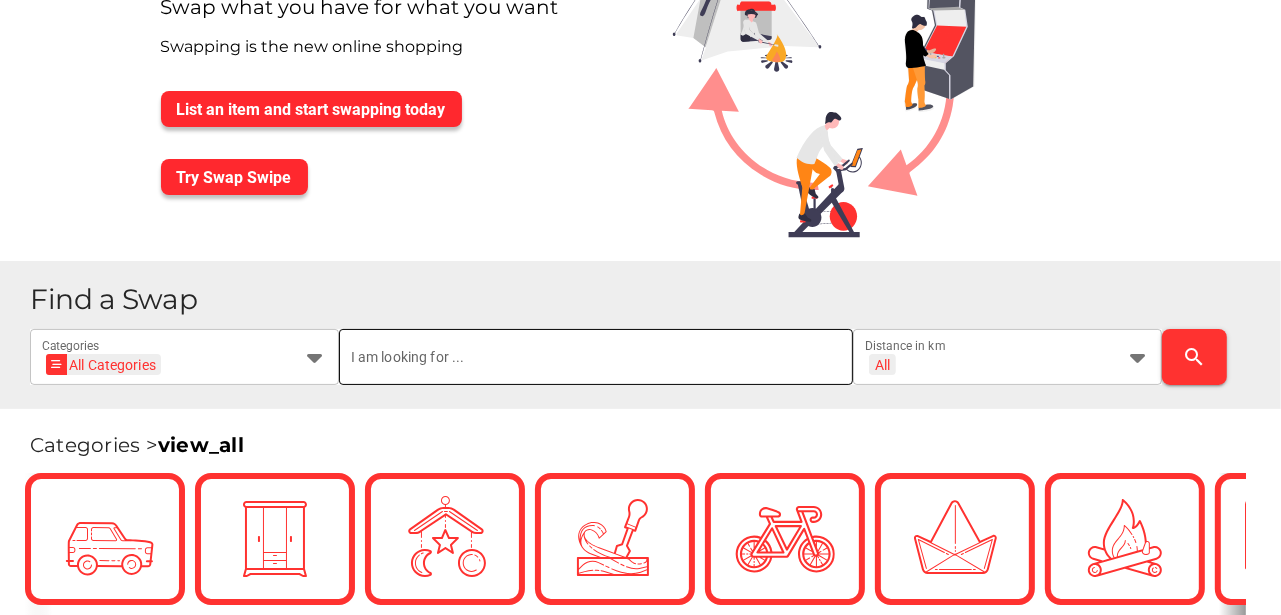 scroll, scrollTop: 200, scrollLeft: 0, axis: vertical 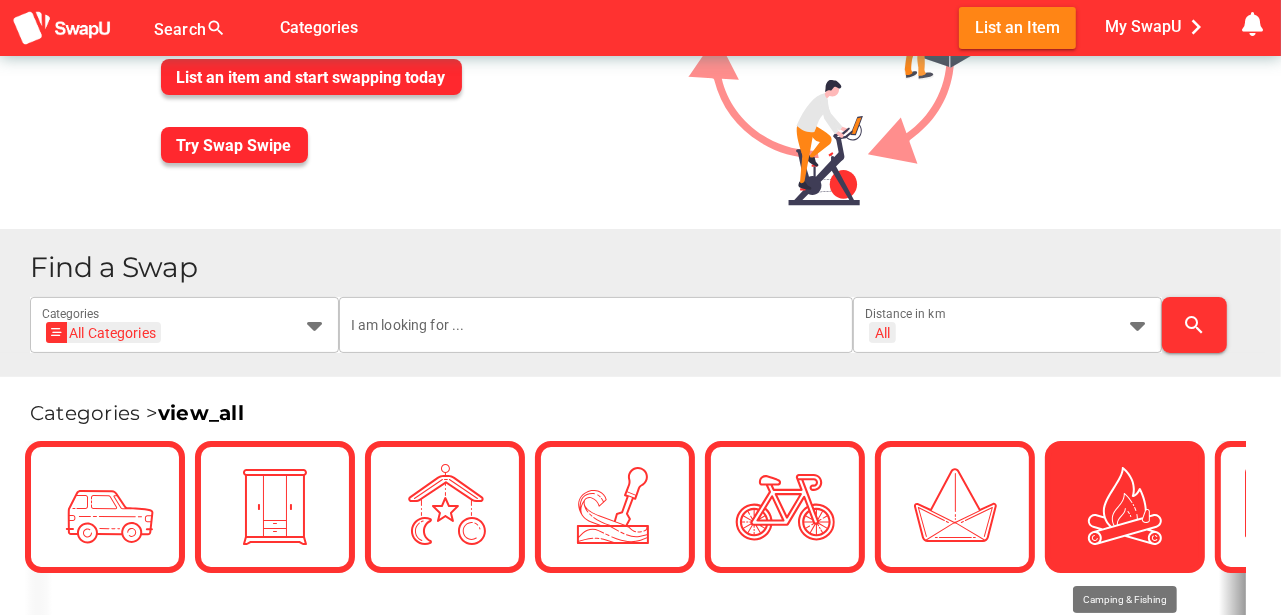 click at bounding box center (1125, 507) 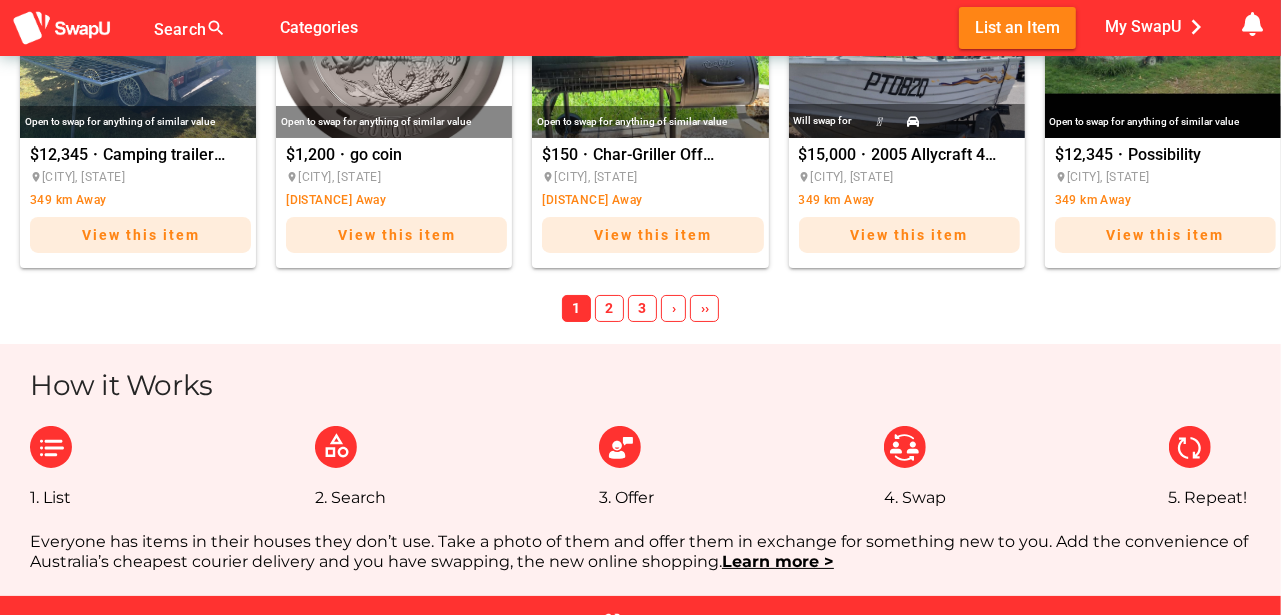 scroll, scrollTop: 1600, scrollLeft: 0, axis: vertical 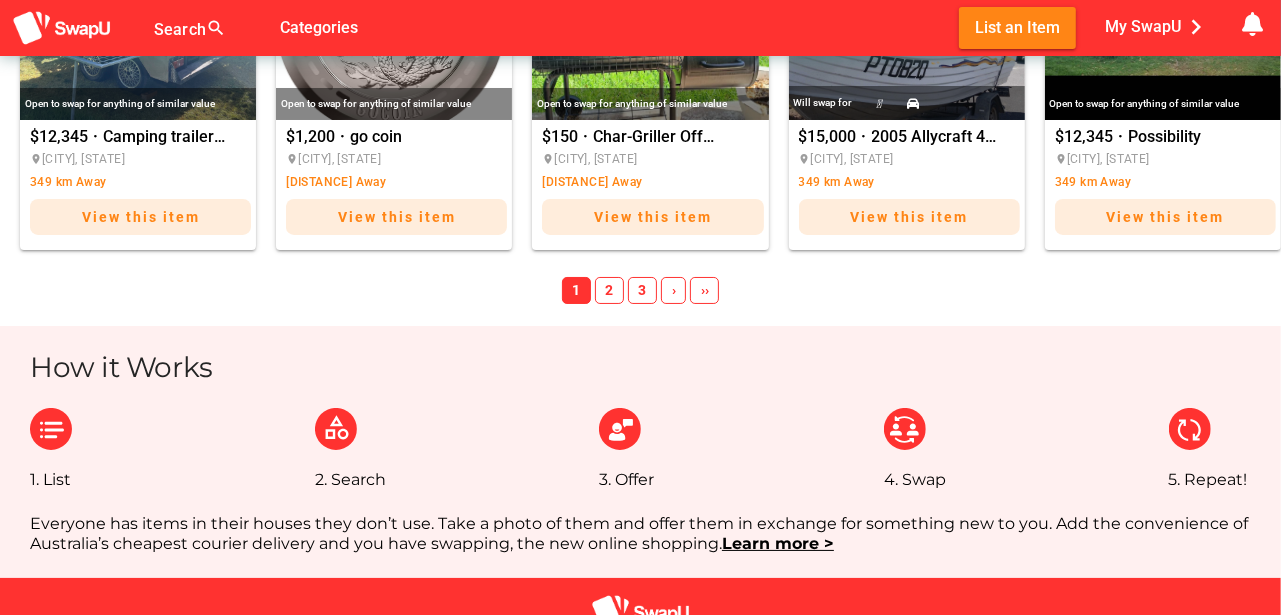 click on "2" at bounding box center [609, 291] 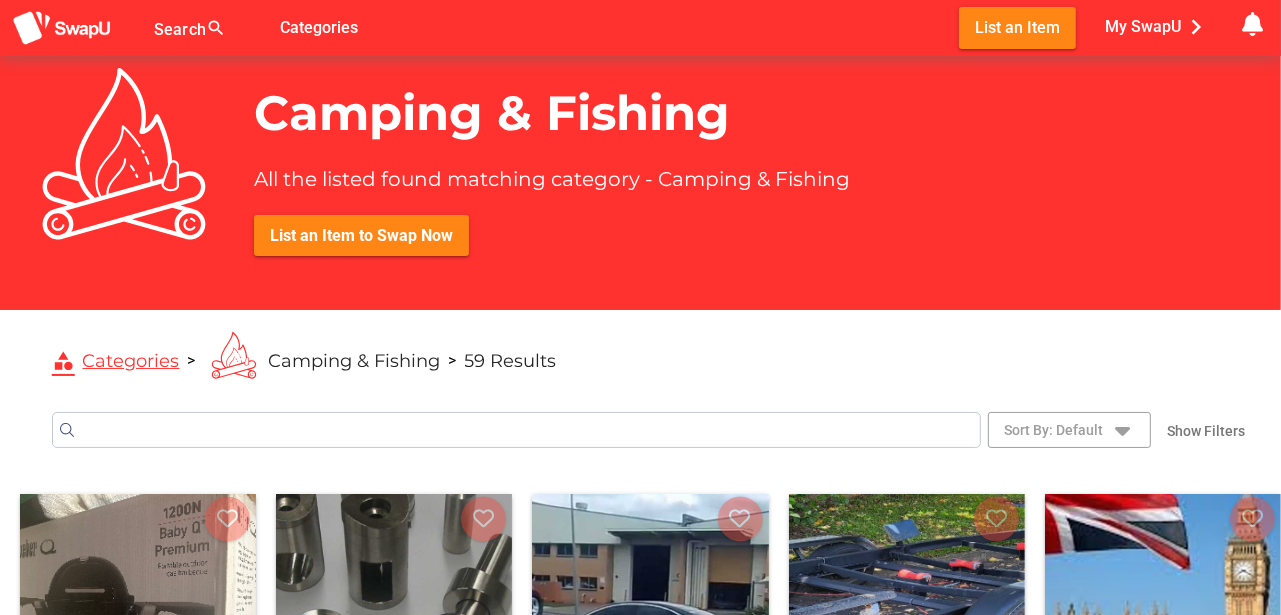 scroll, scrollTop: 33, scrollLeft: 0, axis: vertical 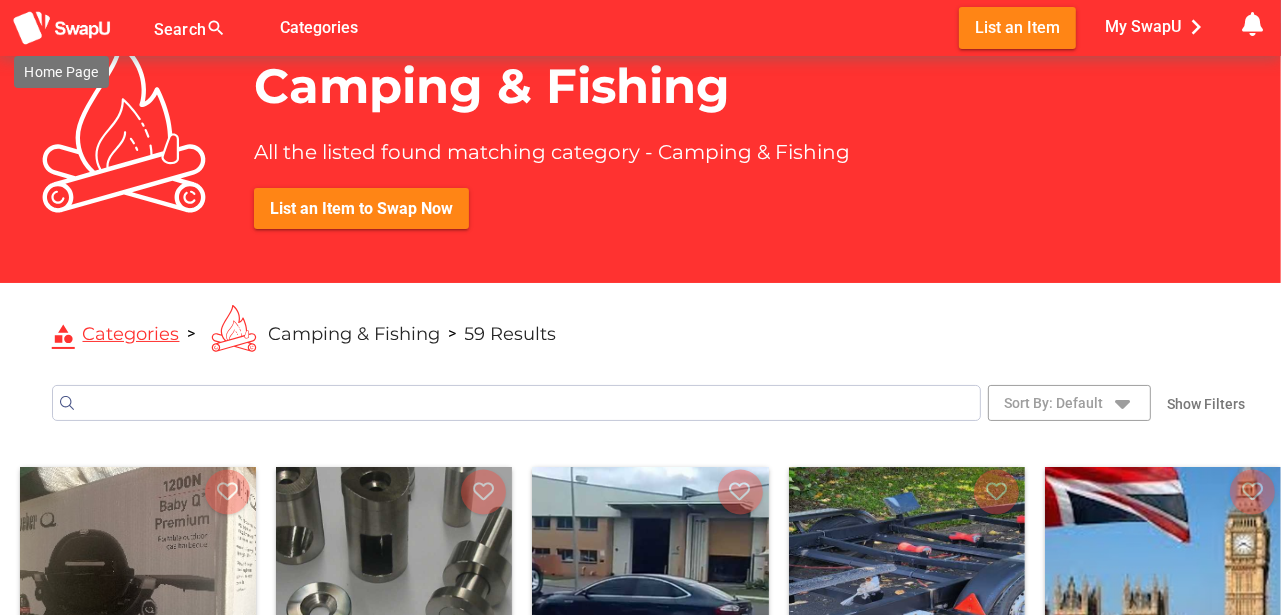 click at bounding box center [62, 28] 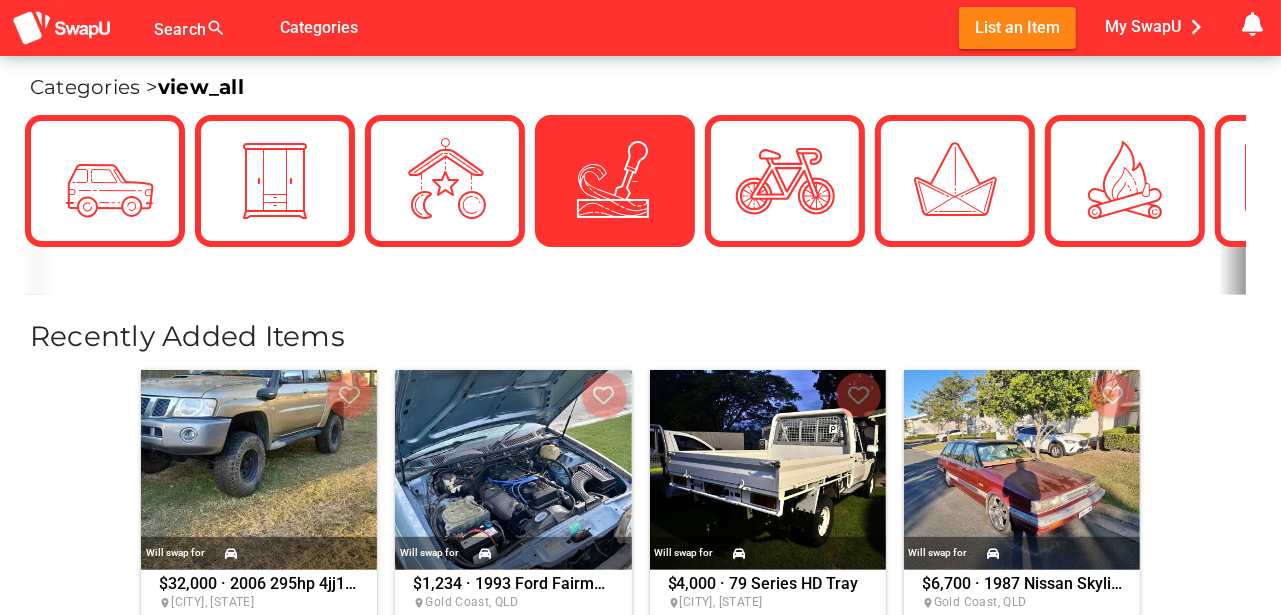 scroll, scrollTop: 533, scrollLeft: 0, axis: vertical 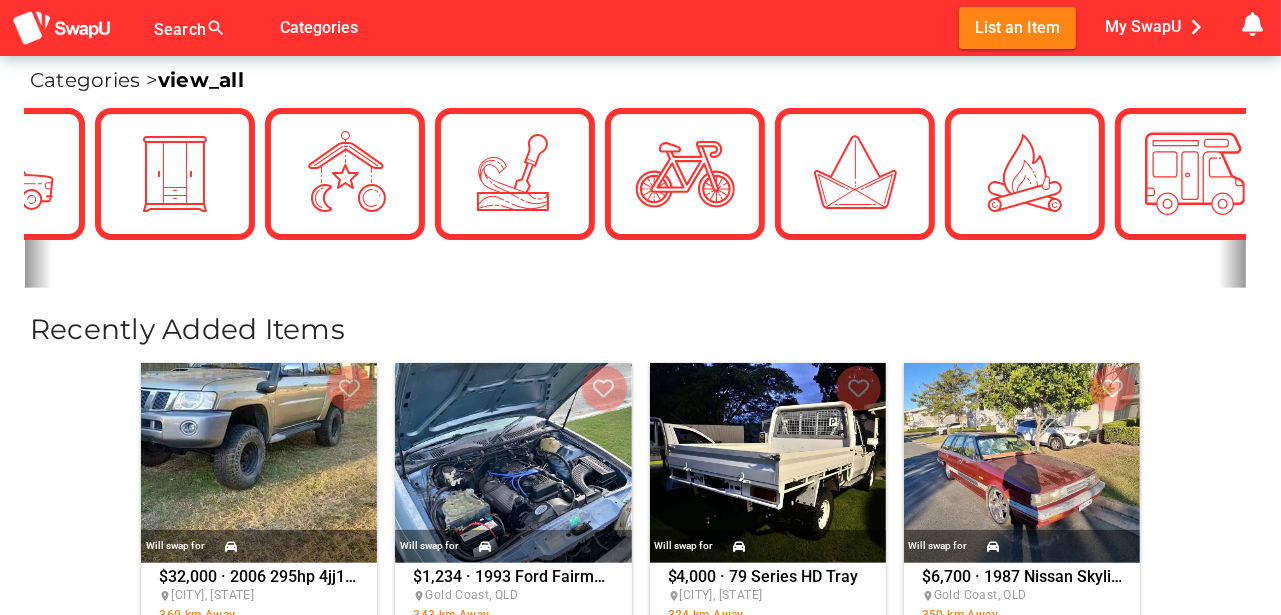 click at bounding box center [1195, 183] 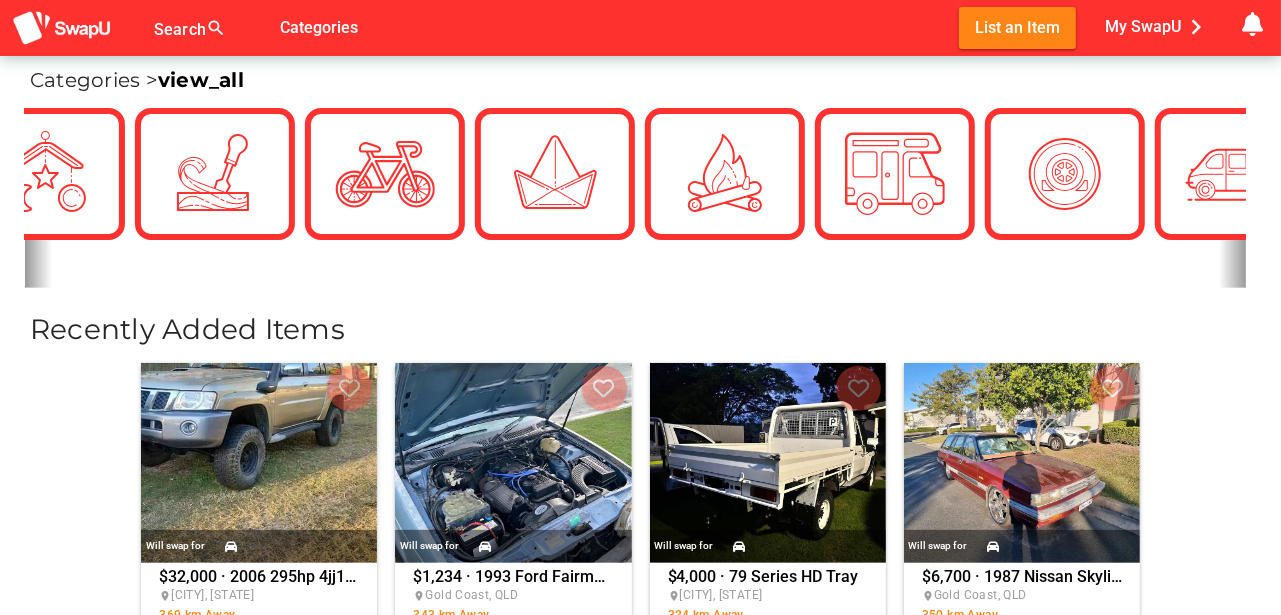 scroll, scrollTop: 0, scrollLeft: 600, axis: horizontal 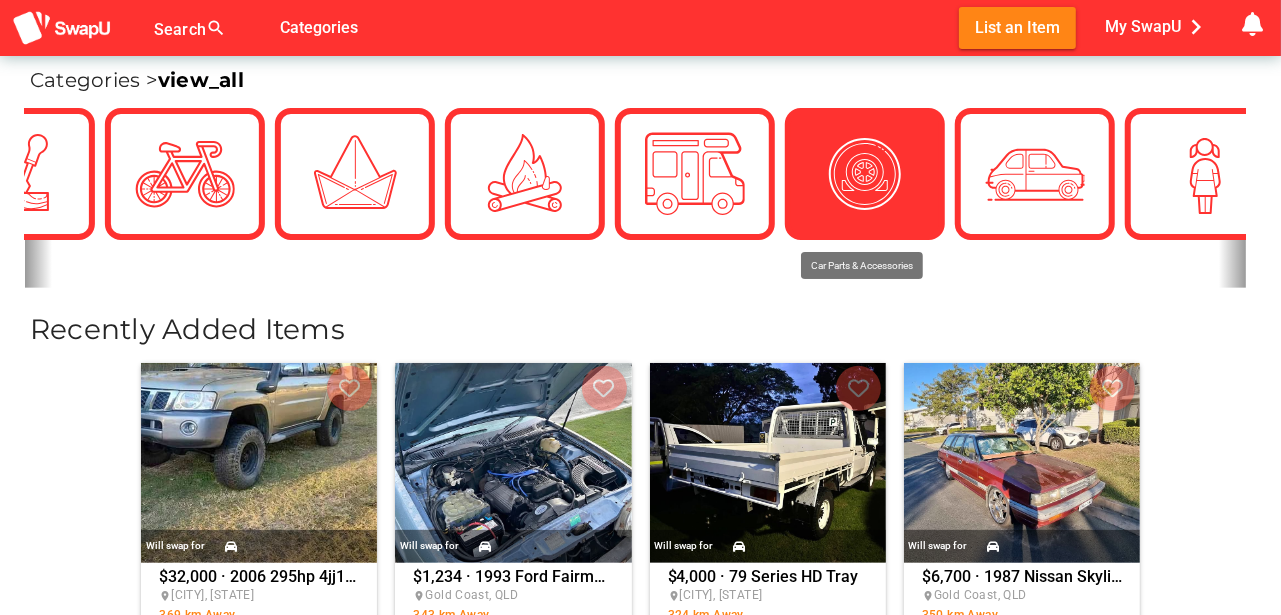 click at bounding box center (865, 174) 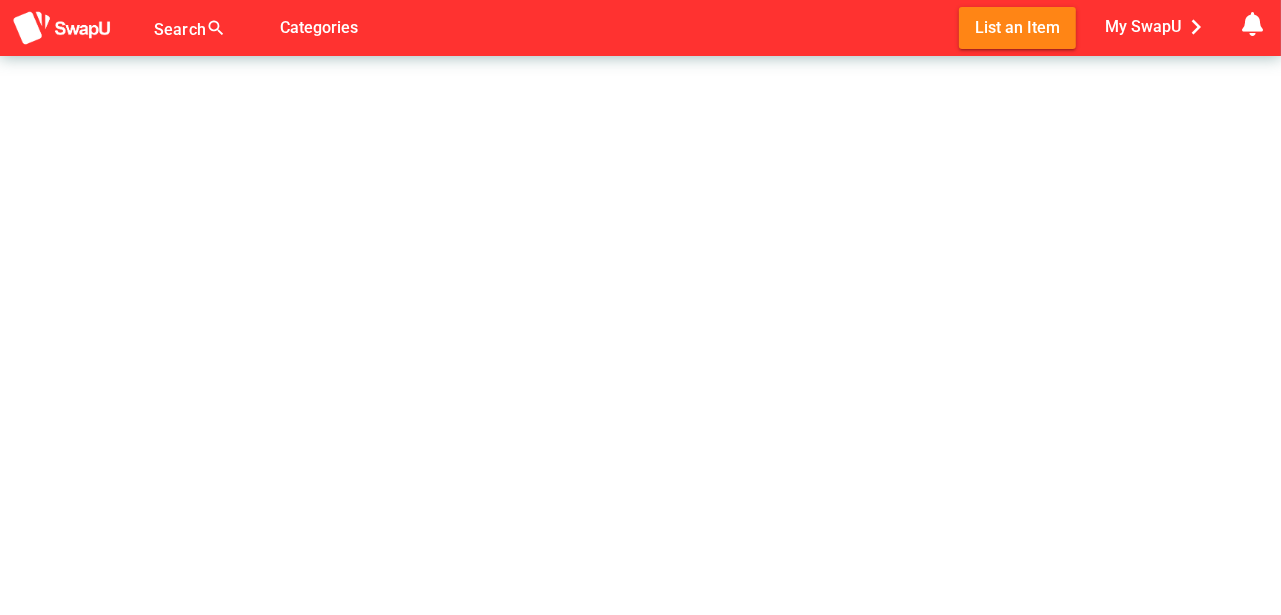 scroll, scrollTop: 0, scrollLeft: 0, axis: both 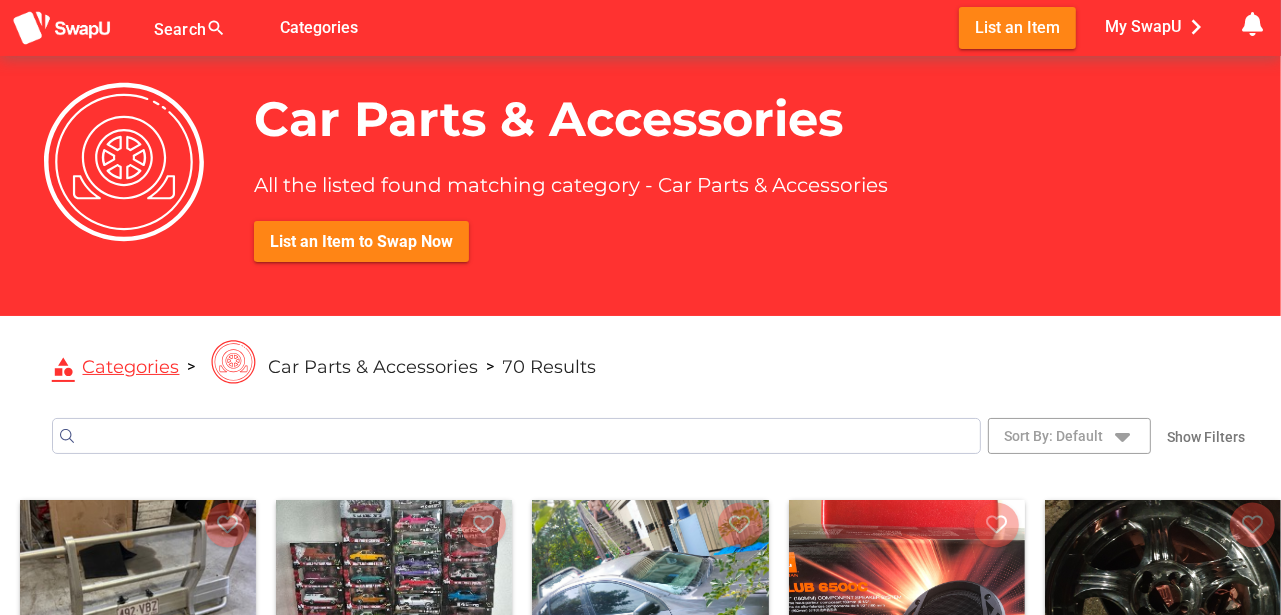 click at bounding box center (516, 436) 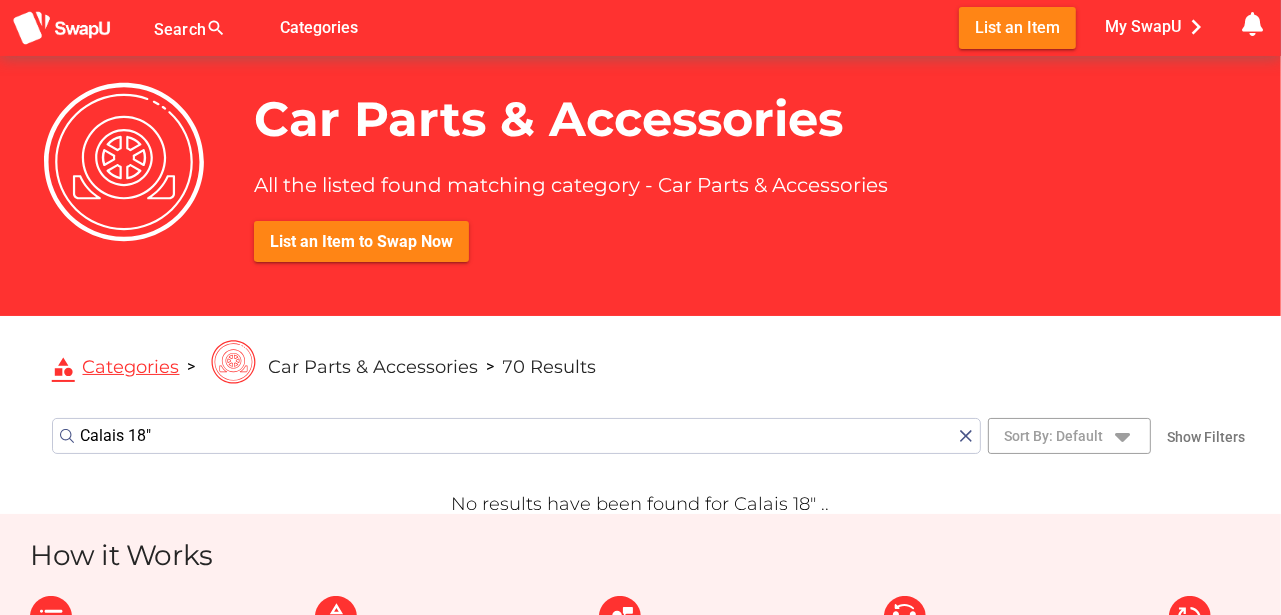 click on "Calais 18"" at bounding box center [516, 436] 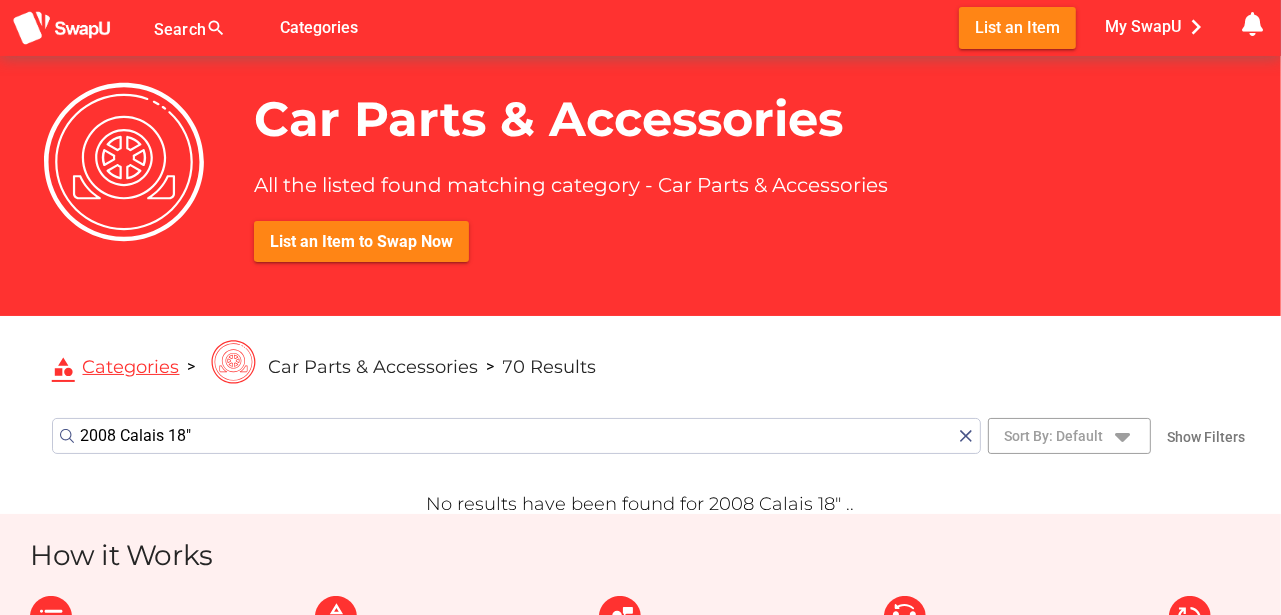 click on "2008 Calais 18"" at bounding box center [516, 436] 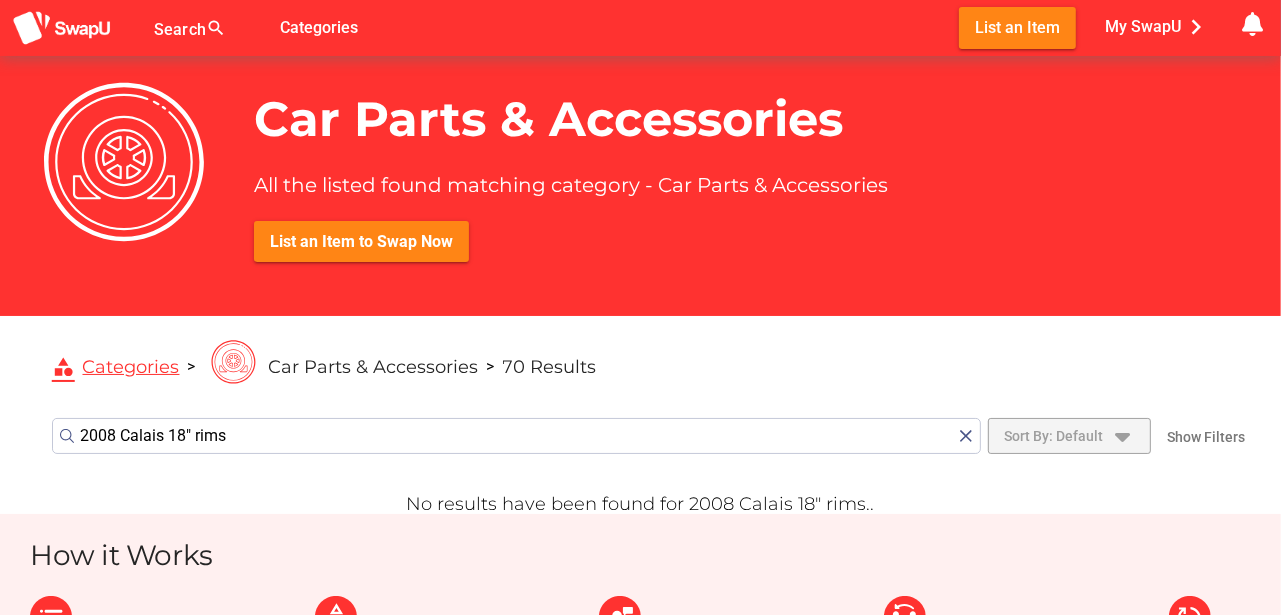 type on "2008 Calais 18" rims" 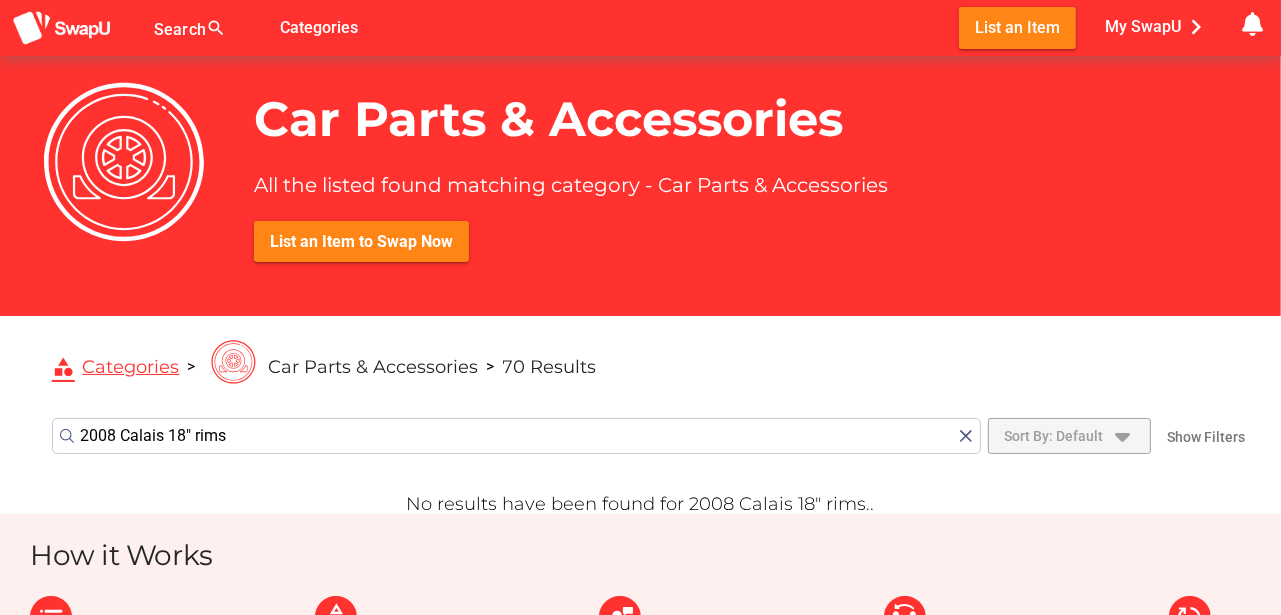 click on "Sort By: Default" at bounding box center [1053, 436] 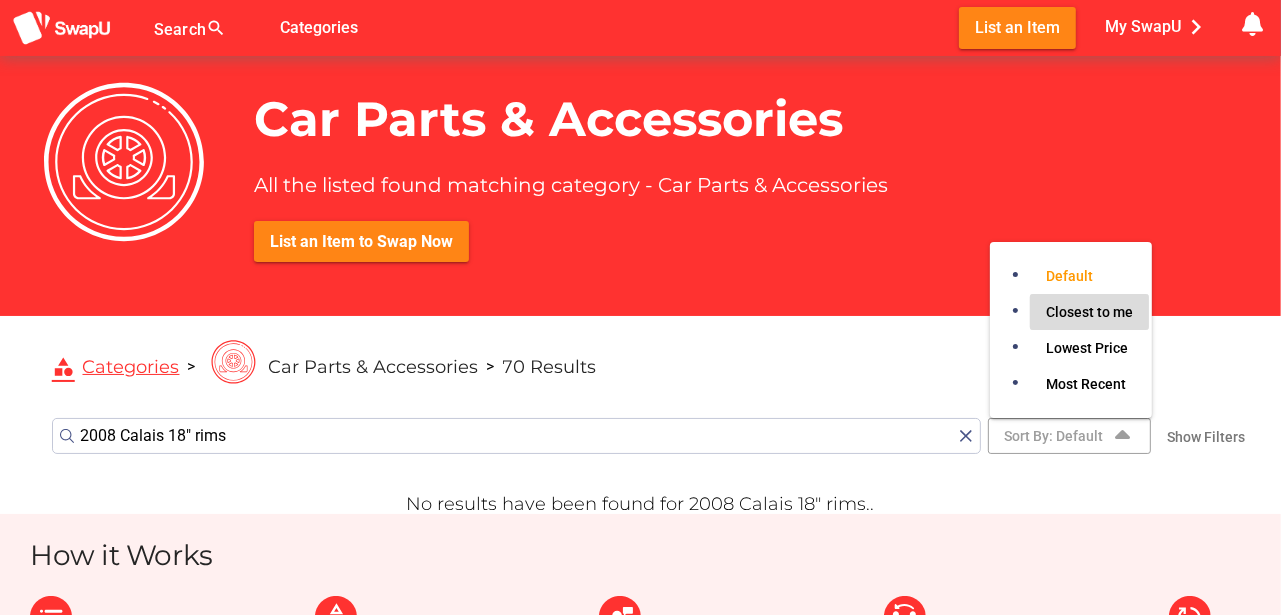click on "Closest to me" at bounding box center (1089, 312) 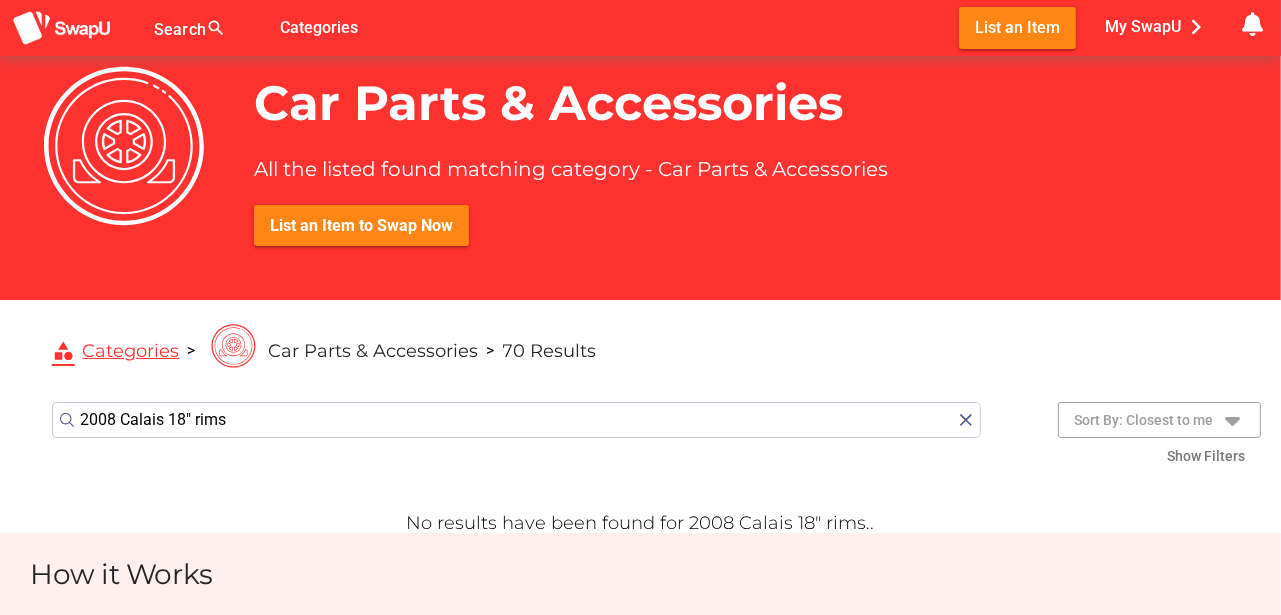 scroll, scrollTop: 0, scrollLeft: 0, axis: both 